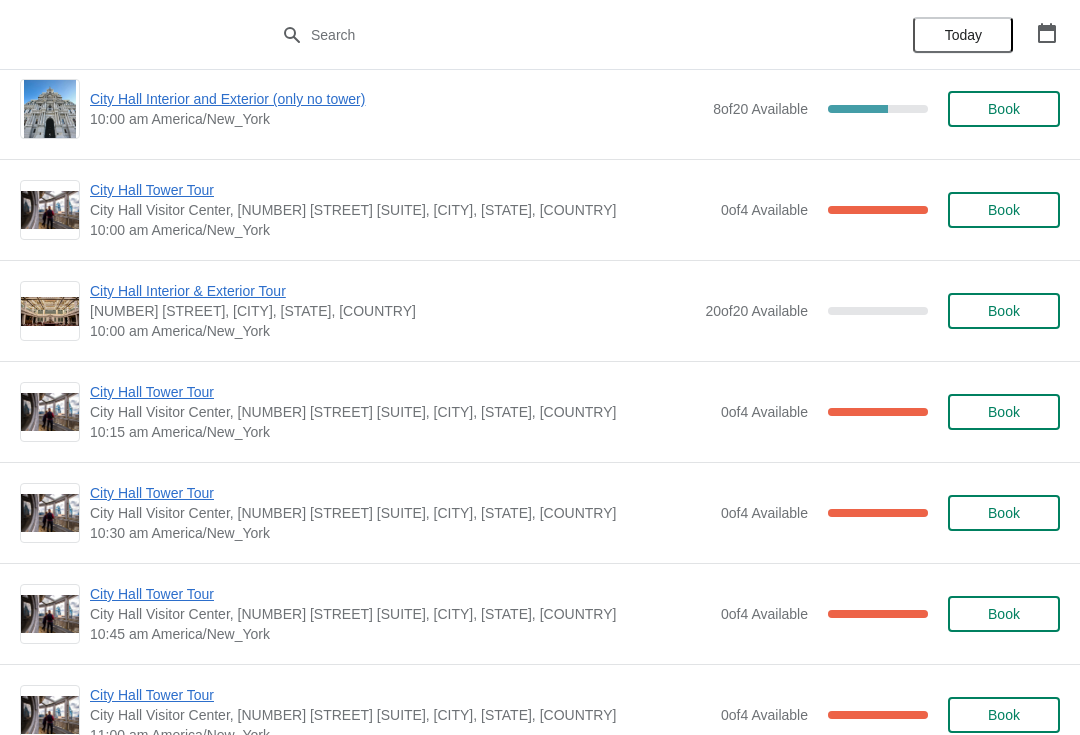scroll, scrollTop: 129, scrollLeft: 0, axis: vertical 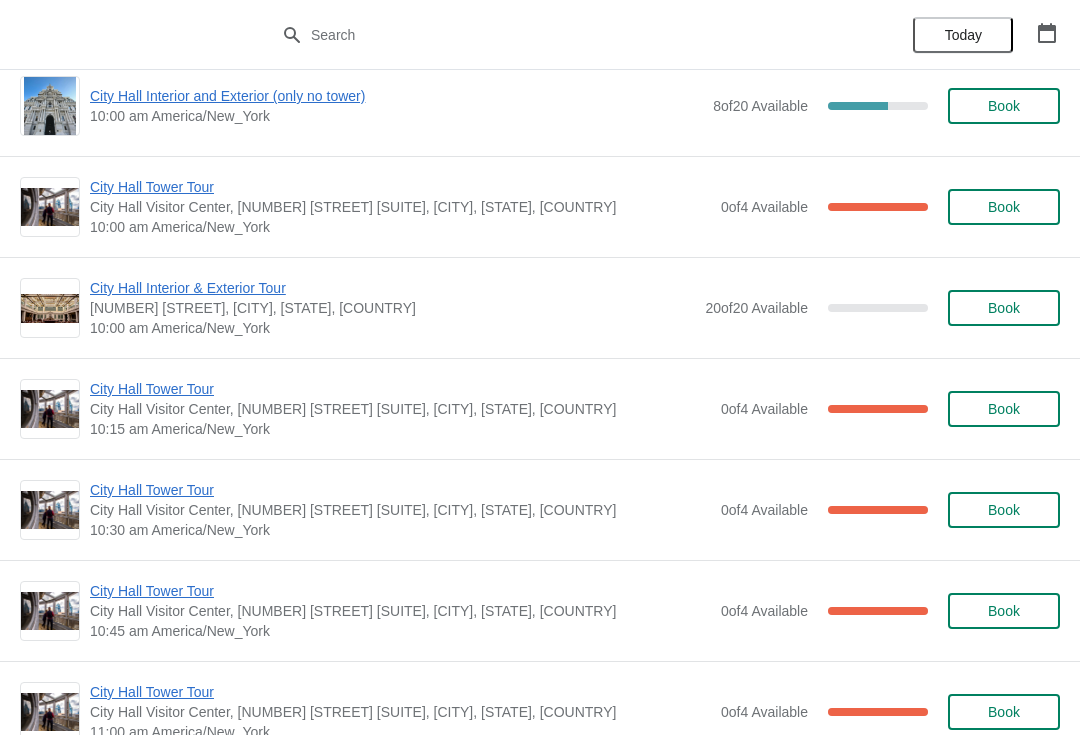 click on "City Hall Tower Tour" at bounding box center (400, 389) 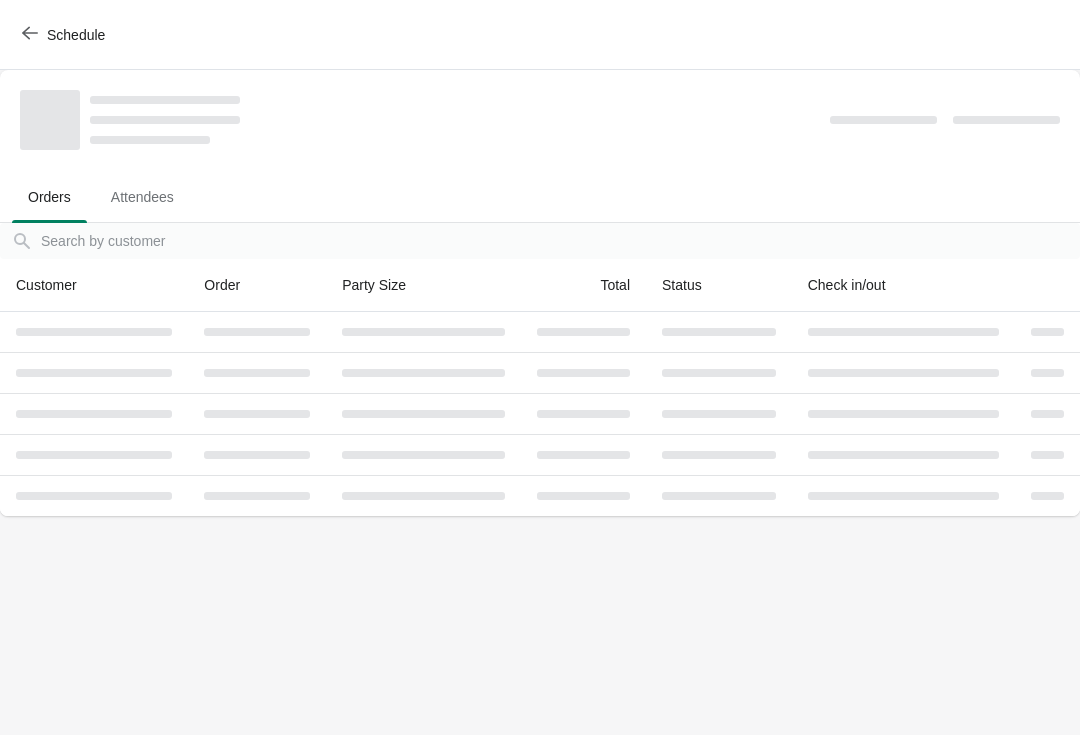 scroll, scrollTop: 0, scrollLeft: 0, axis: both 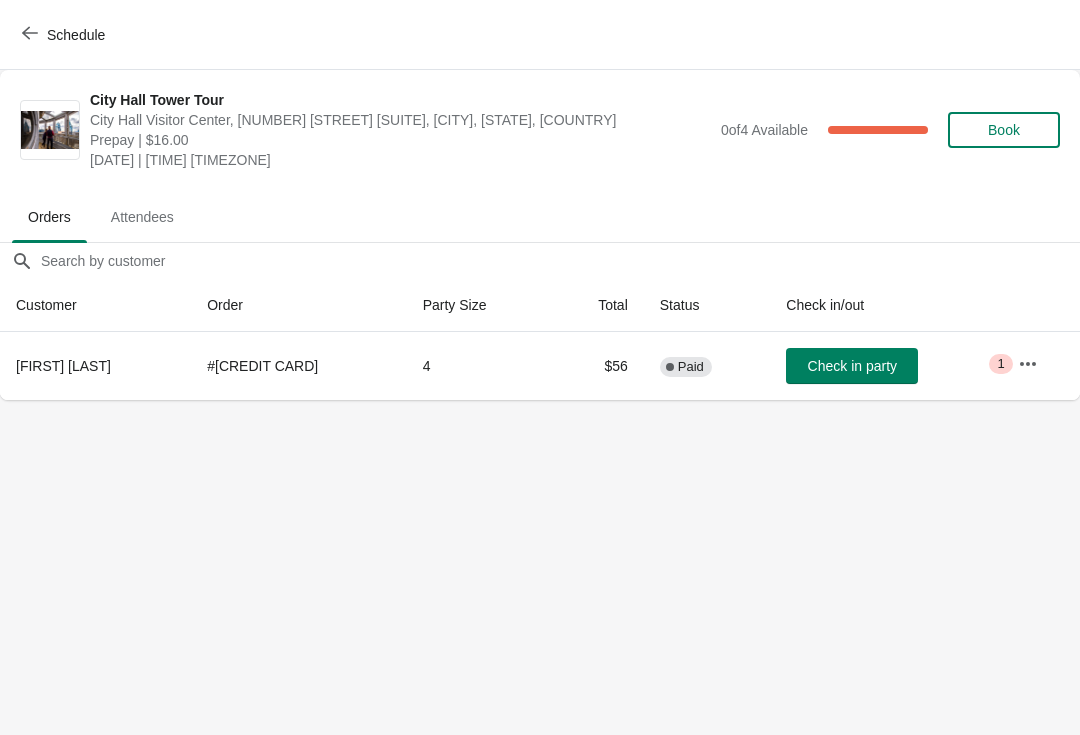 click on "Check in party" at bounding box center [852, 366] 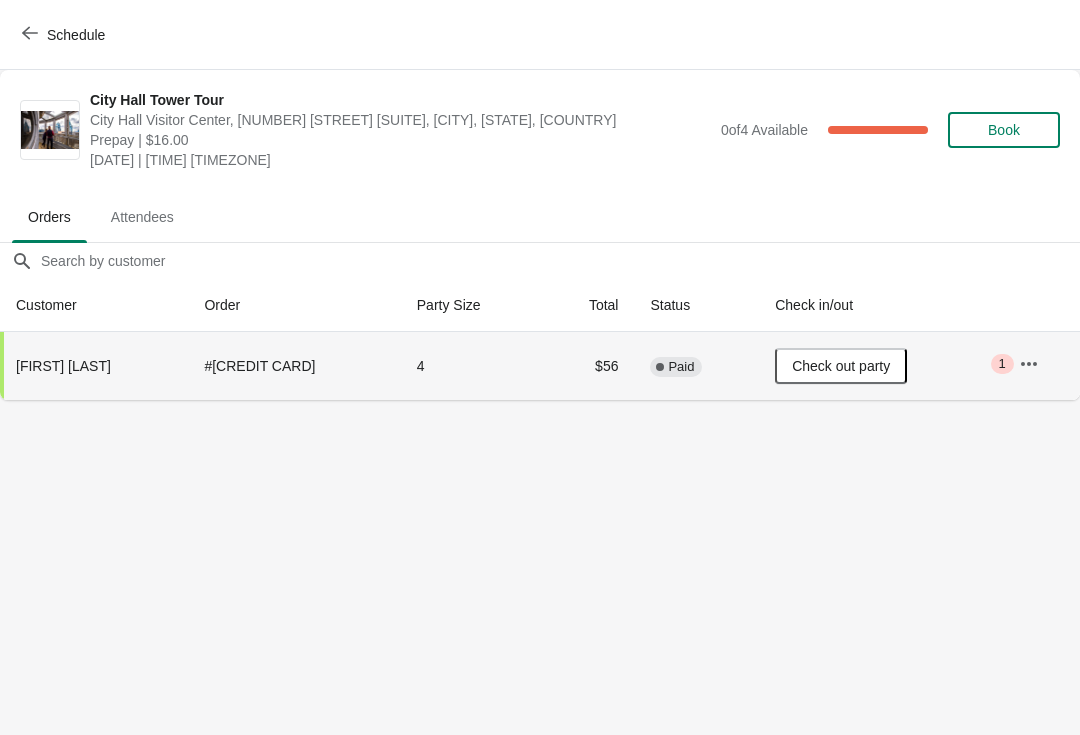 click on "Schedule" at bounding box center (76, 35) 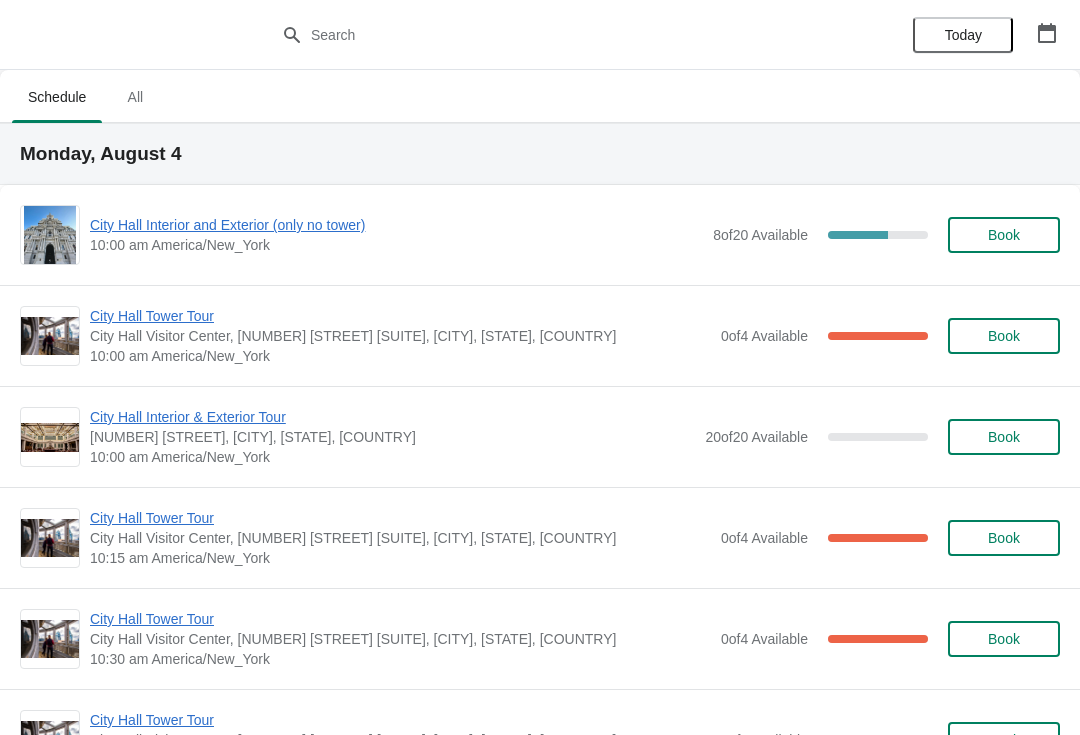 click on "City Hall Tower Tour" at bounding box center [400, 316] 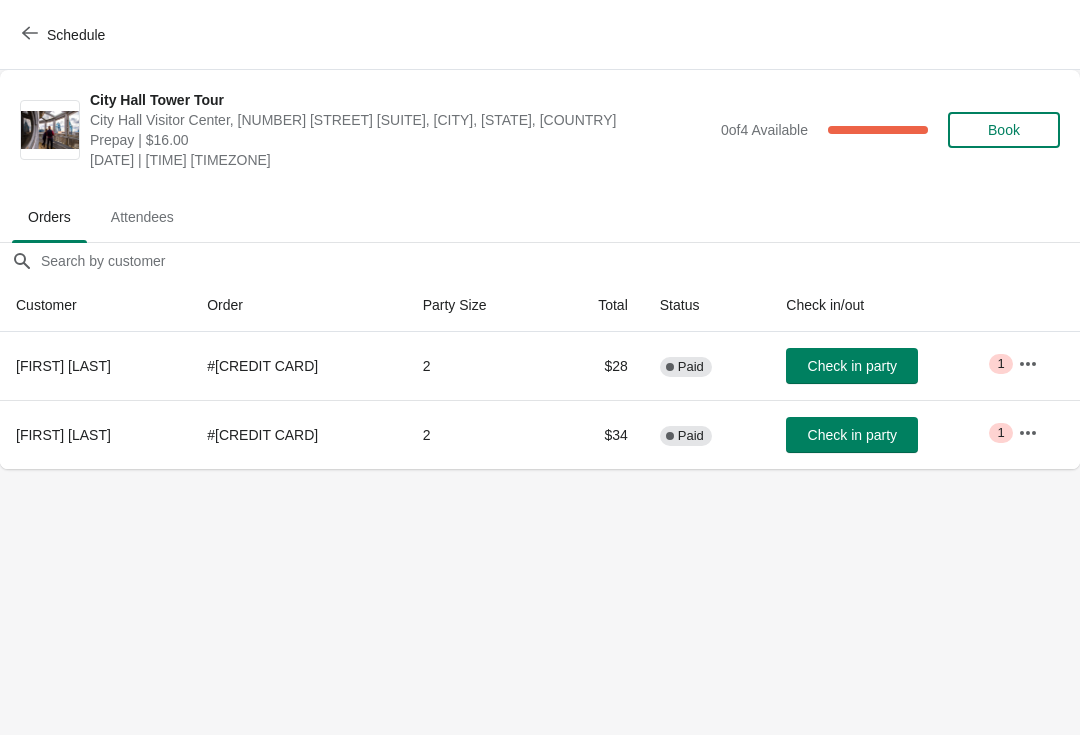 click on "Check in party" at bounding box center (852, 366) 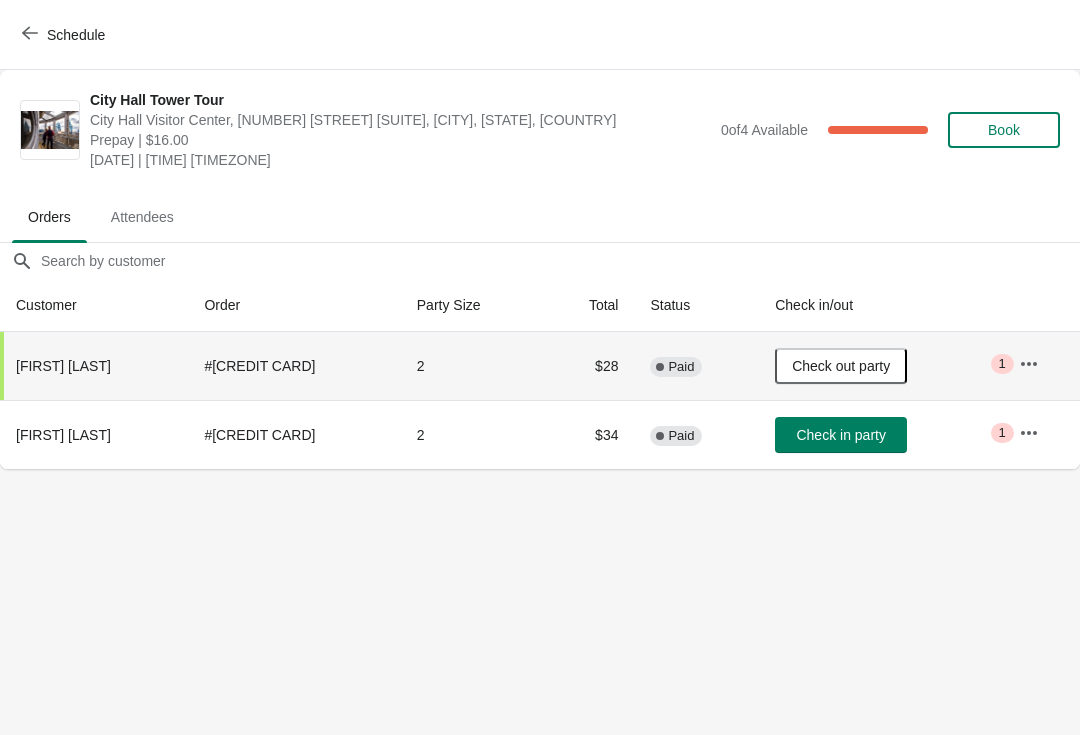 click on "Schedule" at bounding box center [65, 35] 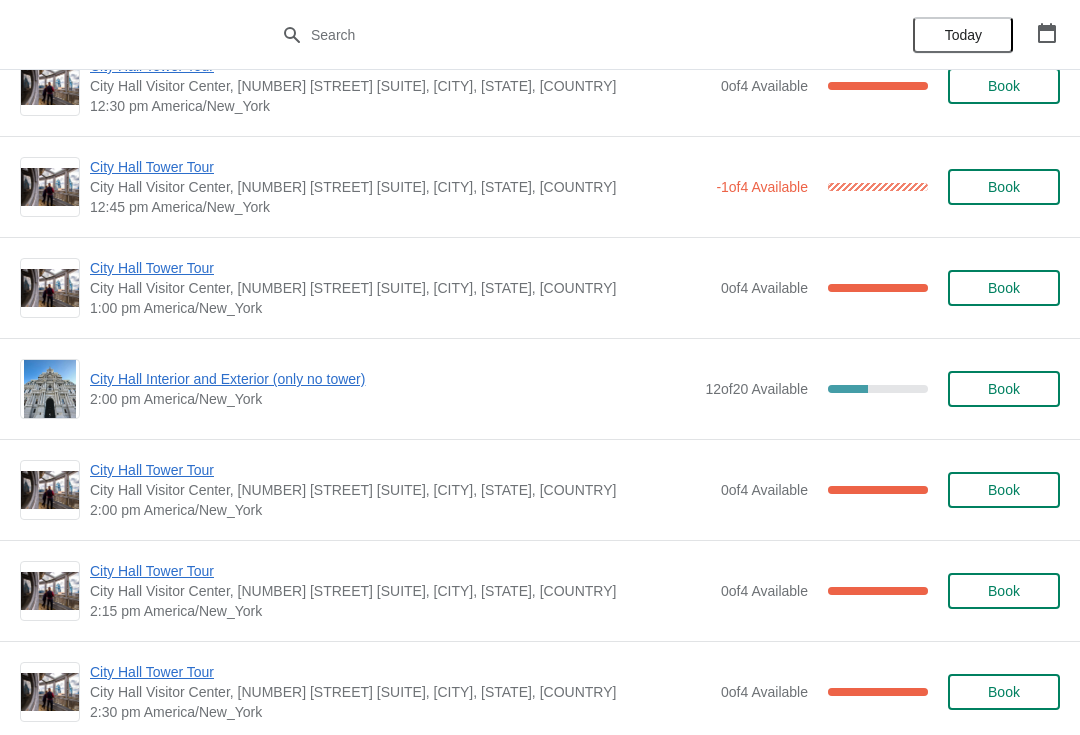 scroll, scrollTop: 1261, scrollLeft: 0, axis: vertical 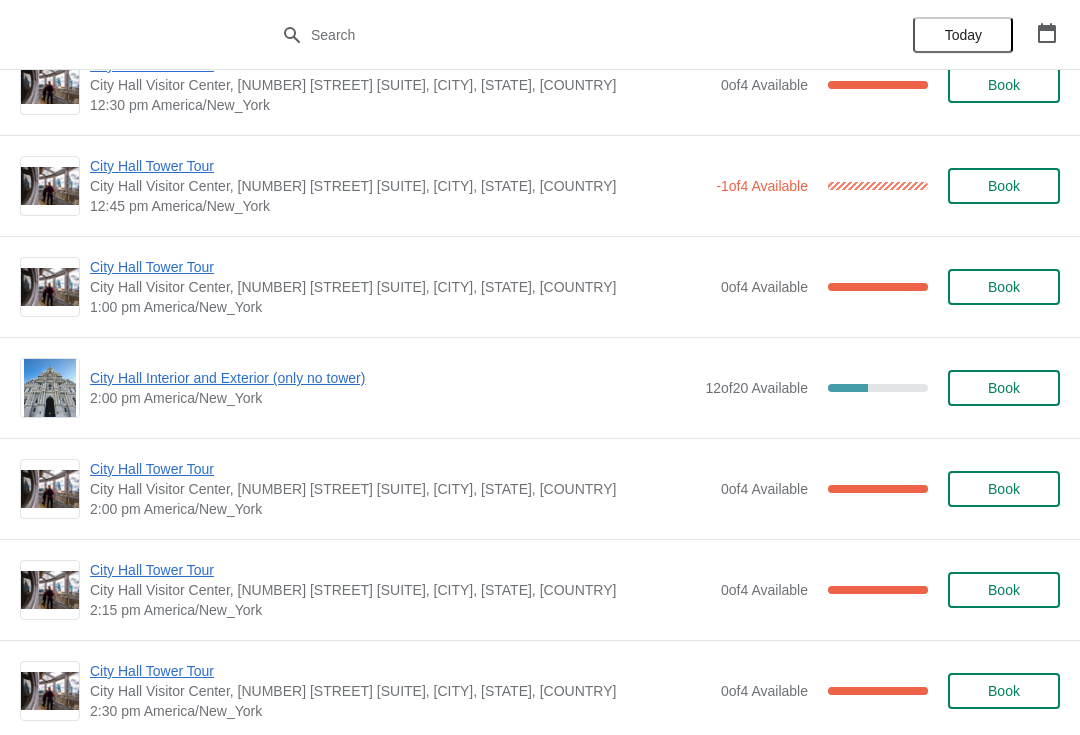 click on "City Hall Interior and Exterior (only no tower)" at bounding box center [392, 378] 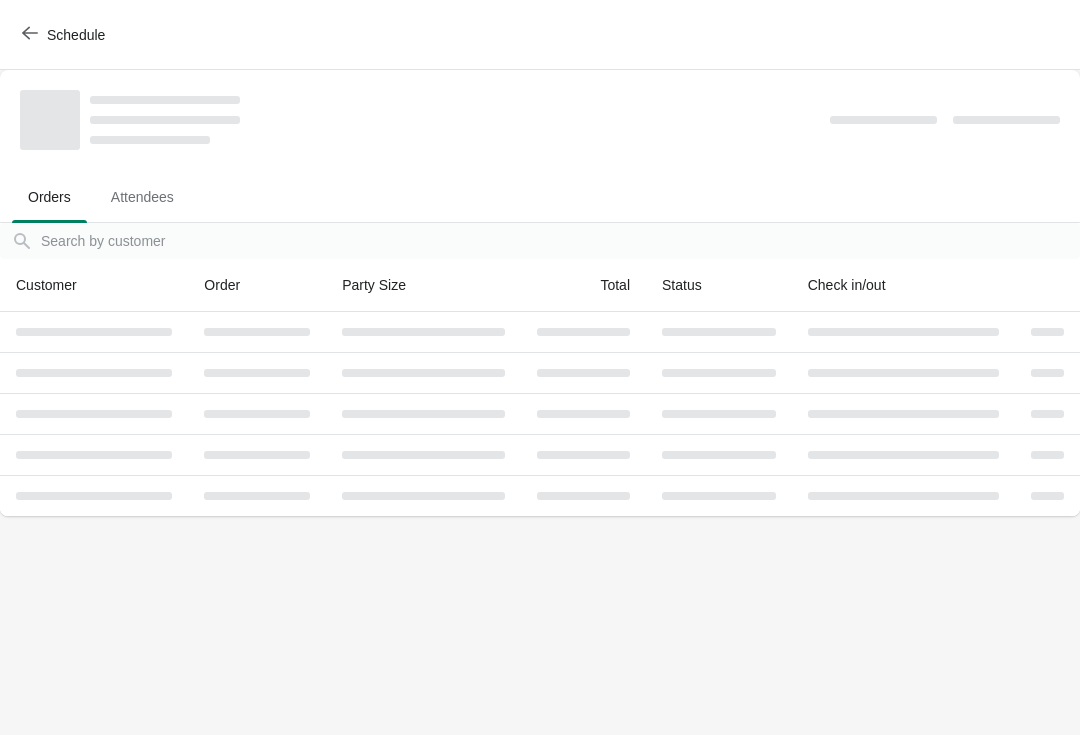 scroll, scrollTop: 0, scrollLeft: 0, axis: both 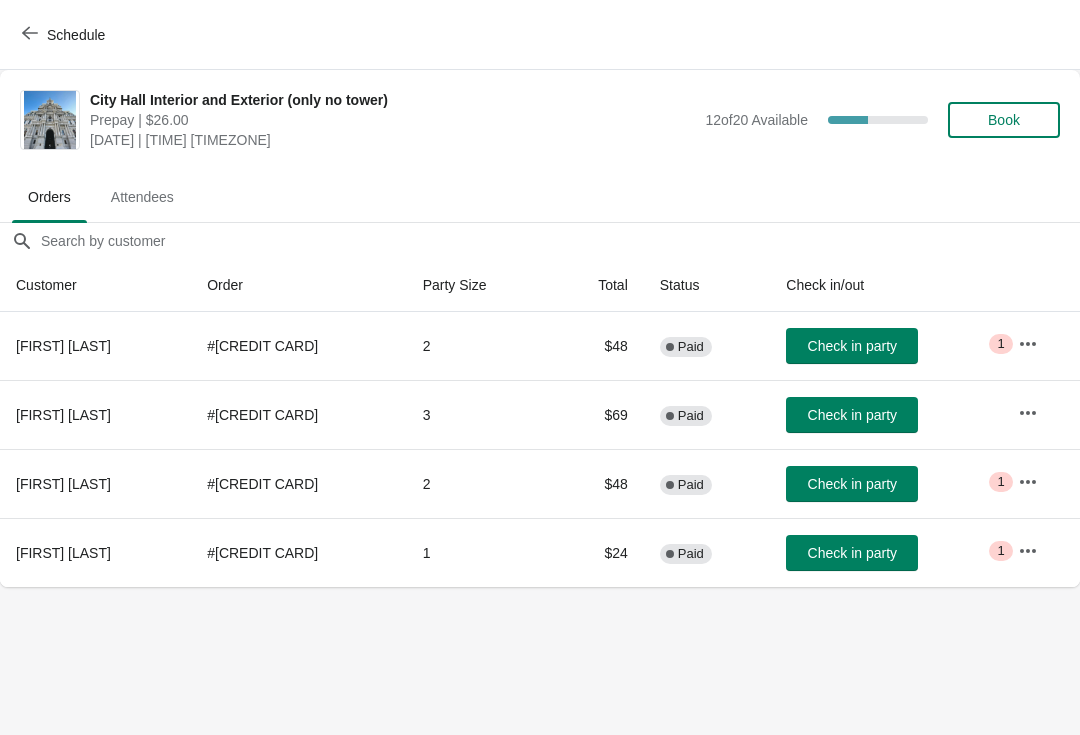 click on "Schedule" at bounding box center (540, 35) 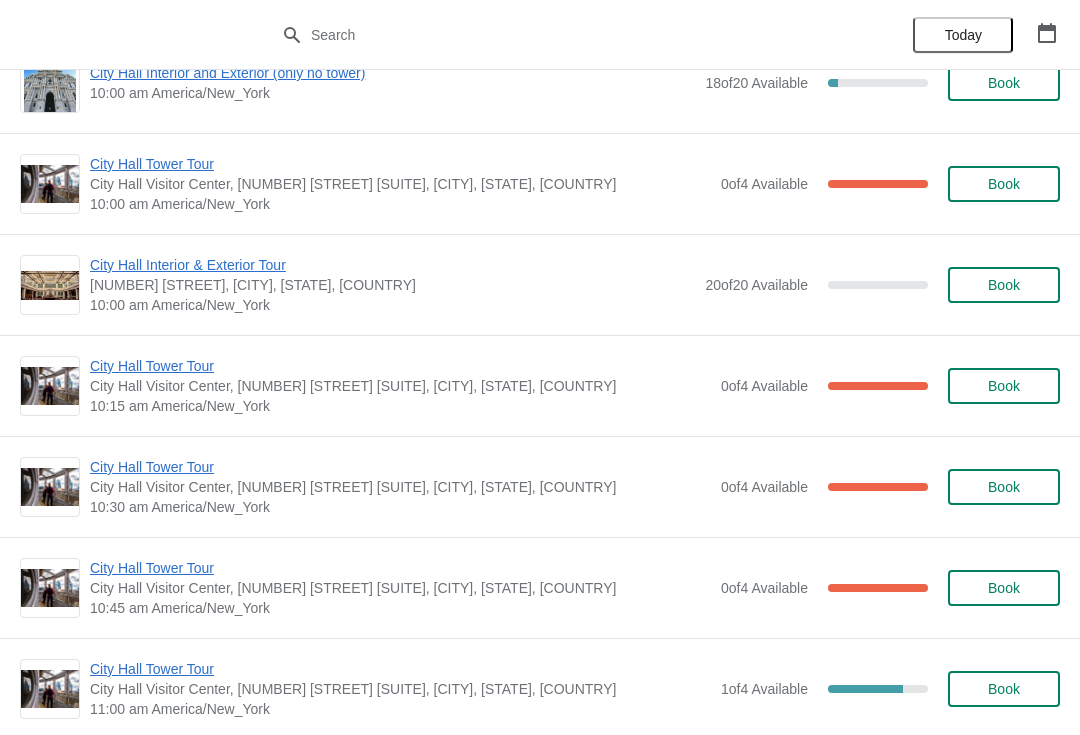 scroll, scrollTop: 4113, scrollLeft: 0, axis: vertical 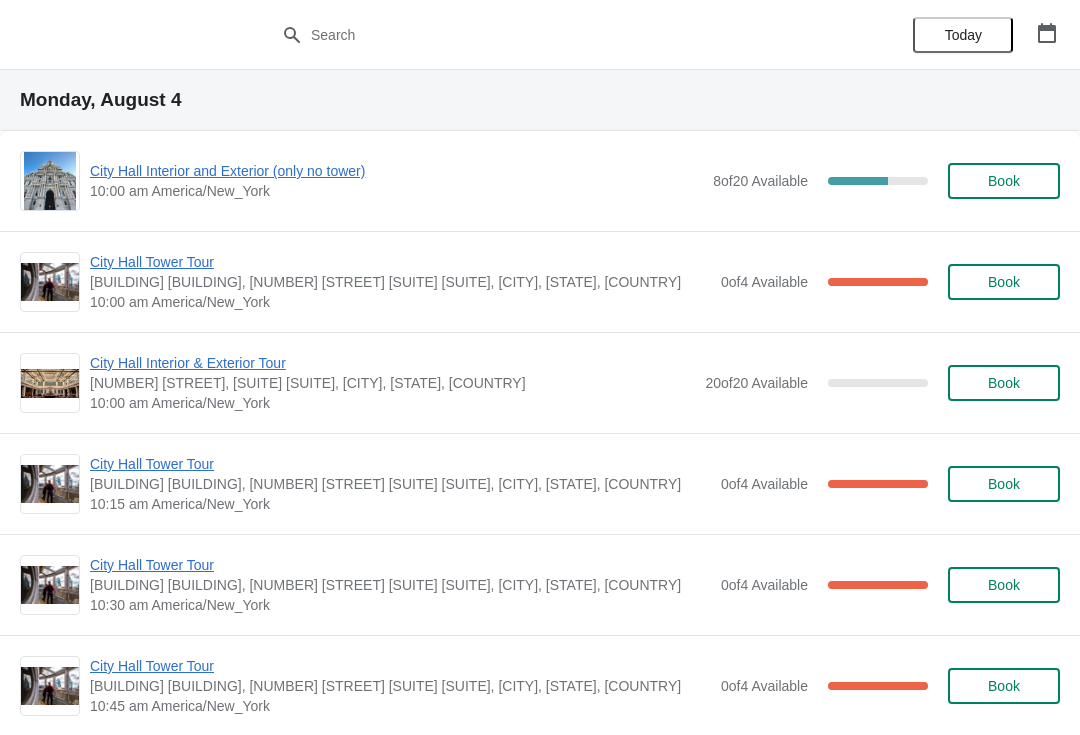 click on "City Hall Tower Tour" at bounding box center (400, 464) 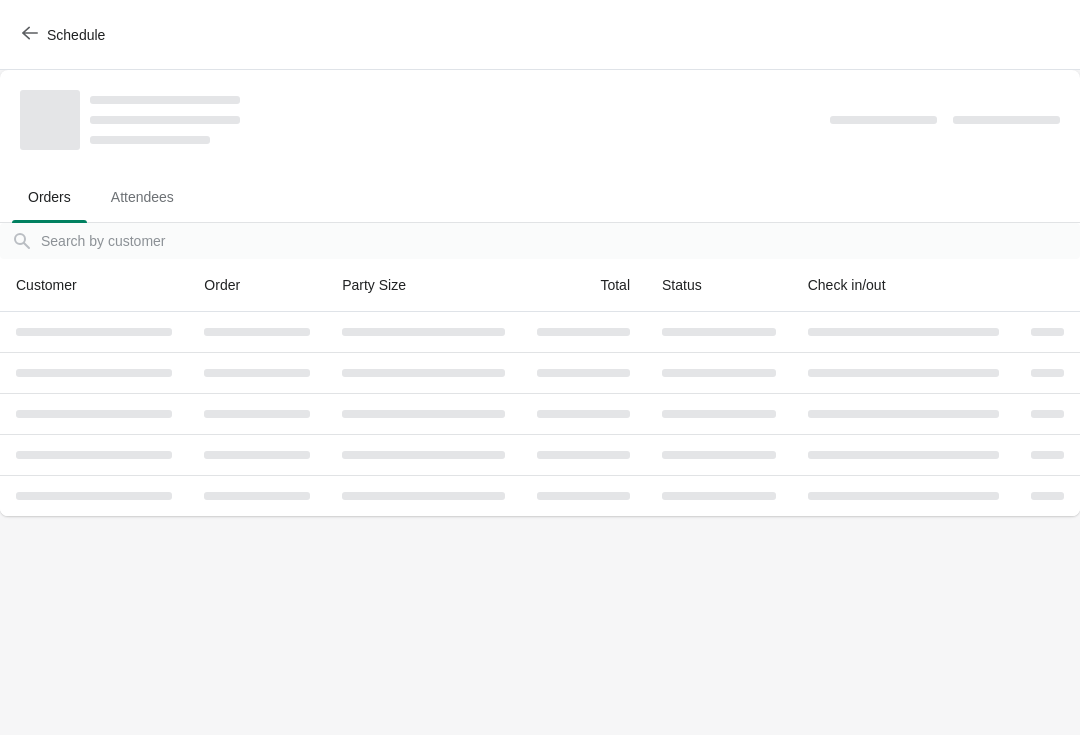 scroll, scrollTop: 0, scrollLeft: 0, axis: both 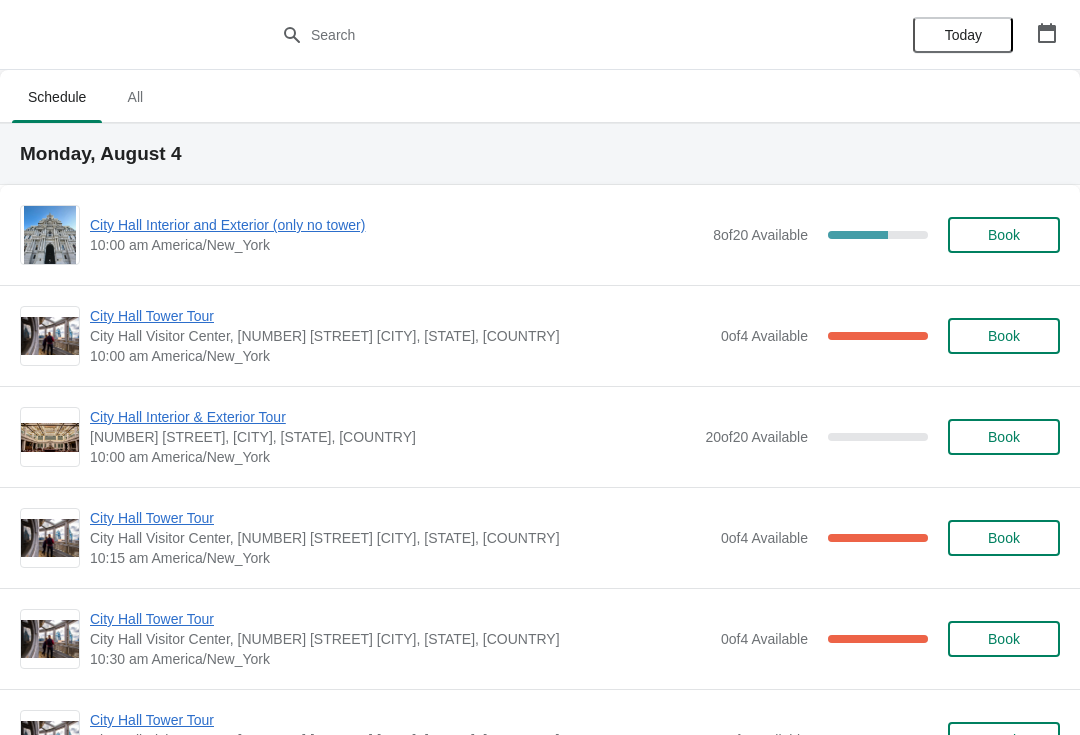 click on "City Hall Tower Tour" at bounding box center (400, 316) 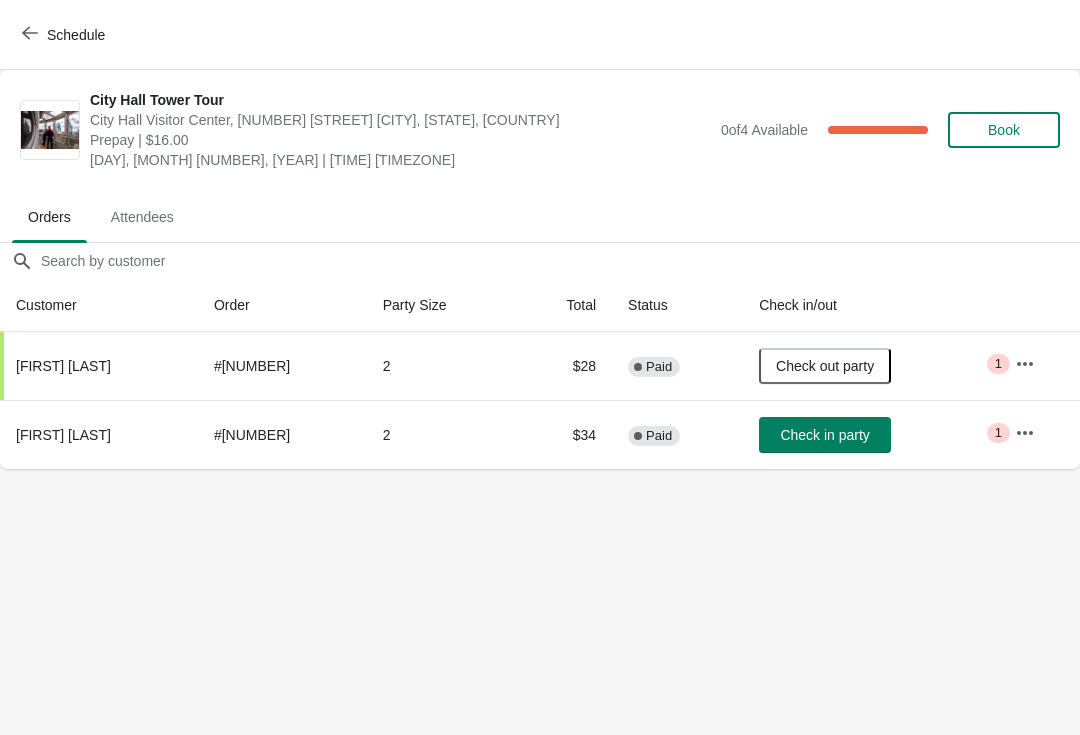 click on "Schedule" at bounding box center (65, 35) 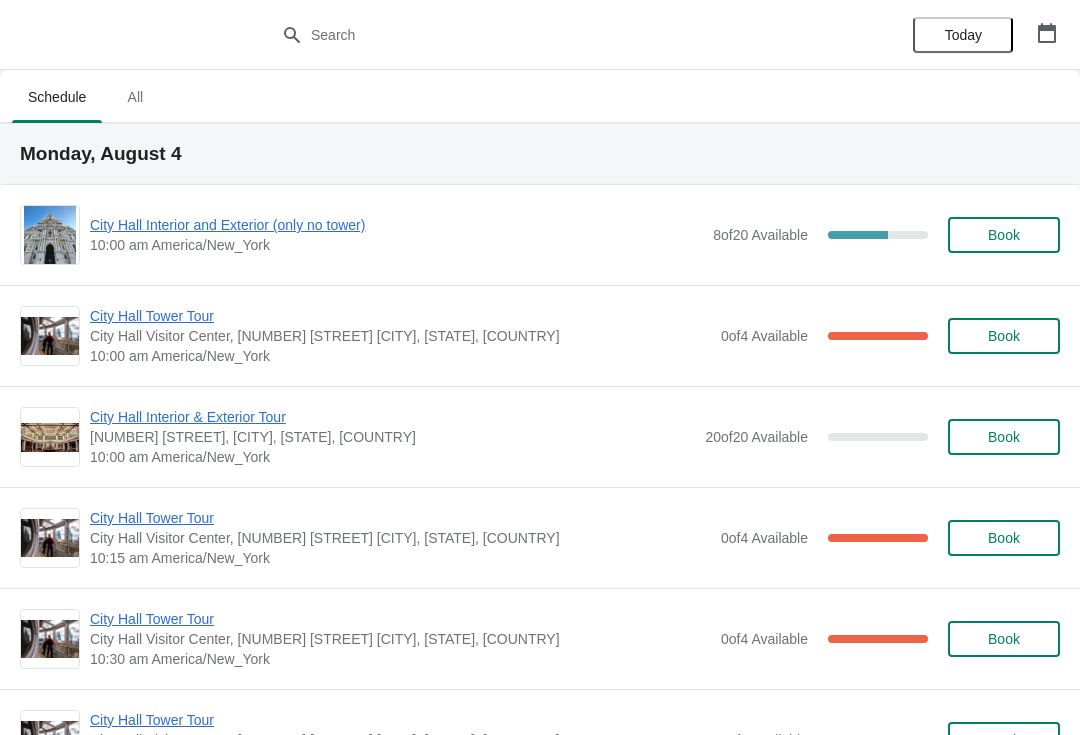 click on "City Hall Interior and Exterior (only no tower)" at bounding box center [396, 225] 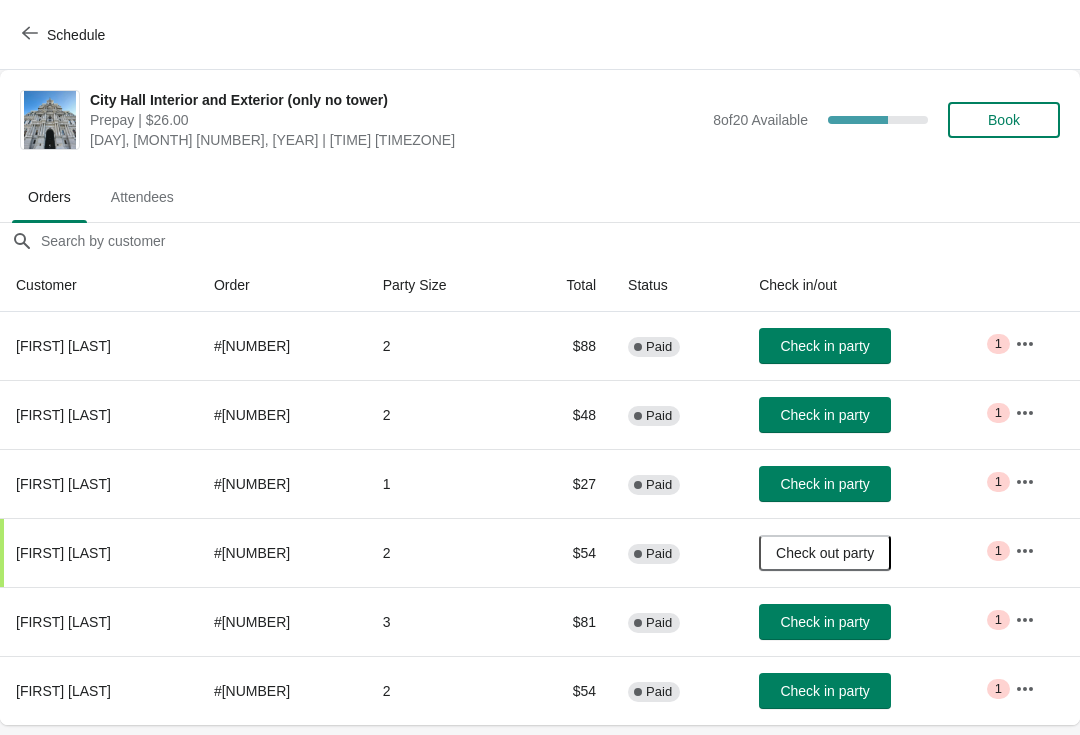 click on "Check in party" at bounding box center [825, 346] 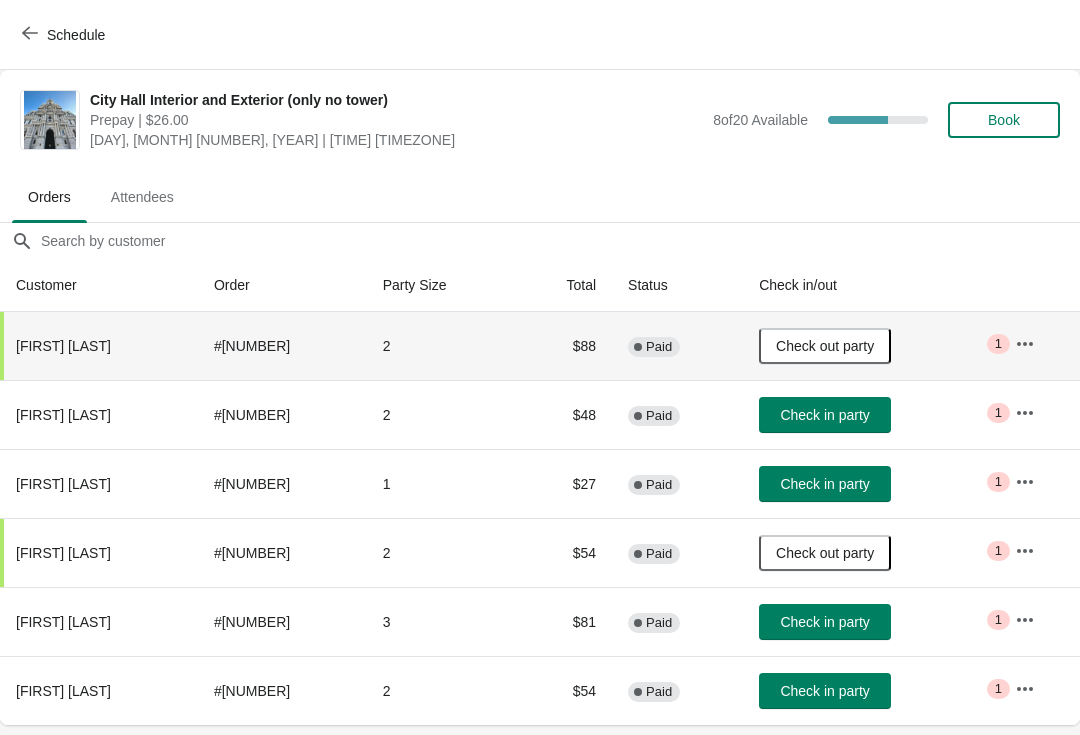 click on "Schedule" at bounding box center (65, 35) 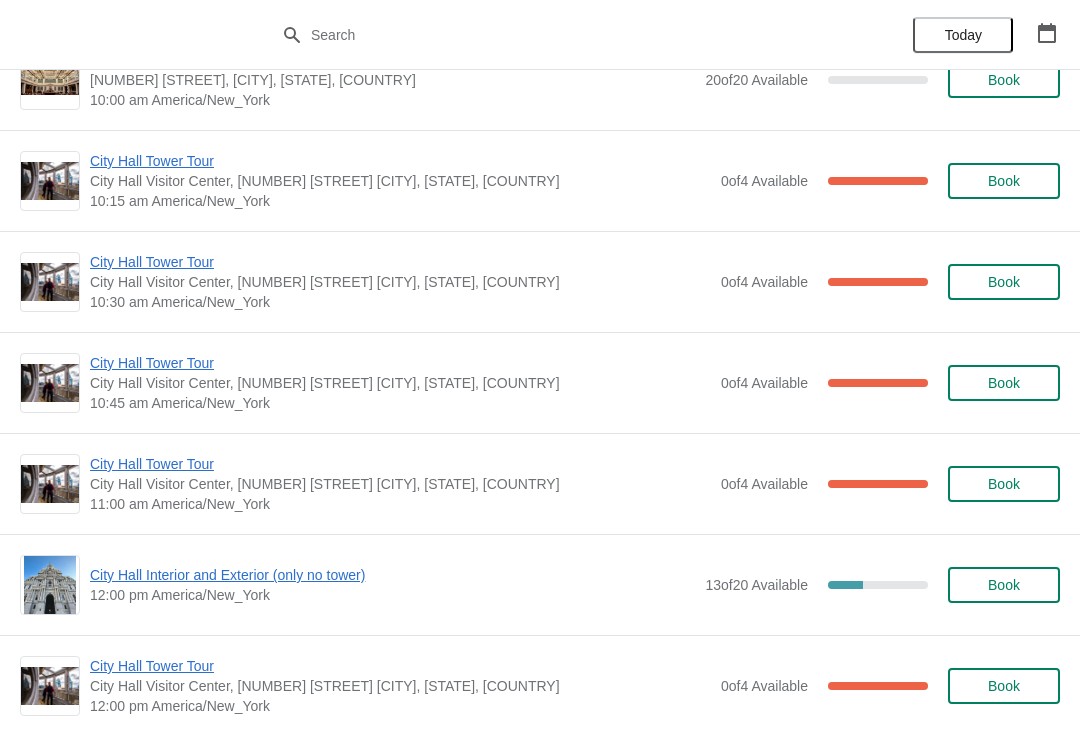scroll, scrollTop: 367, scrollLeft: 0, axis: vertical 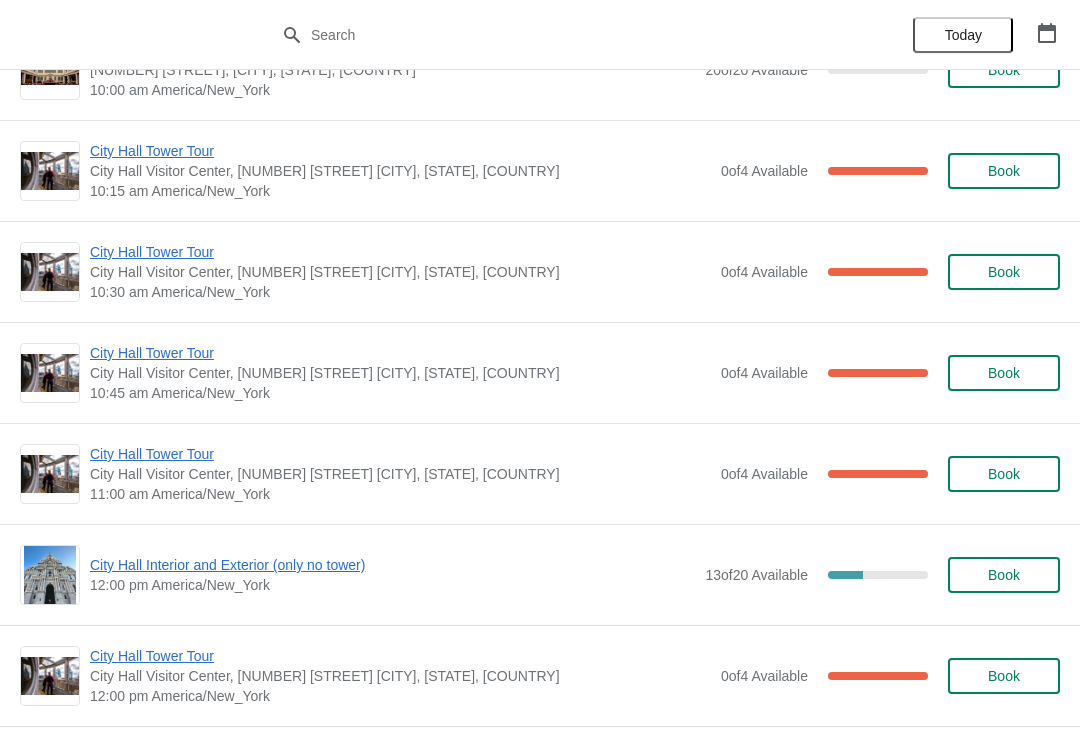 click on "City Hall Tower Tour" at bounding box center (400, 454) 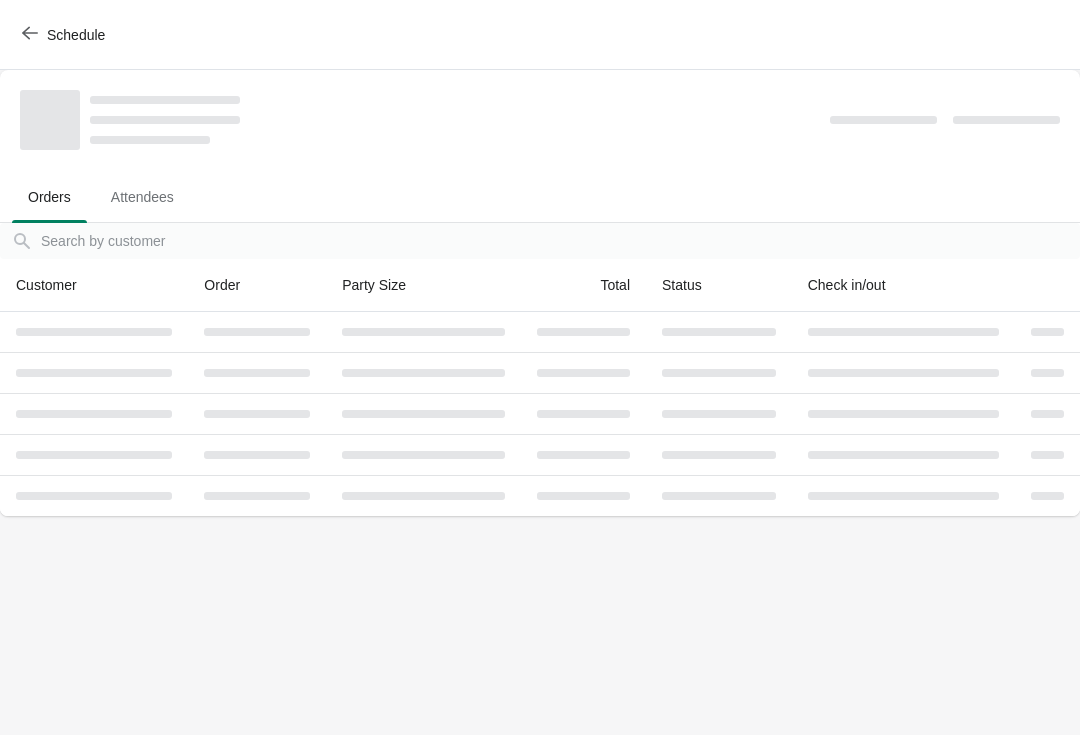 scroll, scrollTop: 0, scrollLeft: 0, axis: both 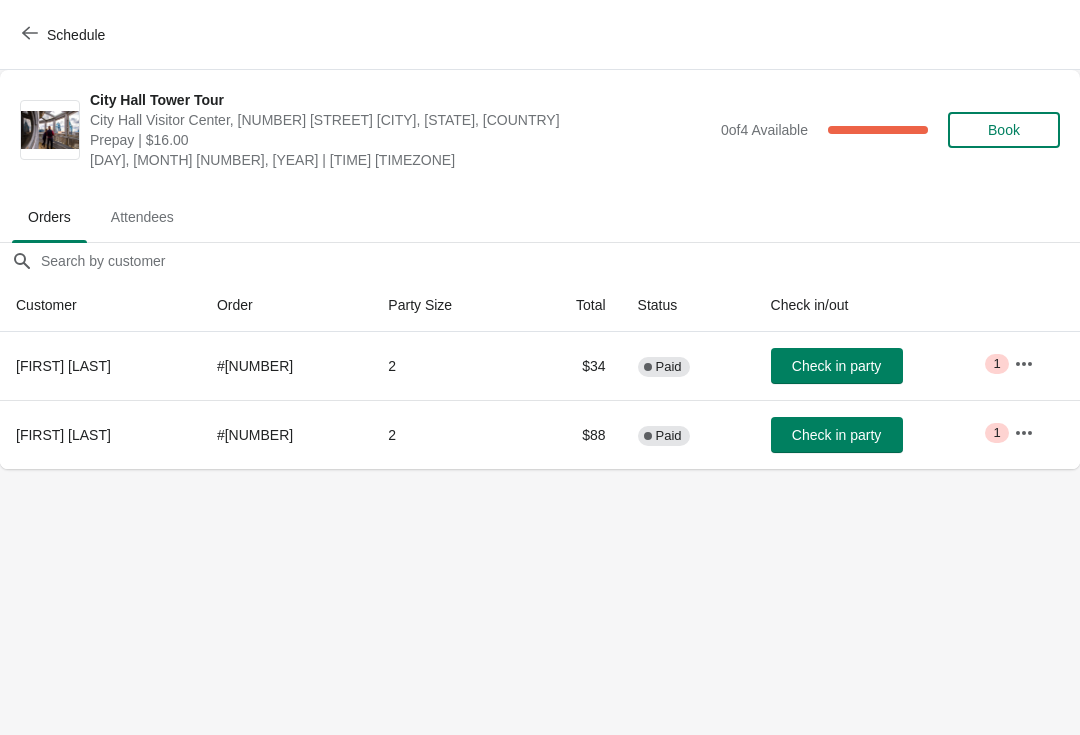 click on "Check in party" at bounding box center [836, 435] 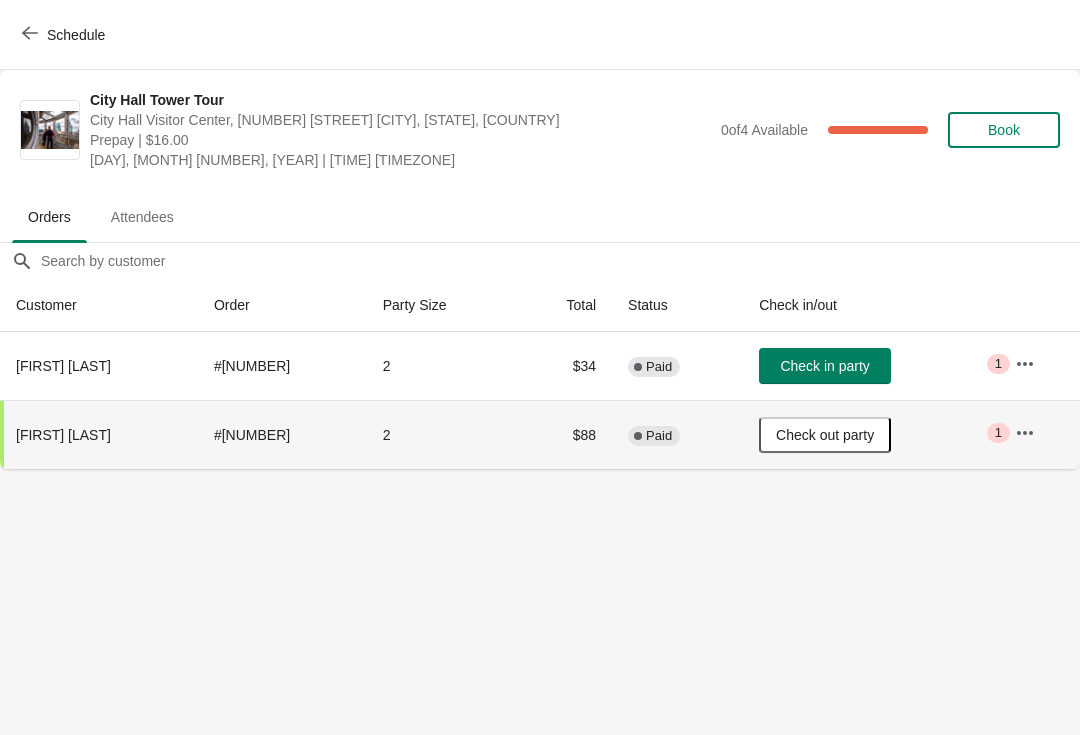 click on "Schedule" at bounding box center [65, 35] 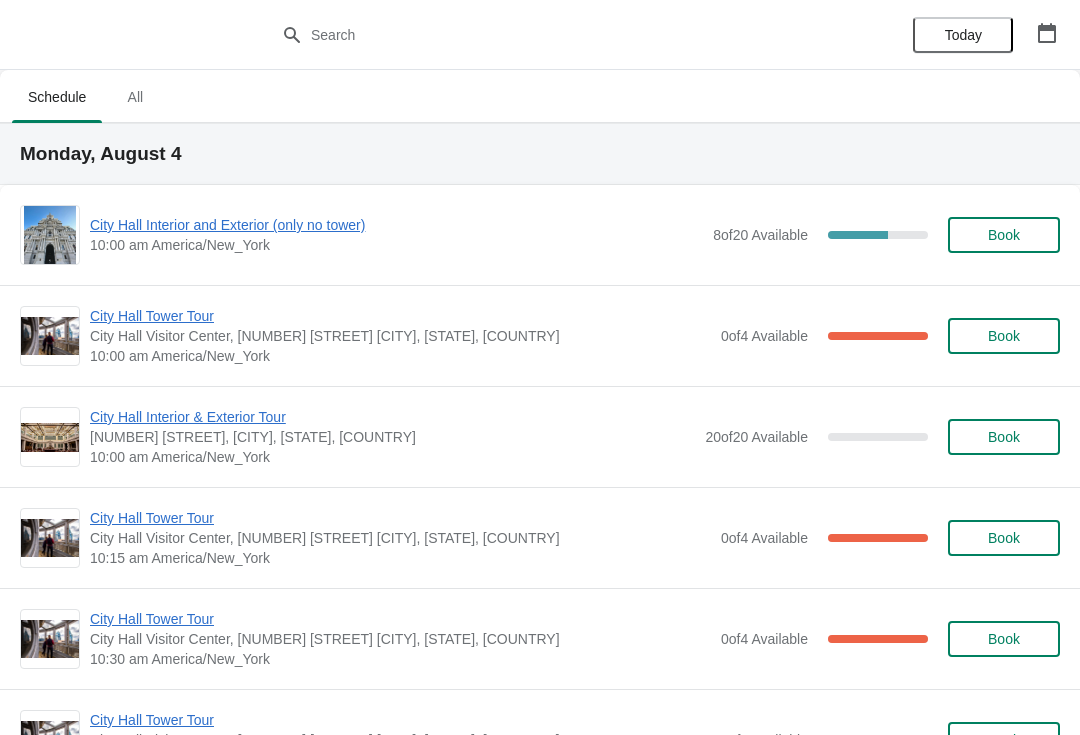 click on "City Hall Interior & Exterior Tour 1400 John F Kennedy Boulevard, Suite 121, Philadelphia, PA, USA 10:00 am America/New_York 20  of  20   Available 0 % Book" at bounding box center (575, 437) 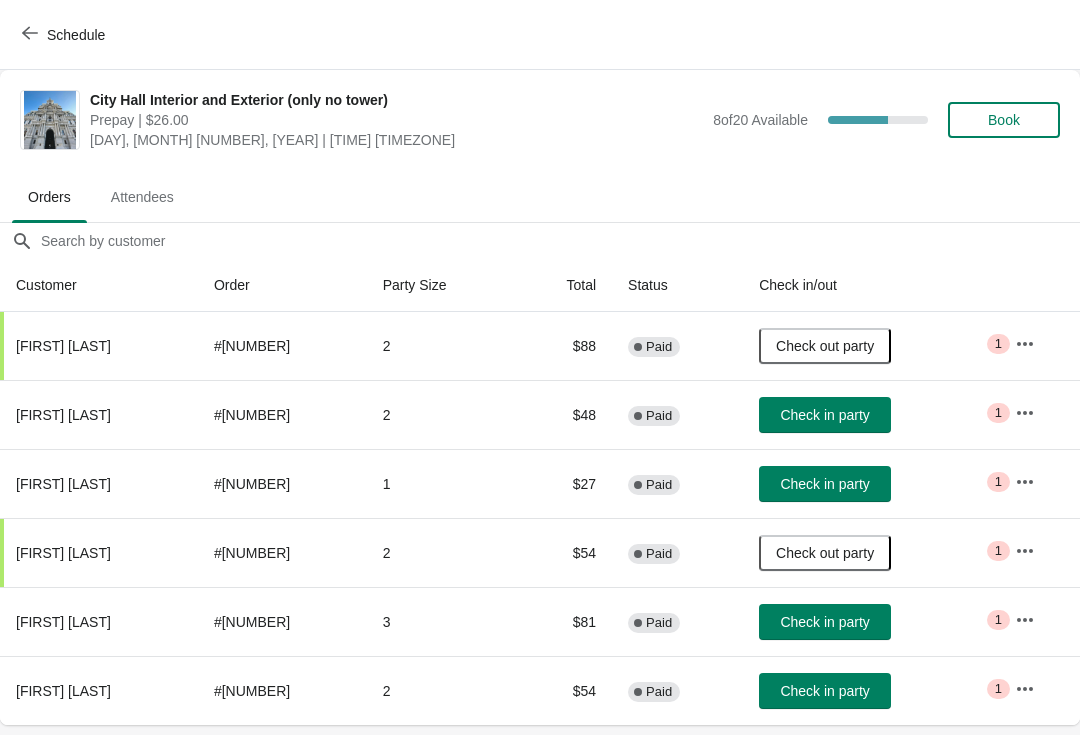 click on "Schedule" at bounding box center [65, 35] 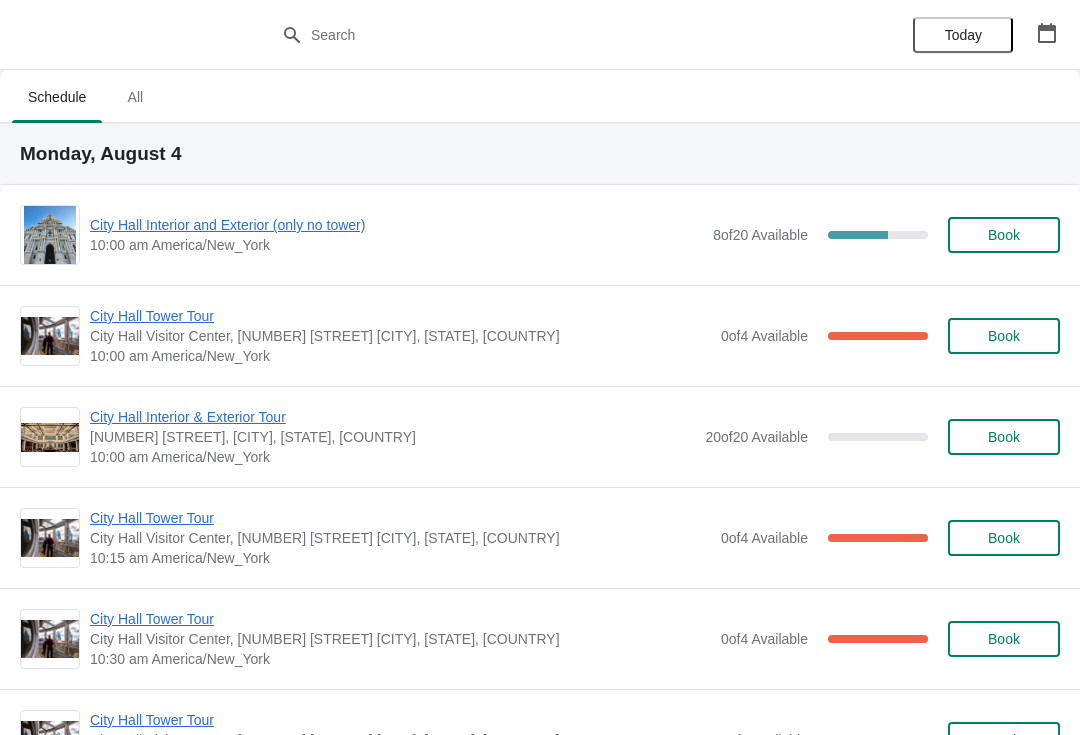 click on "City Hall Tower Tour" at bounding box center [400, 316] 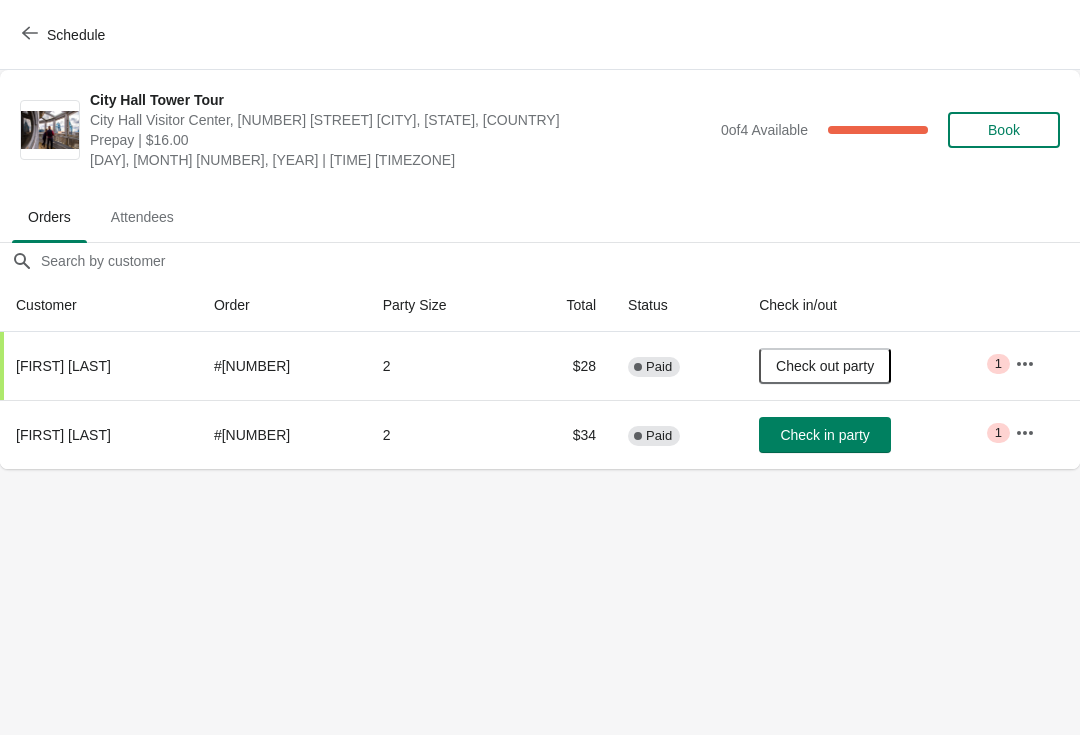 click on "Check in party" at bounding box center (824, 435) 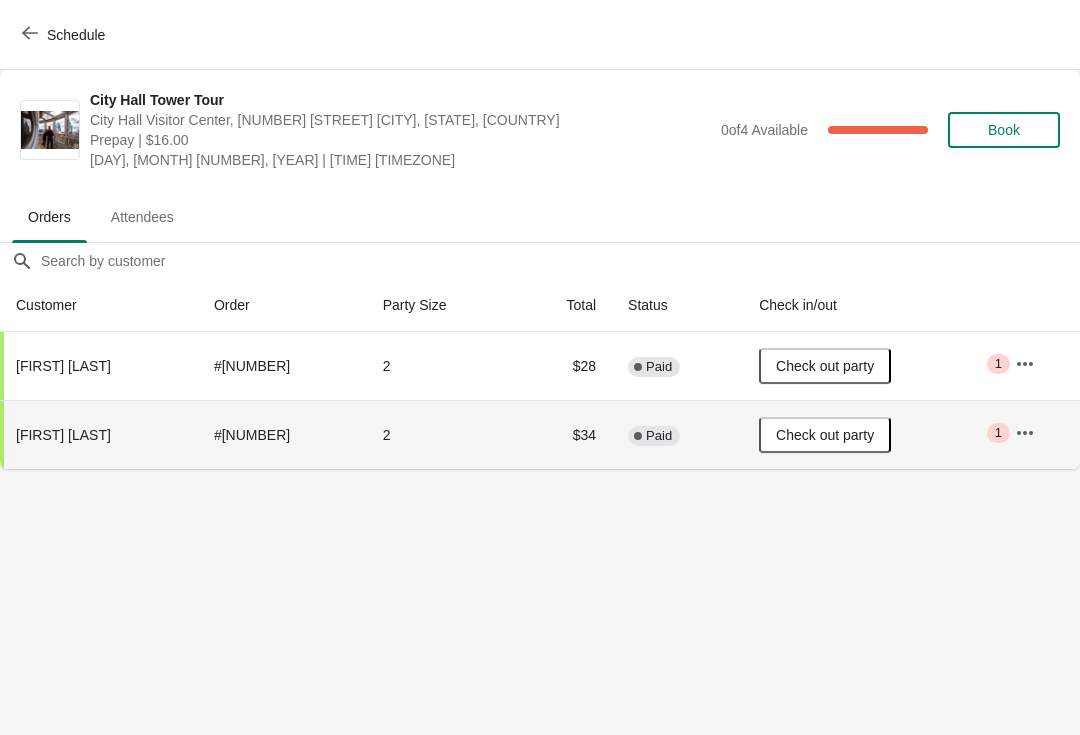 click on "Schedule" at bounding box center [65, 34] 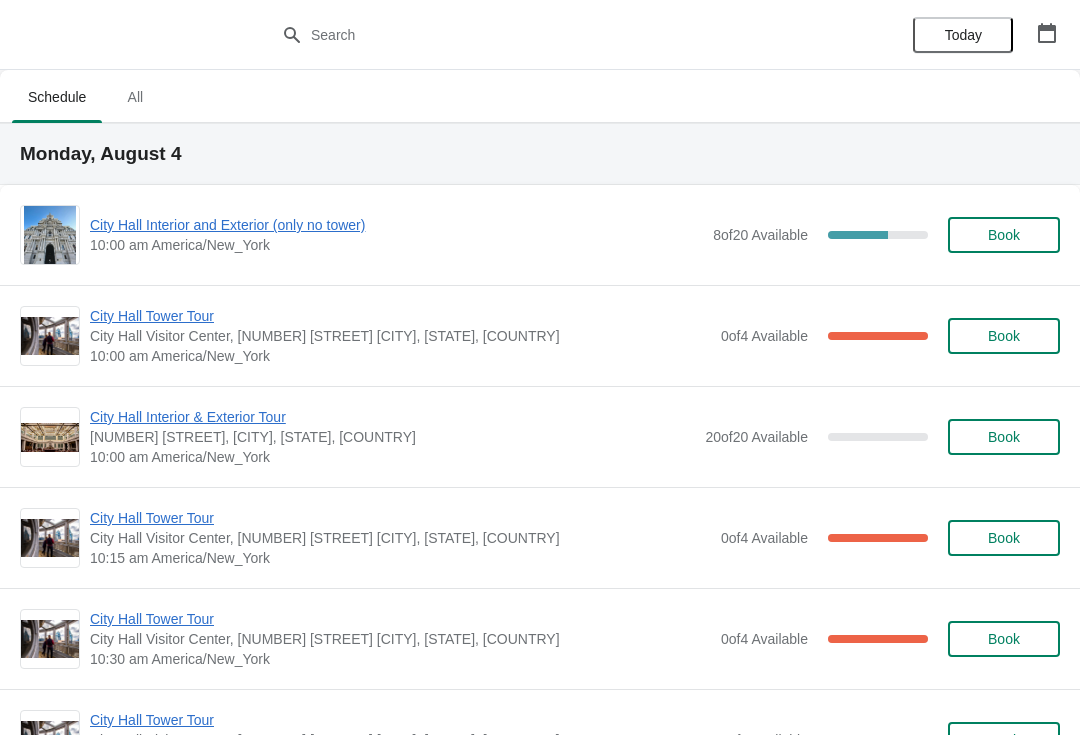 click on "City Hall Interior and Exterior (only no tower)" at bounding box center (396, 225) 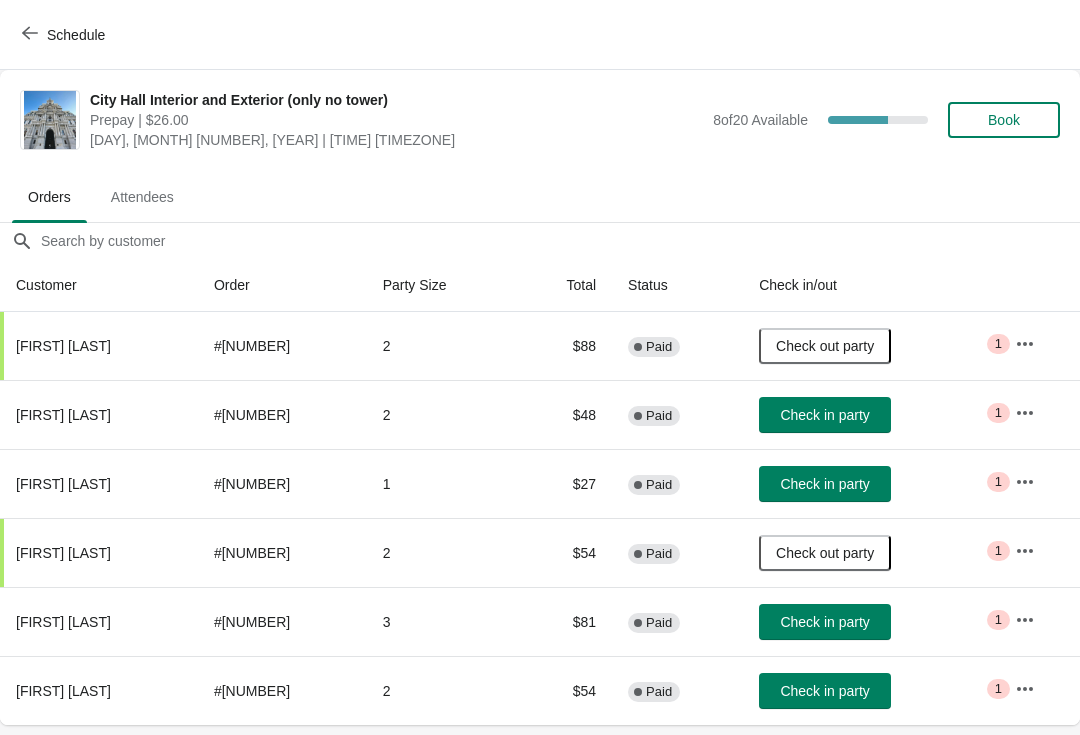 scroll, scrollTop: 0, scrollLeft: 0, axis: both 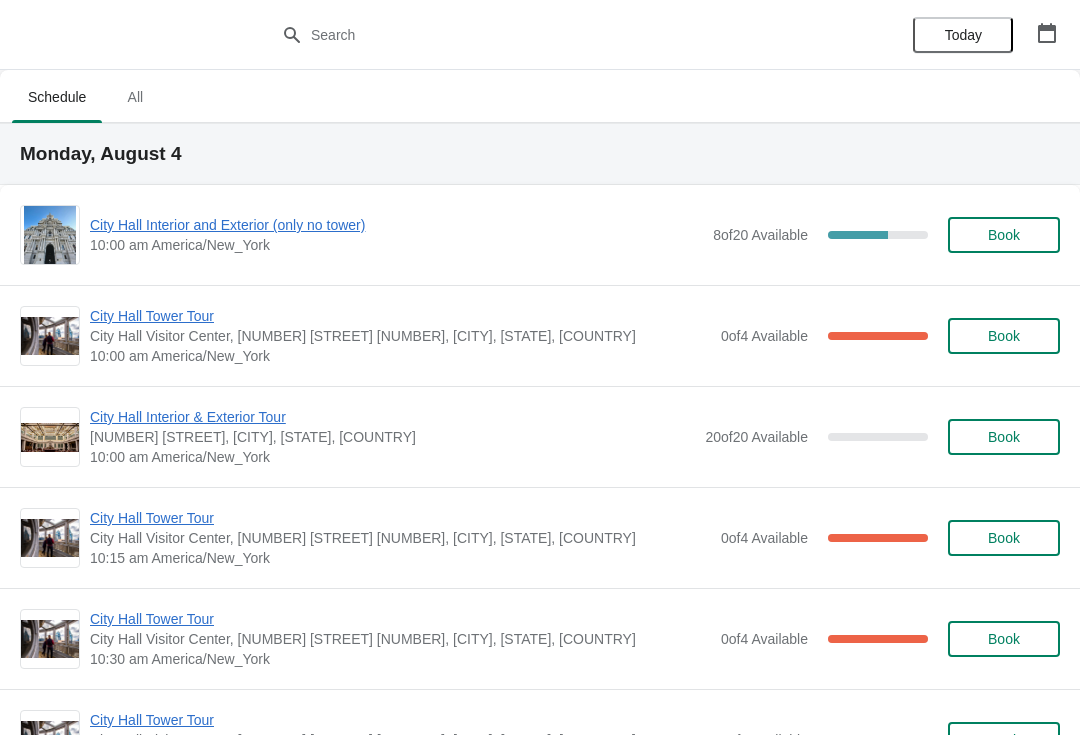 click on "City Hall Interior and Exterior (only no tower)" at bounding box center [396, 225] 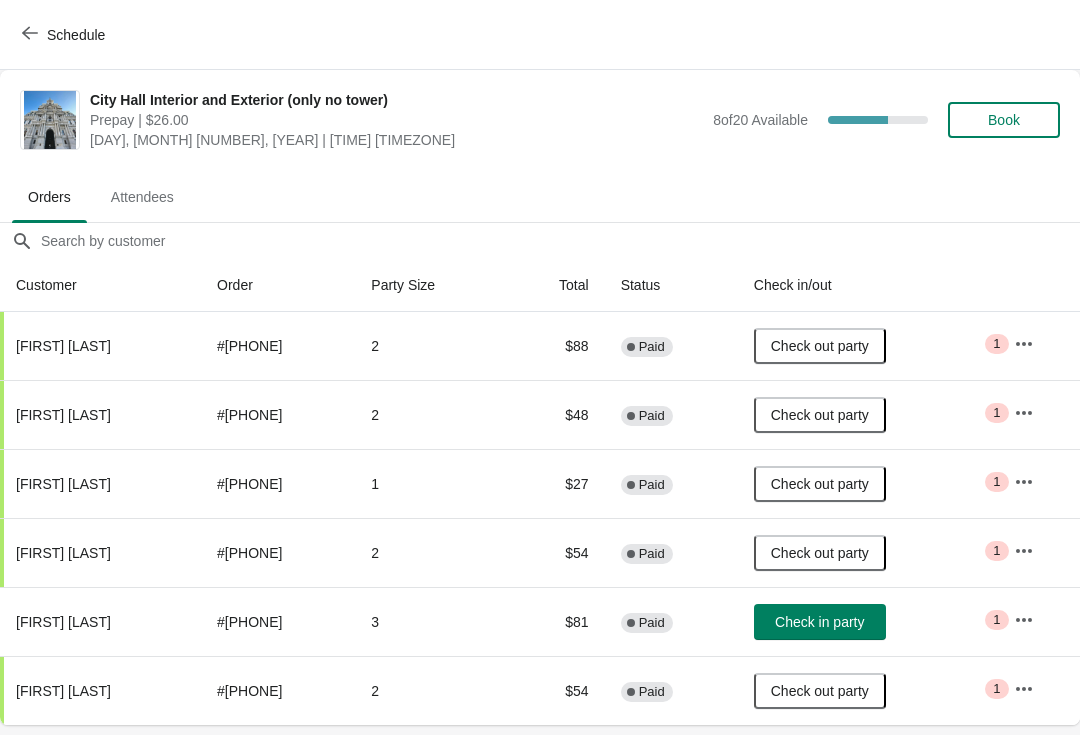 click on "Schedule" at bounding box center [65, 35] 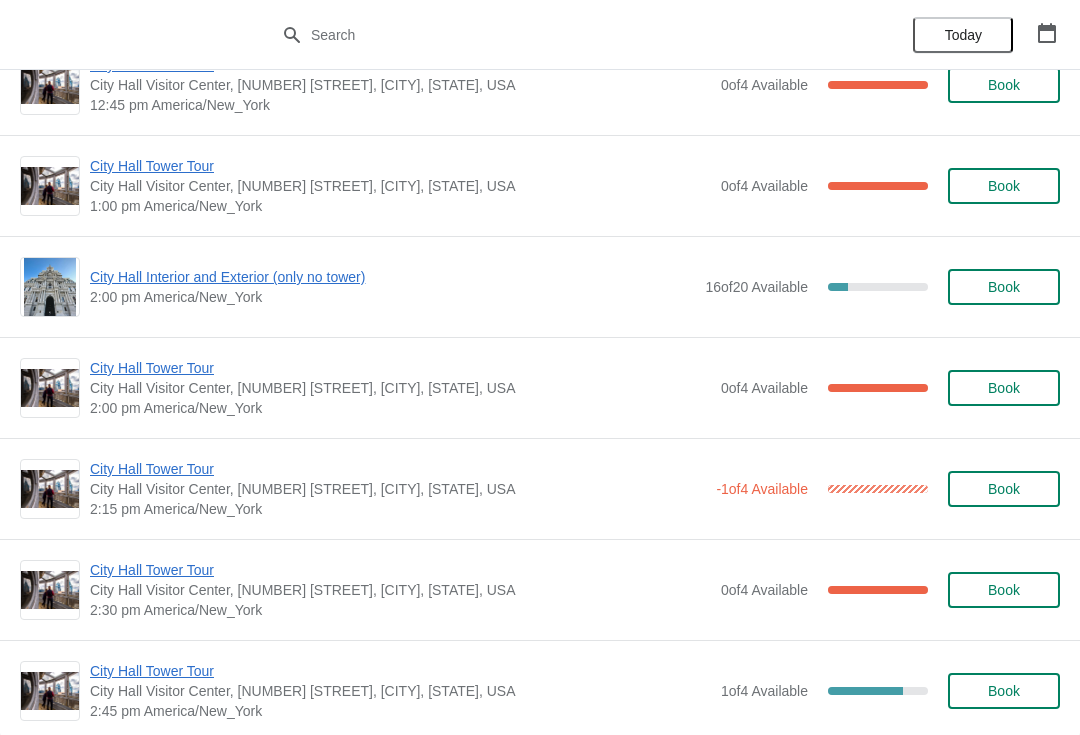 scroll, scrollTop: 7404, scrollLeft: 0, axis: vertical 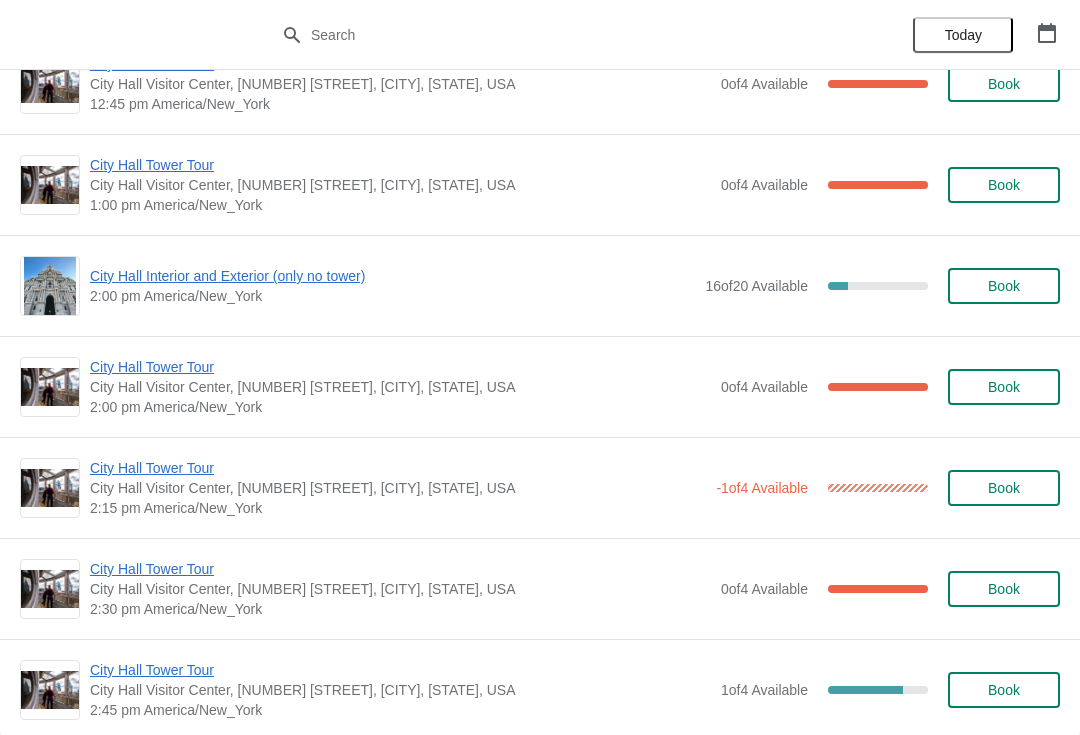 click on "City Hall Interior and Exterior (only no tower)" at bounding box center (392, 276) 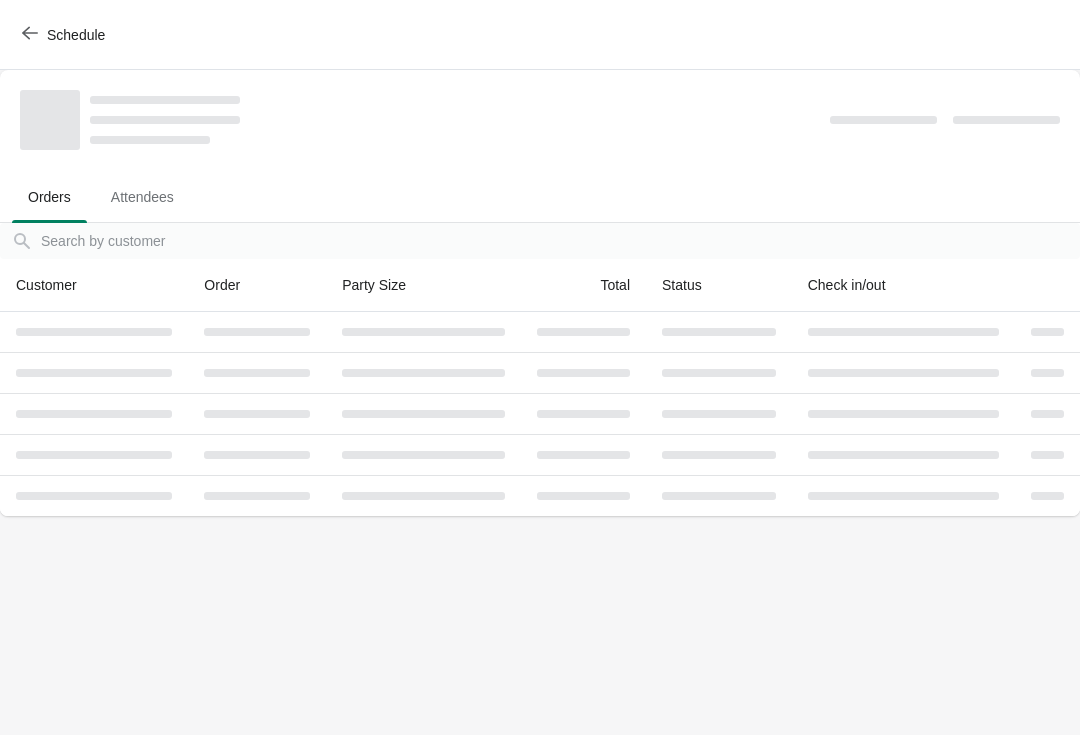 scroll, scrollTop: 0, scrollLeft: 0, axis: both 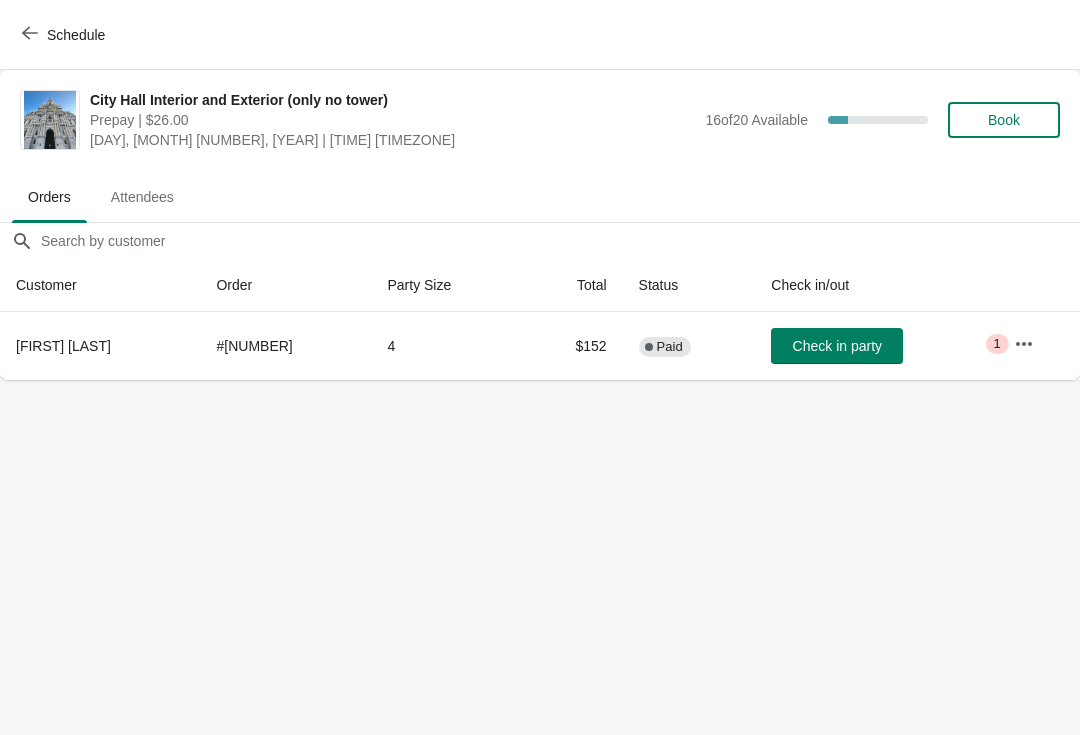 click 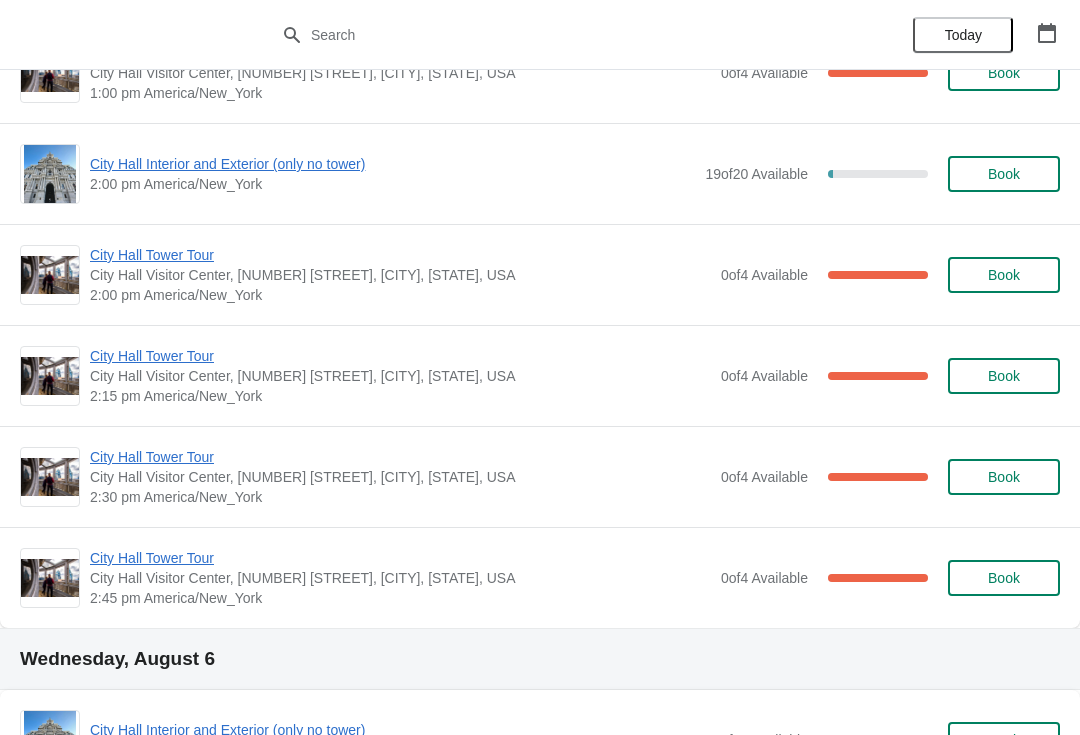 scroll, scrollTop: 4050, scrollLeft: 0, axis: vertical 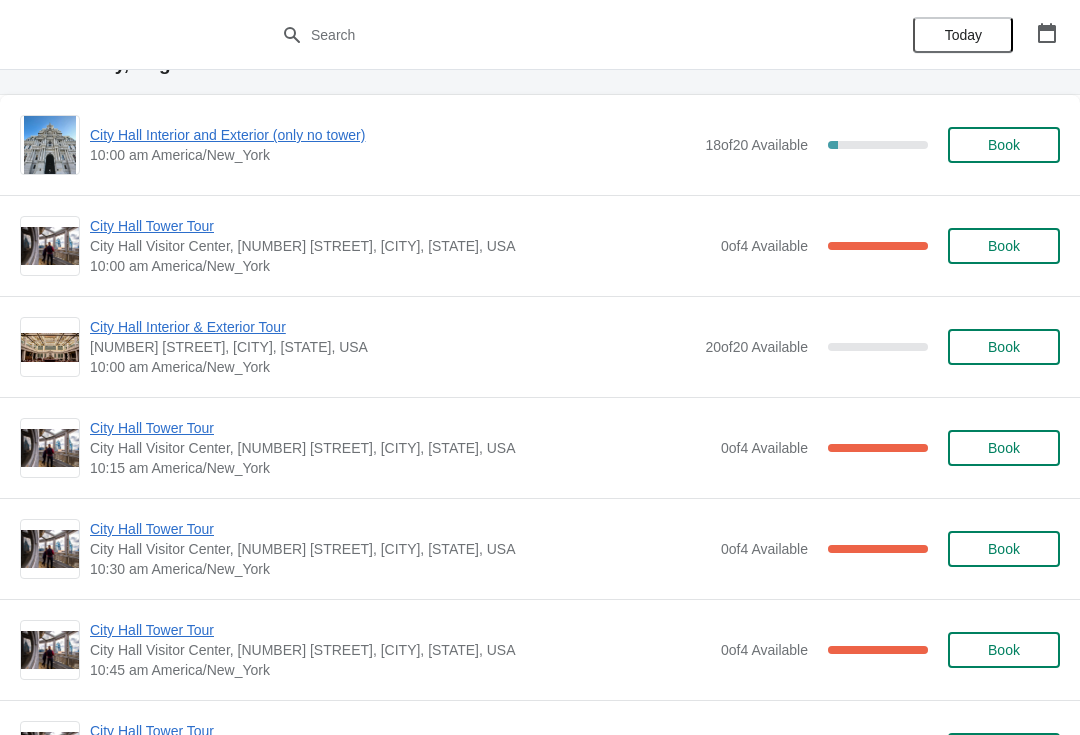 click 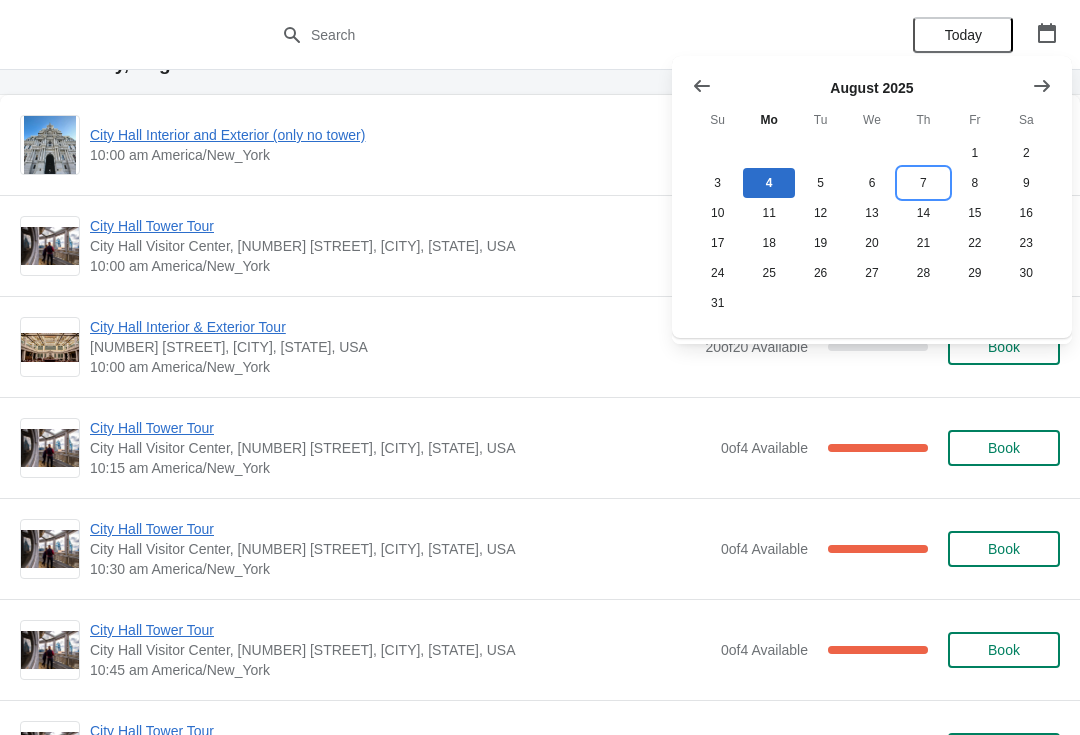 click on "7" at bounding box center [923, 183] 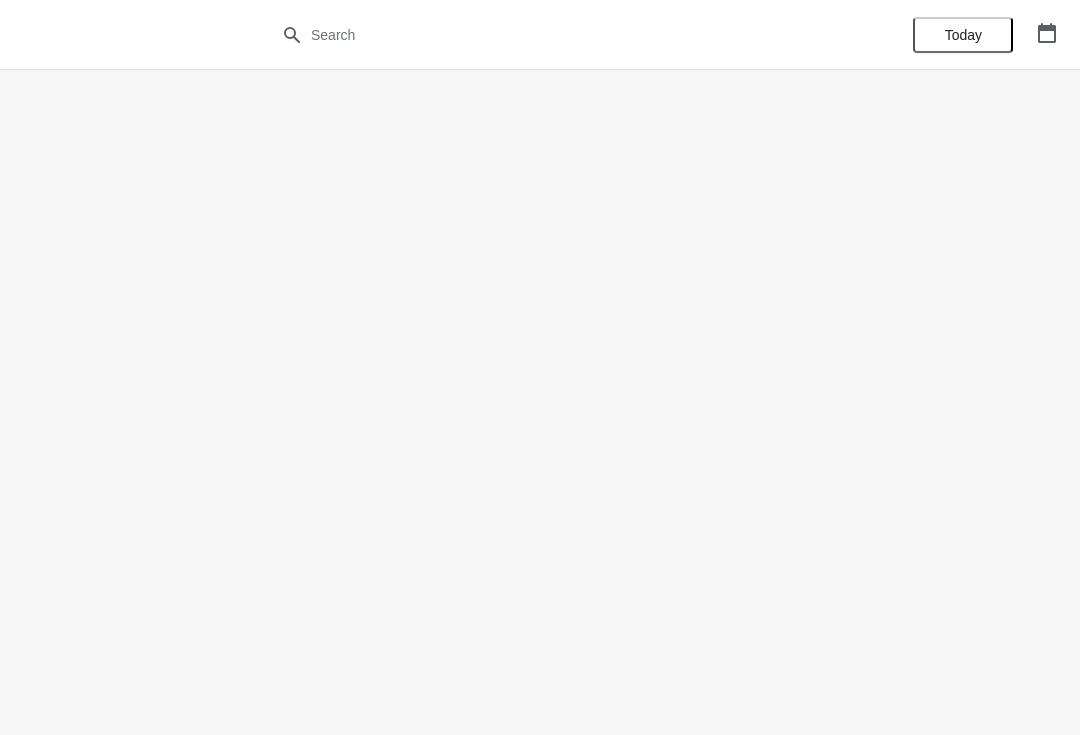 scroll, scrollTop: 0, scrollLeft: 0, axis: both 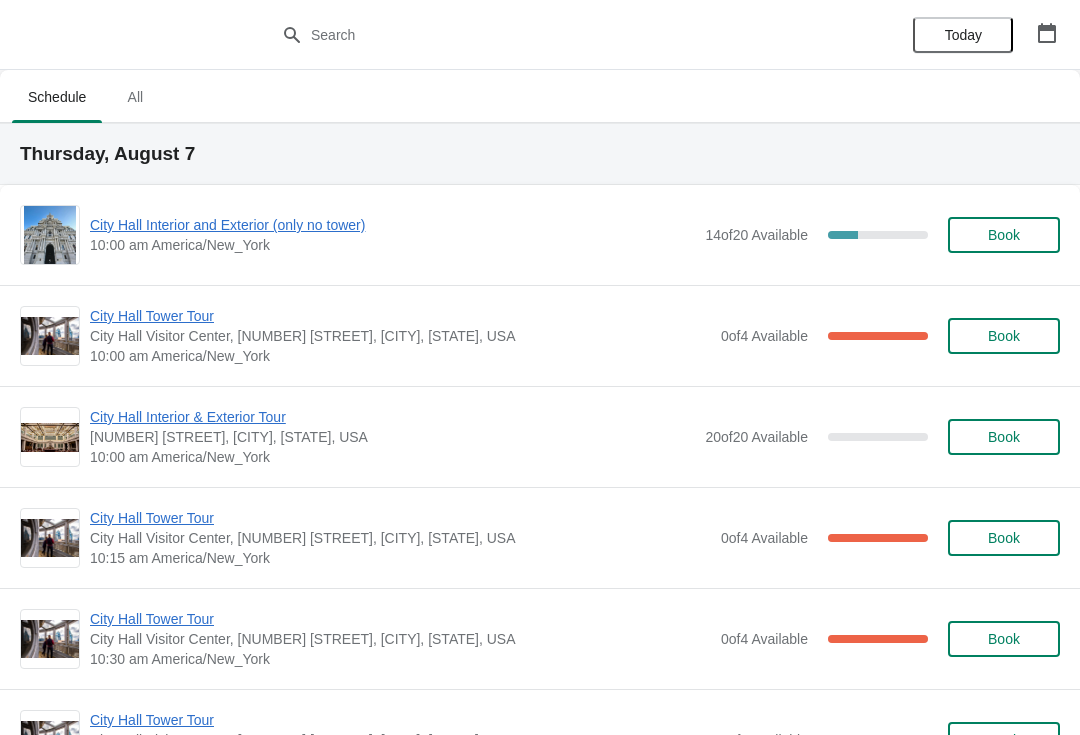 click 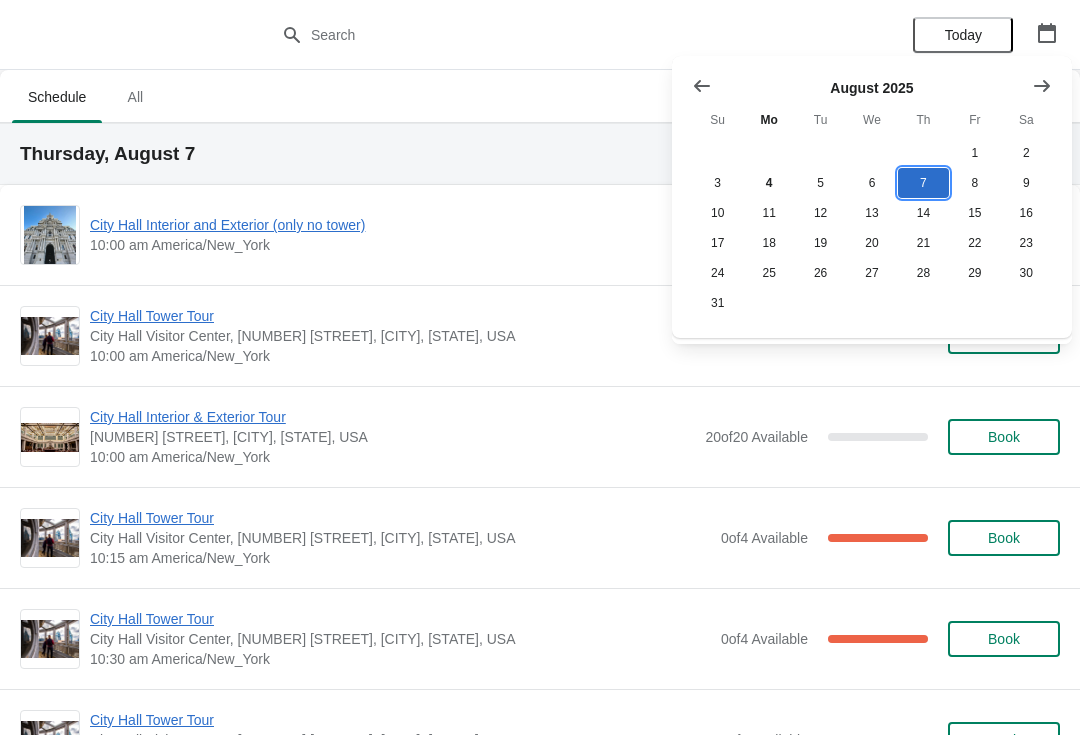 click on "7" at bounding box center [923, 183] 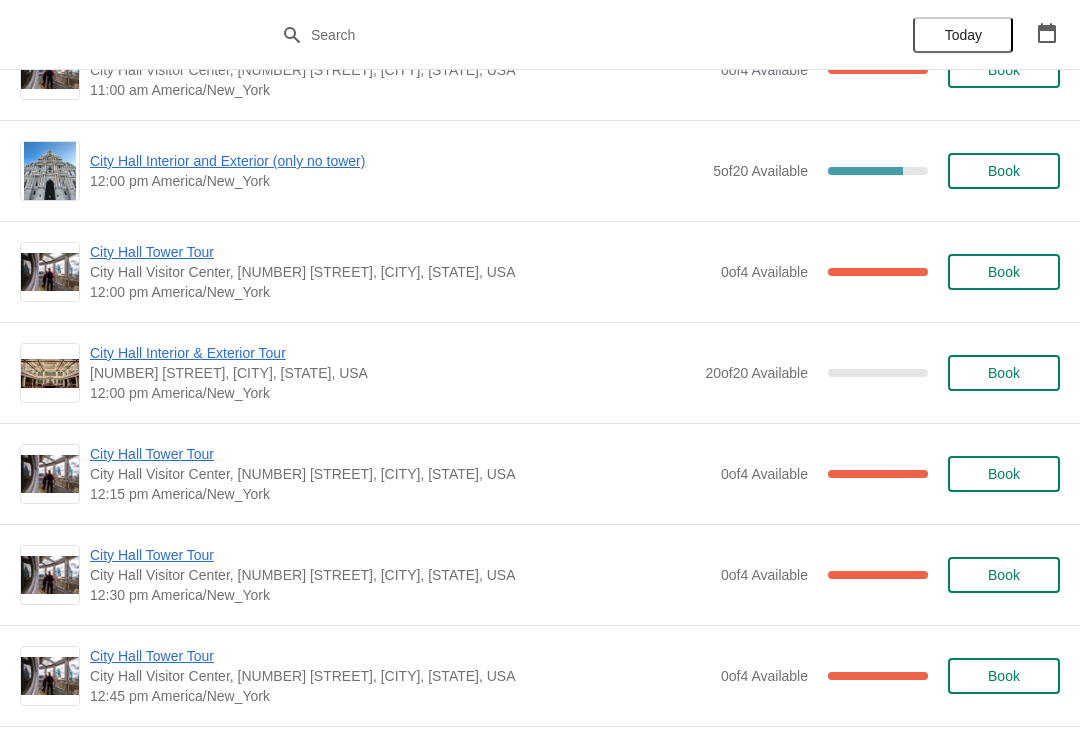 scroll, scrollTop: 848, scrollLeft: 0, axis: vertical 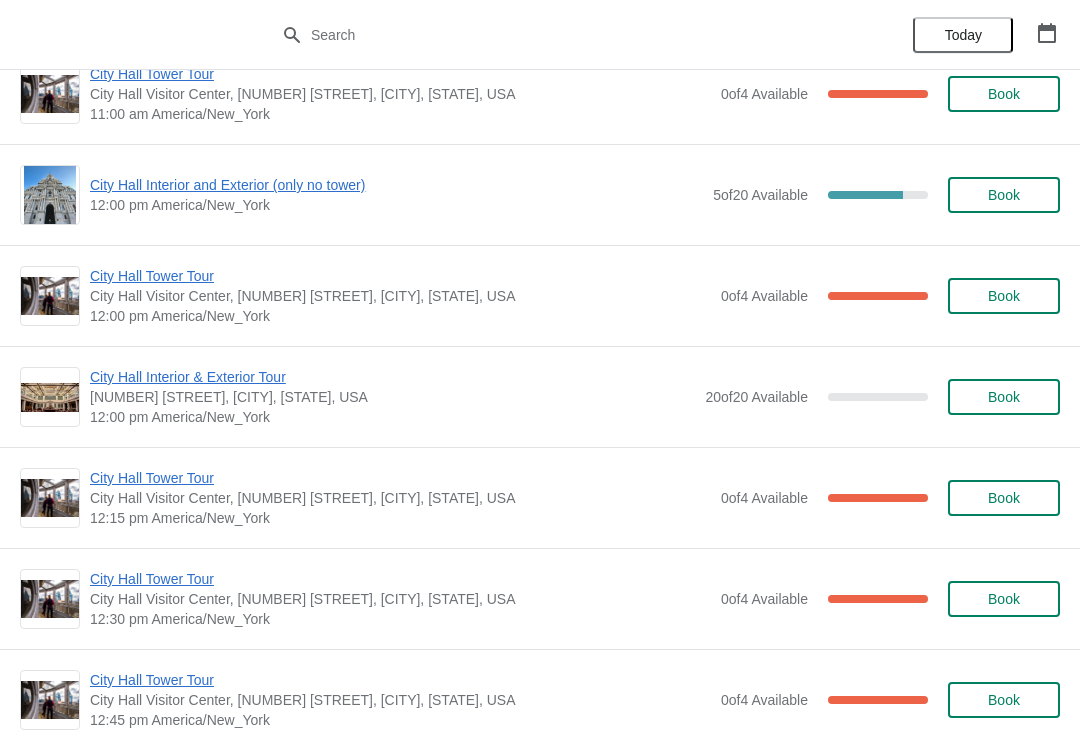 click on "City Hall Interior & Exterior Tour" at bounding box center (392, 377) 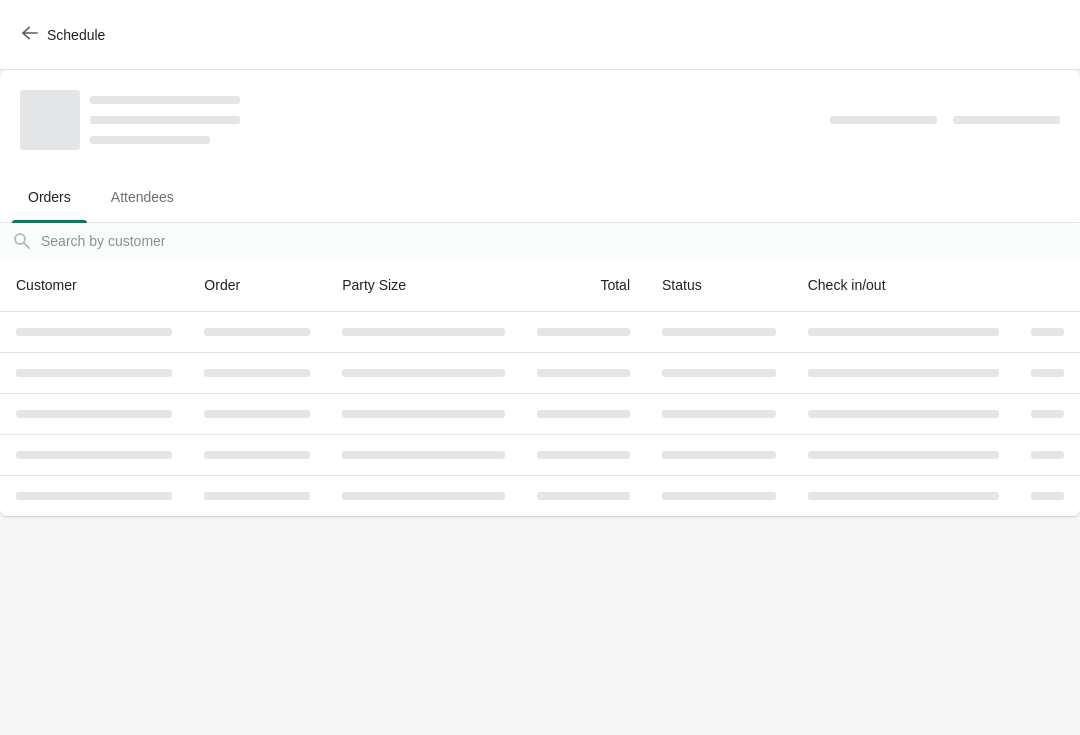 scroll, scrollTop: 0, scrollLeft: 0, axis: both 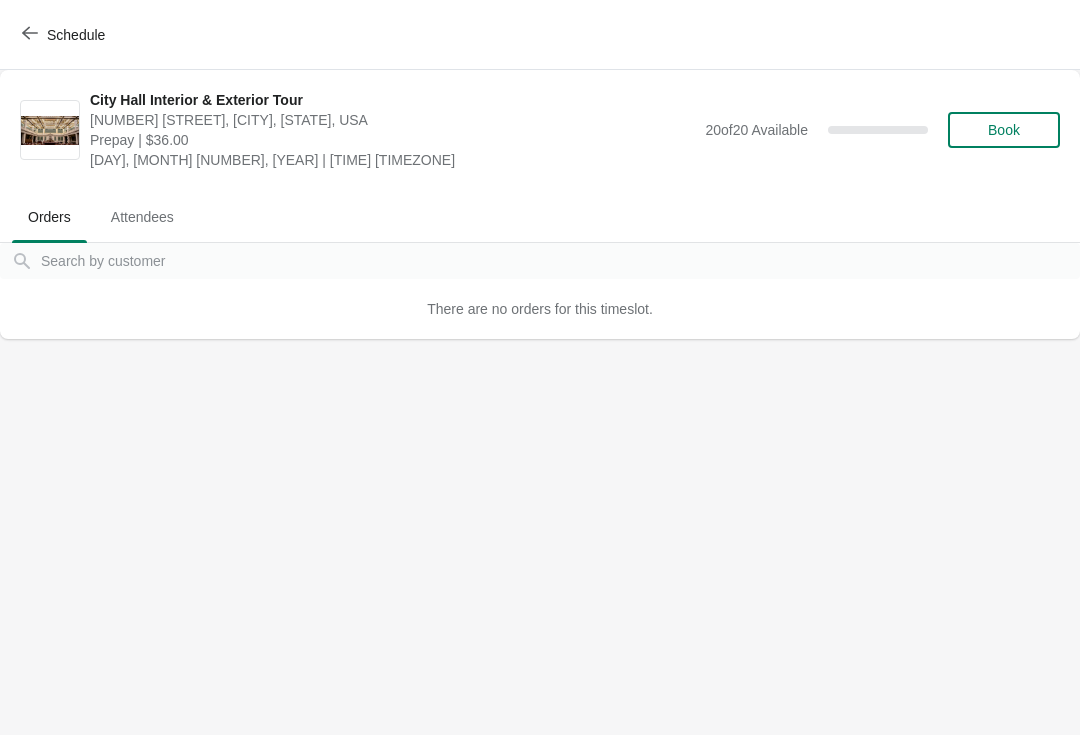 click on "Schedule" at bounding box center (65, 35) 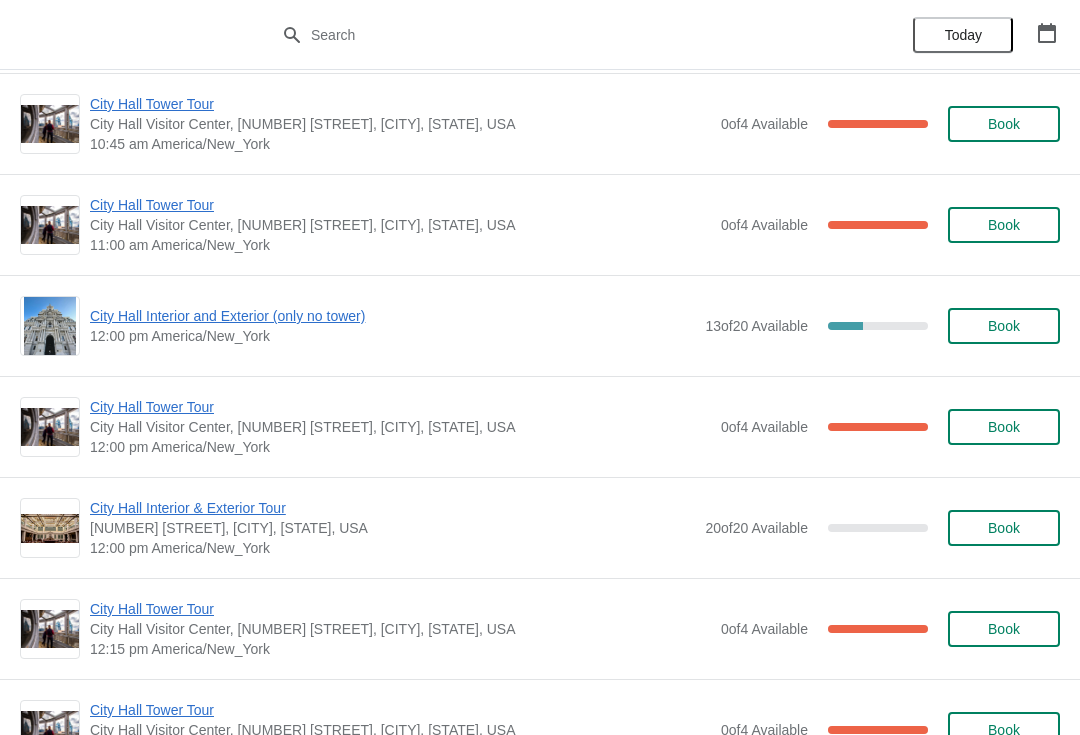 scroll, scrollTop: 619, scrollLeft: 0, axis: vertical 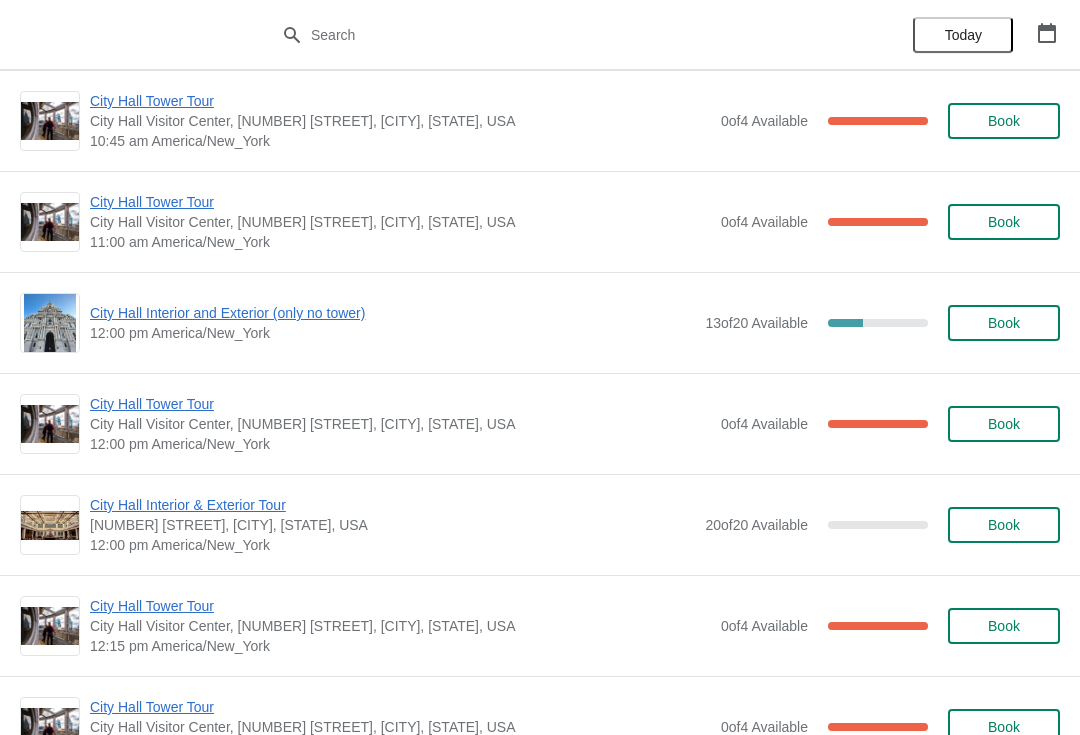 click on "City Hall Interior and Exterior (only no tower)" at bounding box center [392, 313] 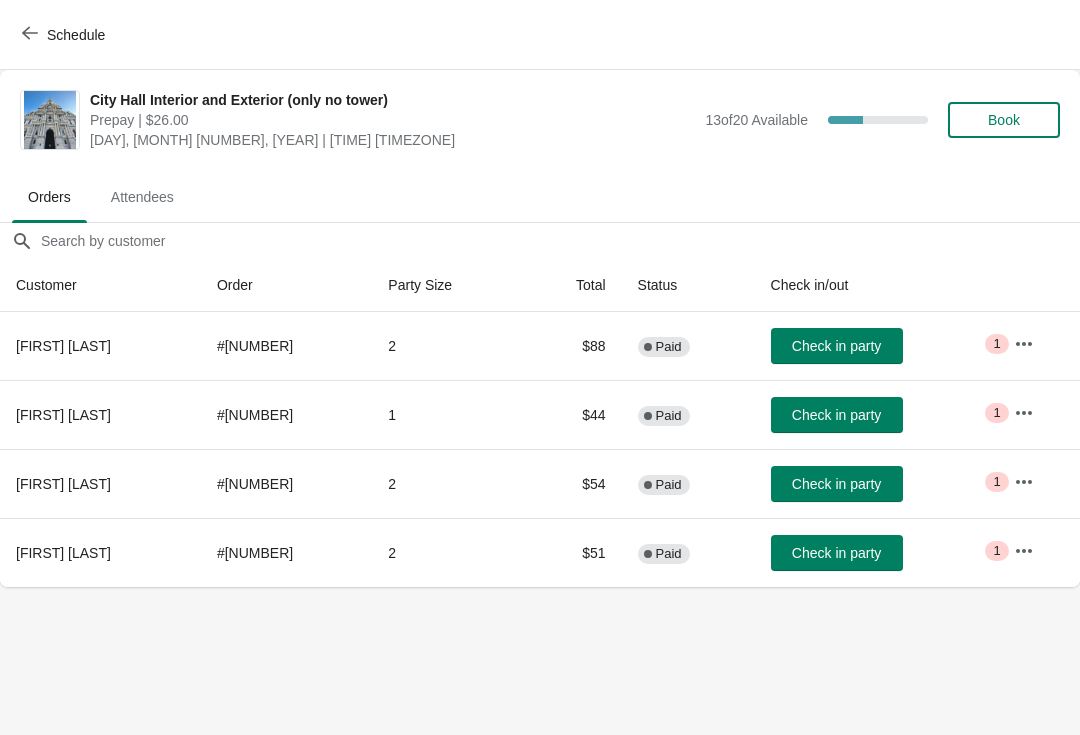 click on "Attendees" at bounding box center [142, 197] 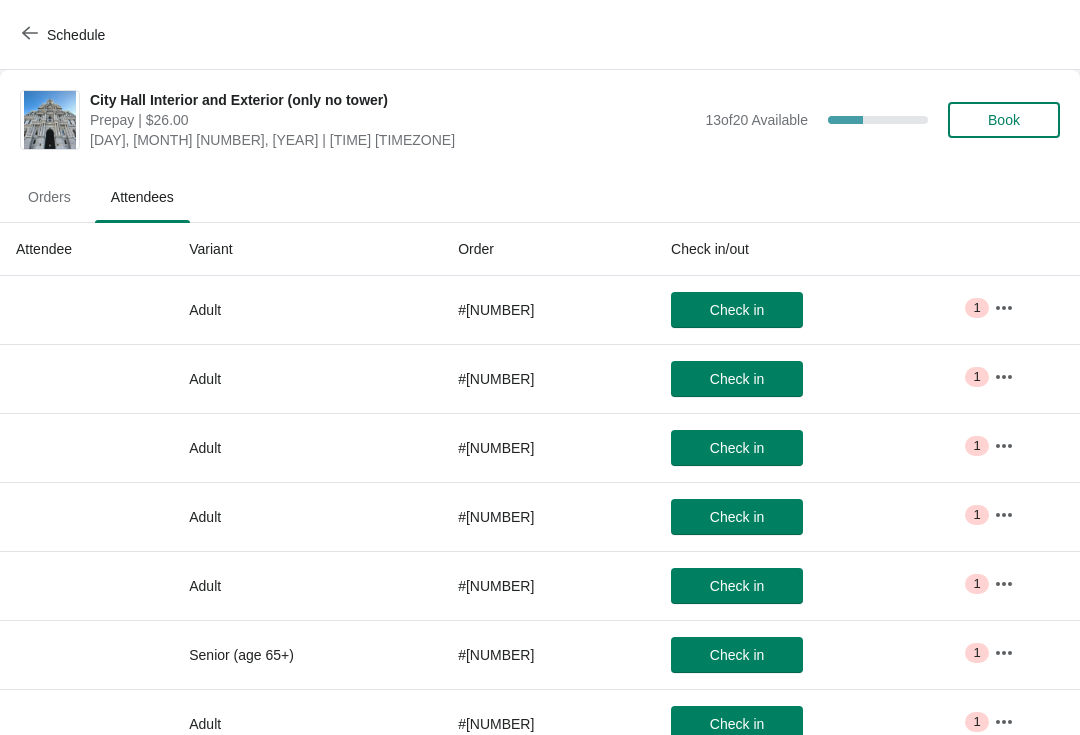 click on "Schedule" at bounding box center [65, 35] 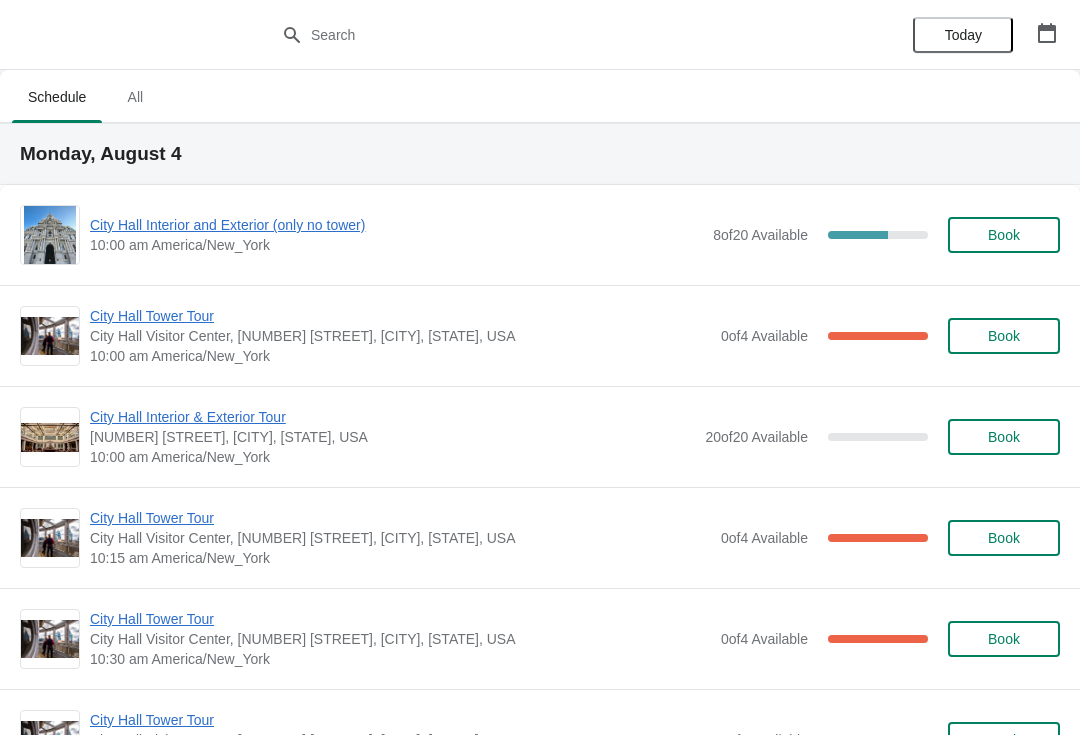 click at bounding box center [1047, 33] 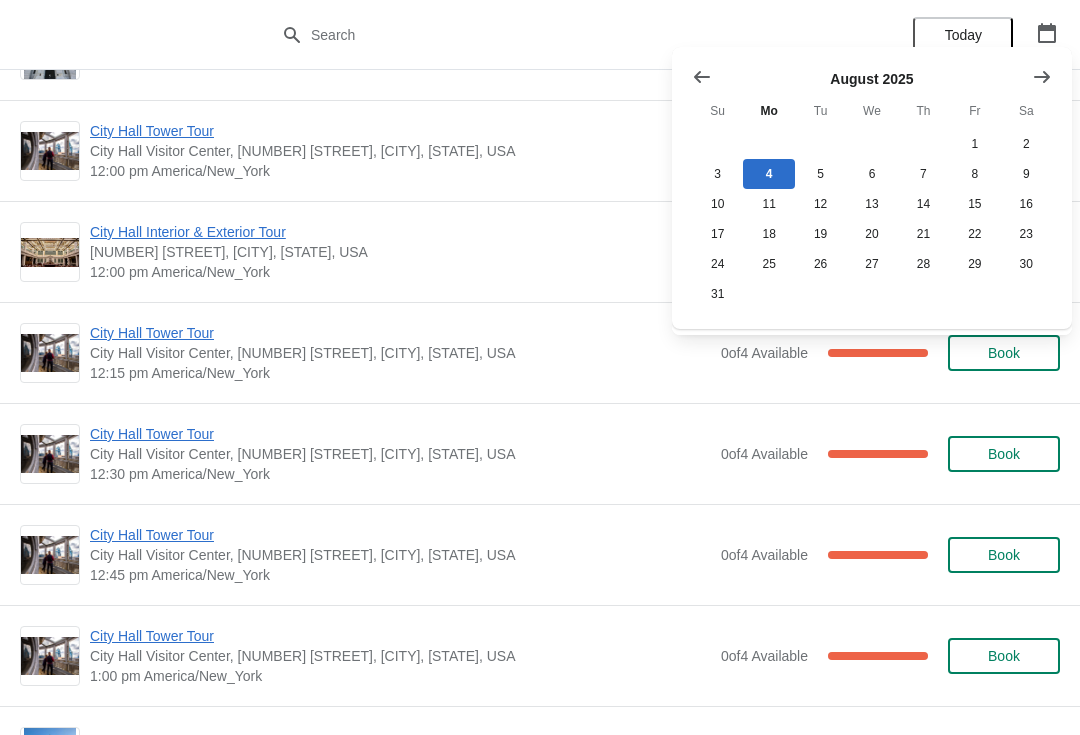 scroll, scrollTop: 6924, scrollLeft: 0, axis: vertical 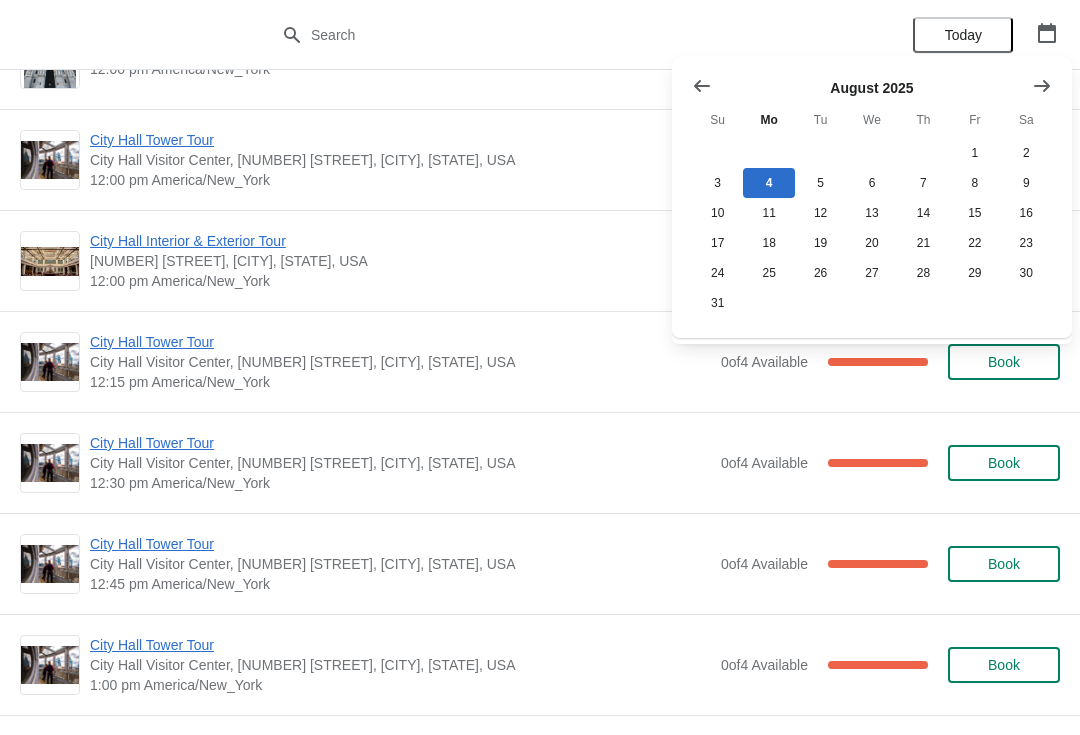 click on "City Hall Interior & Exterior Tour" at bounding box center (392, 241) 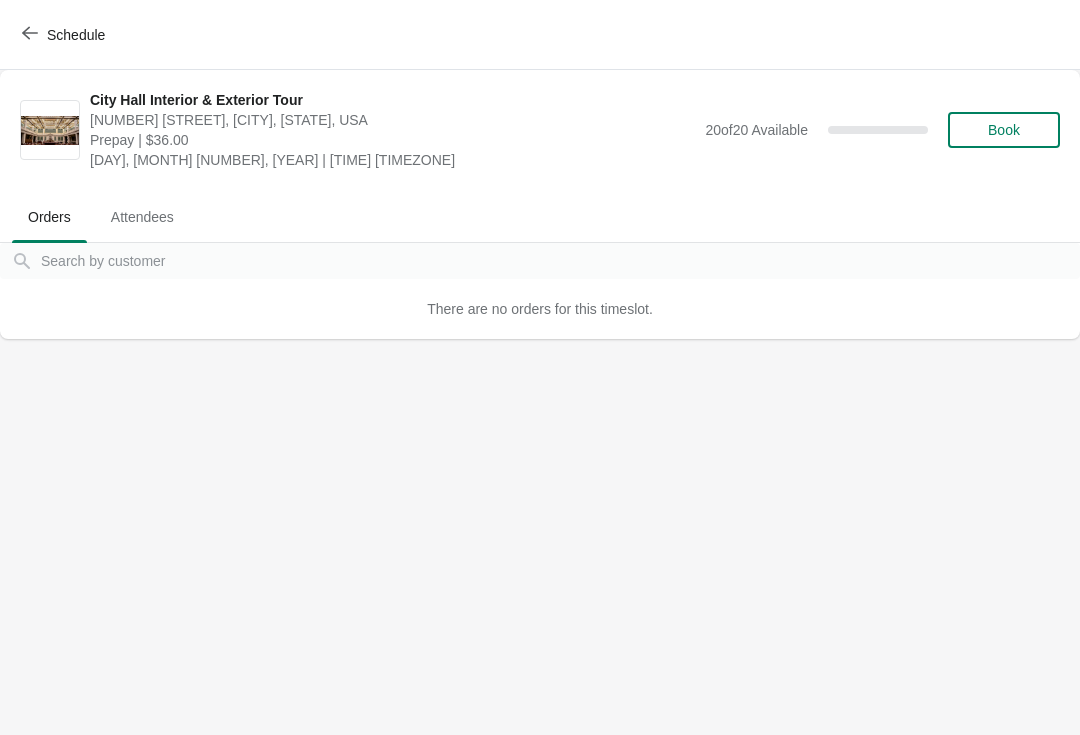 scroll, scrollTop: 0, scrollLeft: 0, axis: both 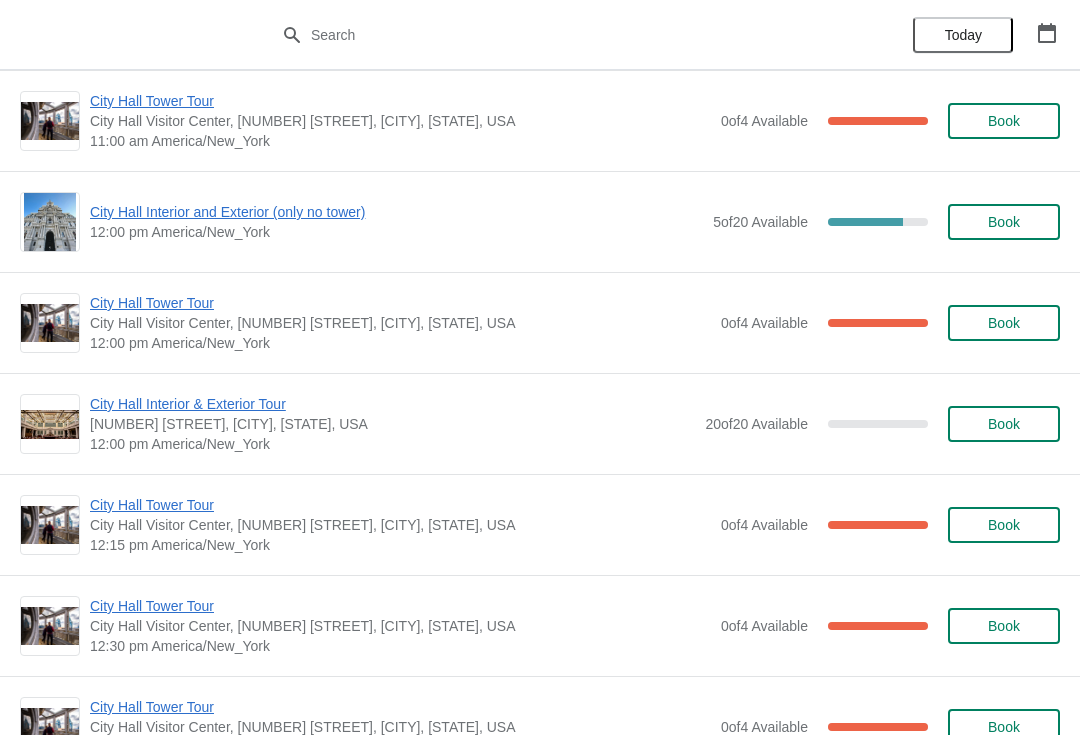 click on "City Hall Interior and Exterior (only no tower)" at bounding box center [396, 212] 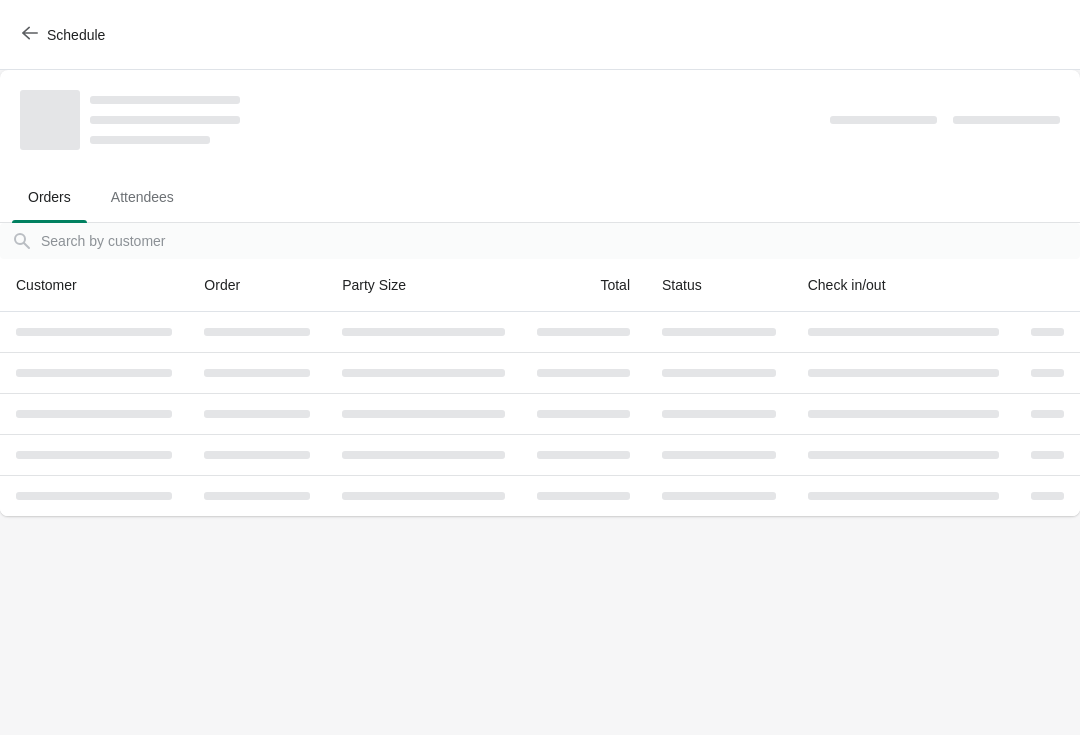 scroll, scrollTop: 0, scrollLeft: 0, axis: both 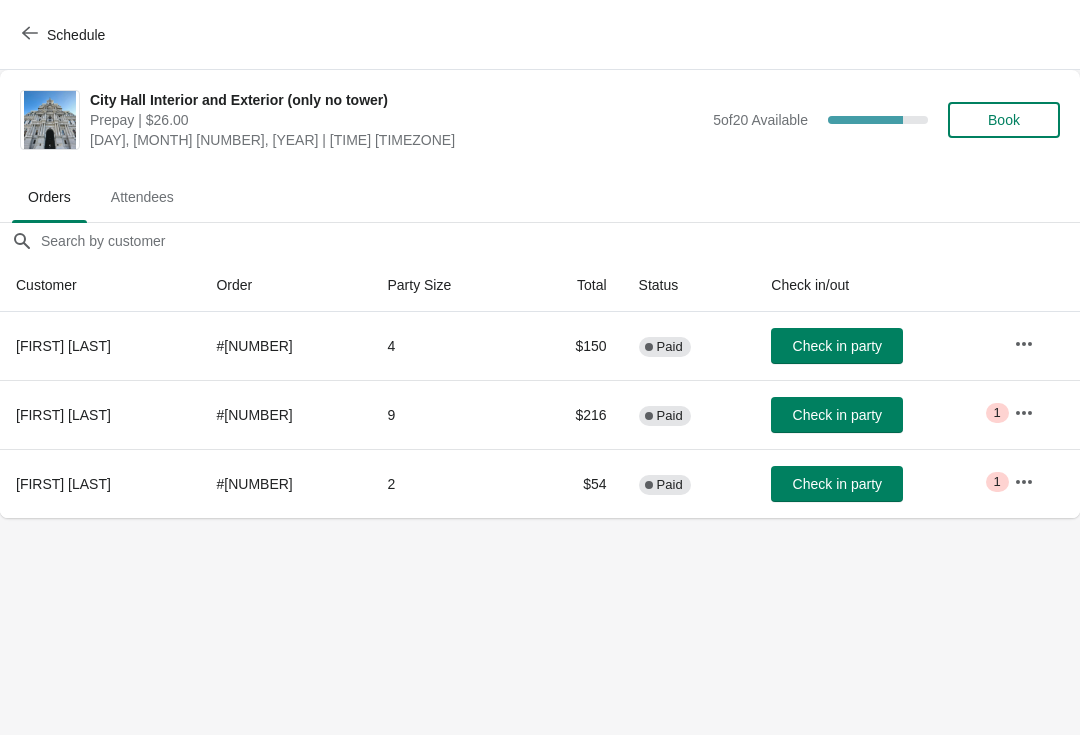 click 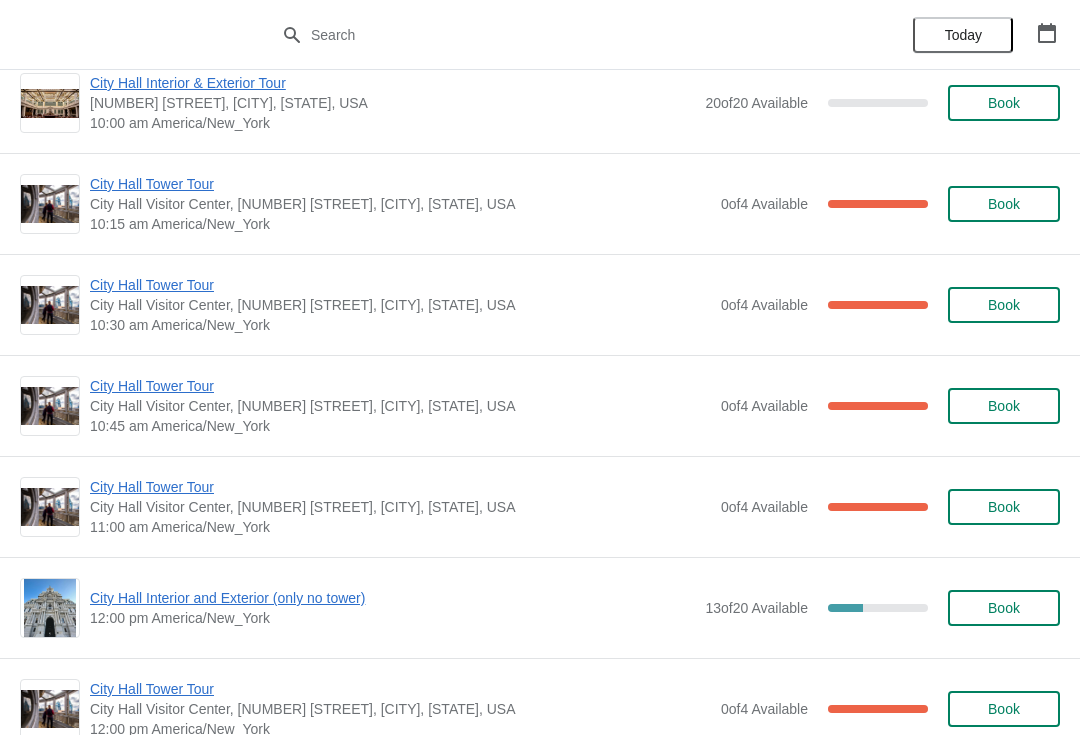 scroll, scrollTop: 345, scrollLeft: 0, axis: vertical 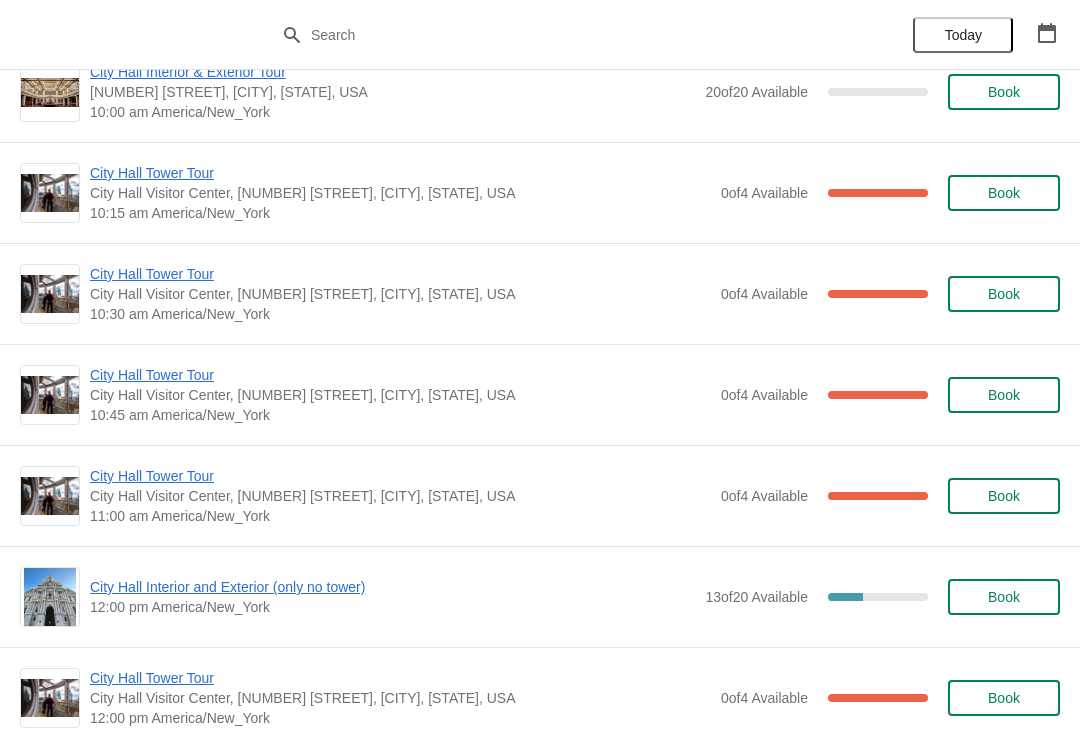click on "City Hall Tower Tour" at bounding box center (400, 274) 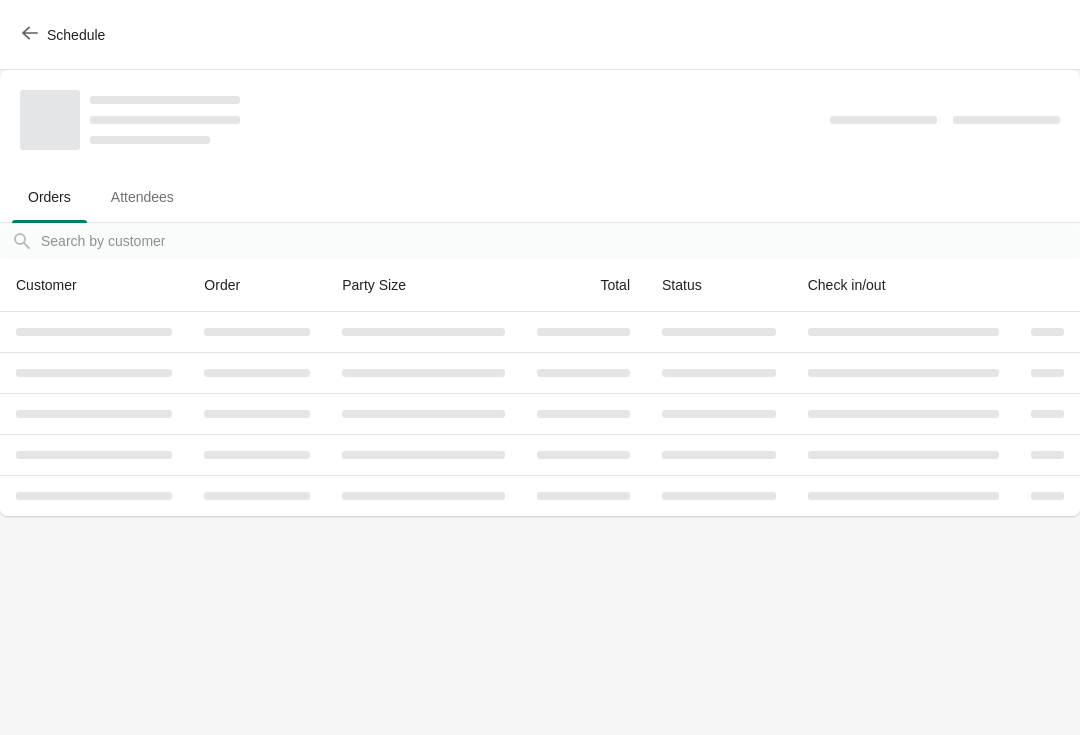scroll, scrollTop: 0, scrollLeft: 0, axis: both 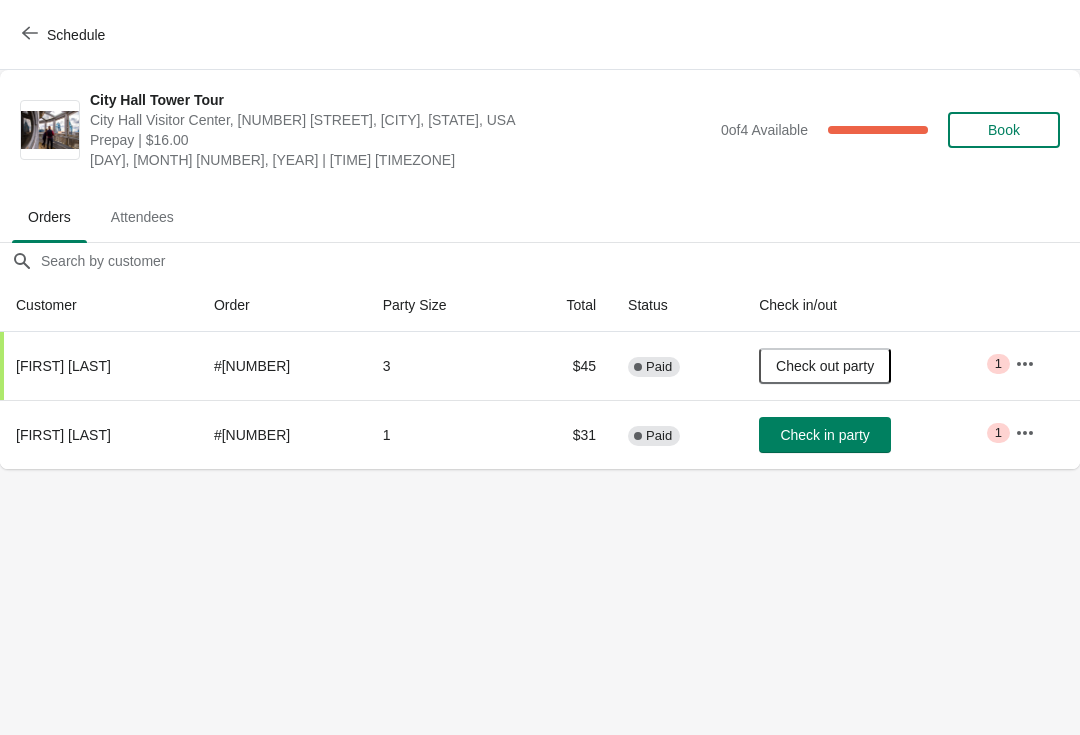 click on "Check in party" at bounding box center [825, 435] 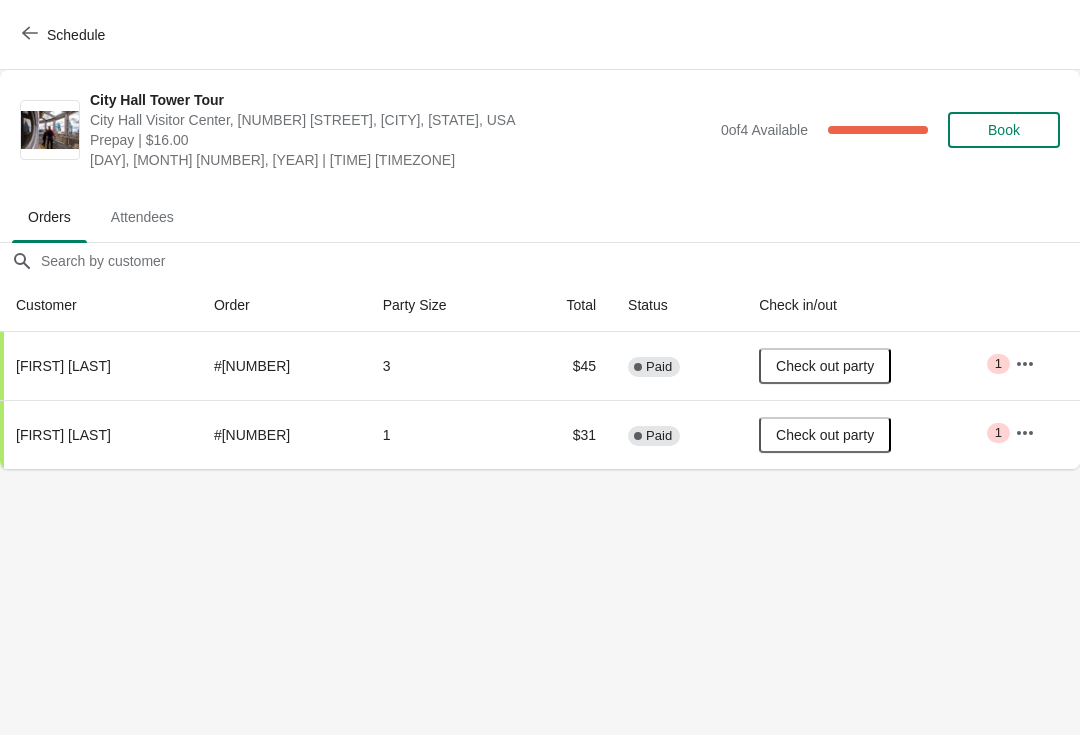 click on "City Hall Tower Tour City Hall Visitor Center, 1400 John F Kennedy Boulevard Suite 121, Philadelphia, PA, USA Prepay | $16.00 Monday, August 4, 2025 | 10:30 am America/New_York 0  of  4   Available 100 % Book" at bounding box center [540, 130] 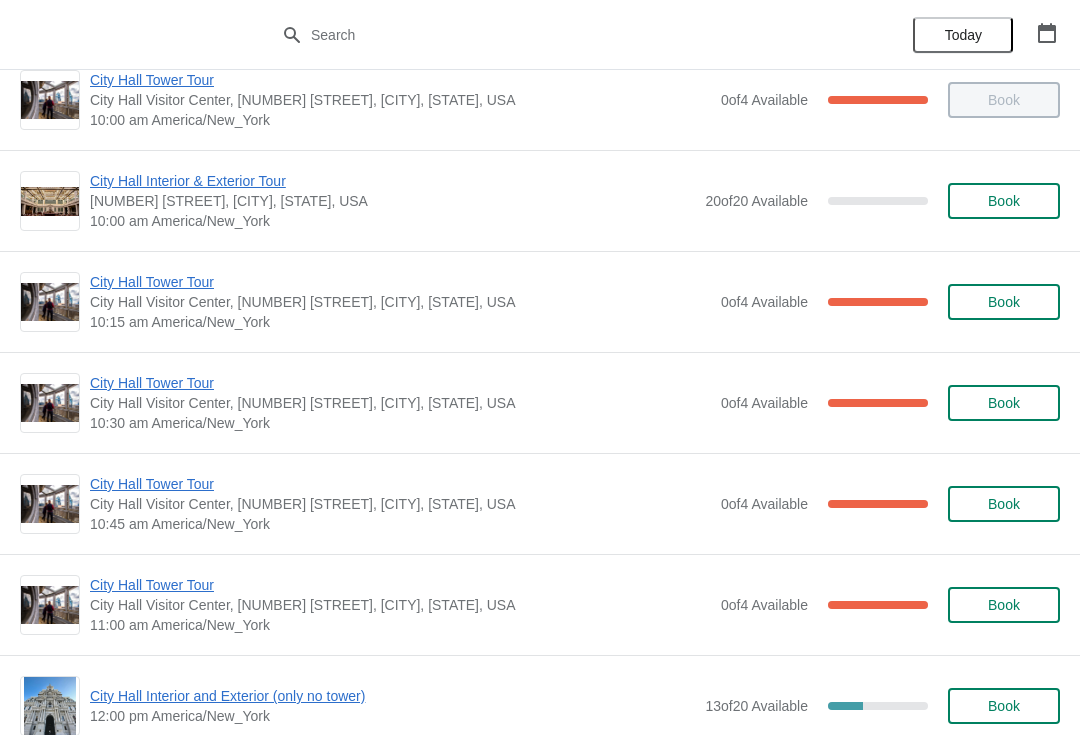 scroll, scrollTop: 241, scrollLeft: 0, axis: vertical 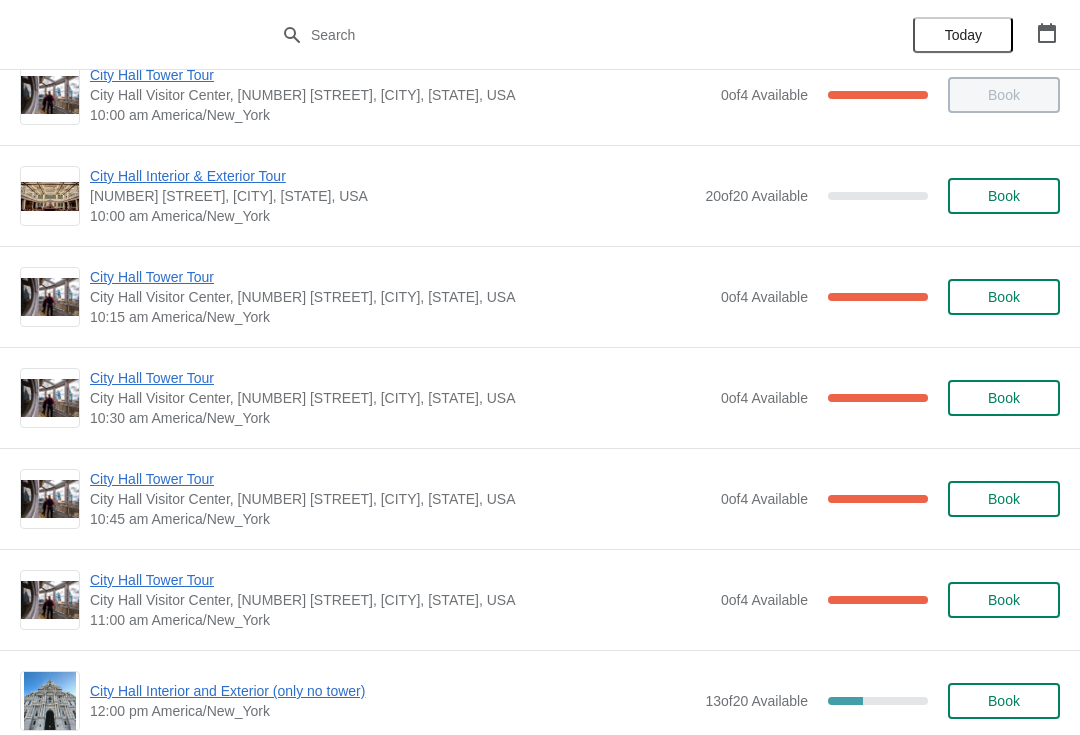 click on "City Hall Tower Tour" at bounding box center [400, 479] 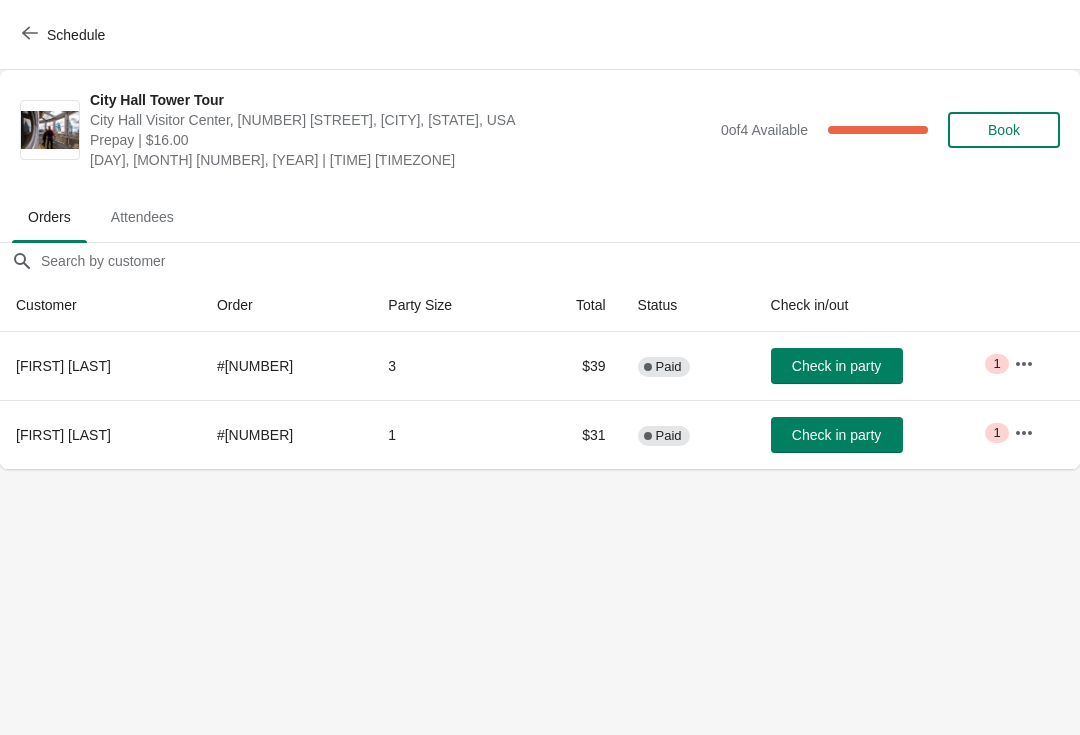 click on "Check in party" at bounding box center [837, 435] 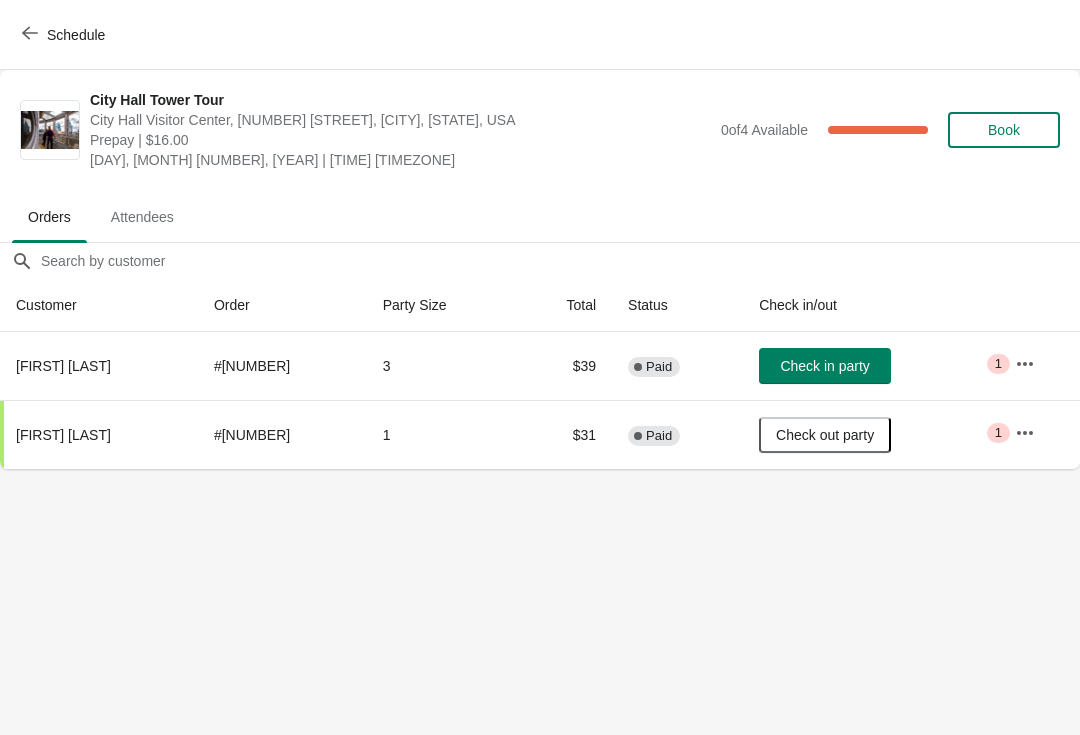 click on "Schedule City Hall Tower Tour City Hall Visitor Center, 1400 John F Kennedy Boulevard Suite 121, Philadelphia, PA, USA Prepay | $16.00 Monday, August 4, 2025 | 10:45 am America/New_York 0  of  4   Available 100 % Book Orders Attendees Orders Attendees Orders filter search Customer Order Party Size Total Status Check in/out LINA SHU # 6359123361961 3 $39 Complete Paid Check in party Critical 1 Emily Herrmann # 6388887486633 1 $31 Complete Paid Check out party Critical 1 Order Details Actions Transfer Restock 1  /  2  Checked in Close" at bounding box center [540, 367] 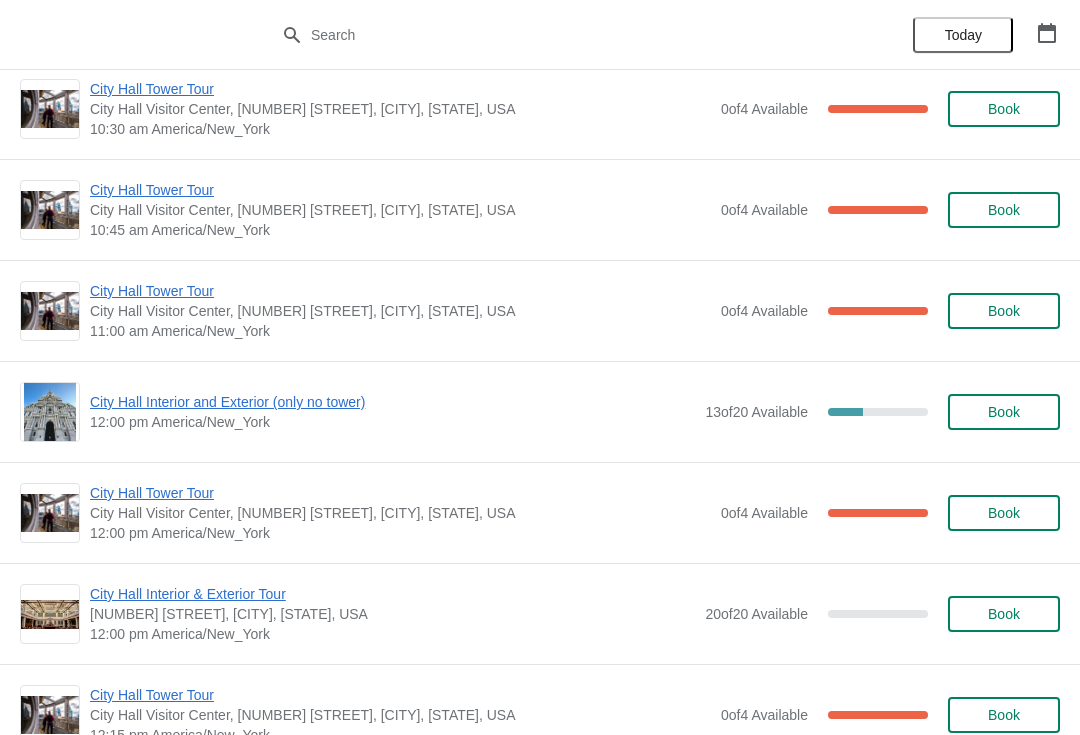 scroll, scrollTop: 528, scrollLeft: 0, axis: vertical 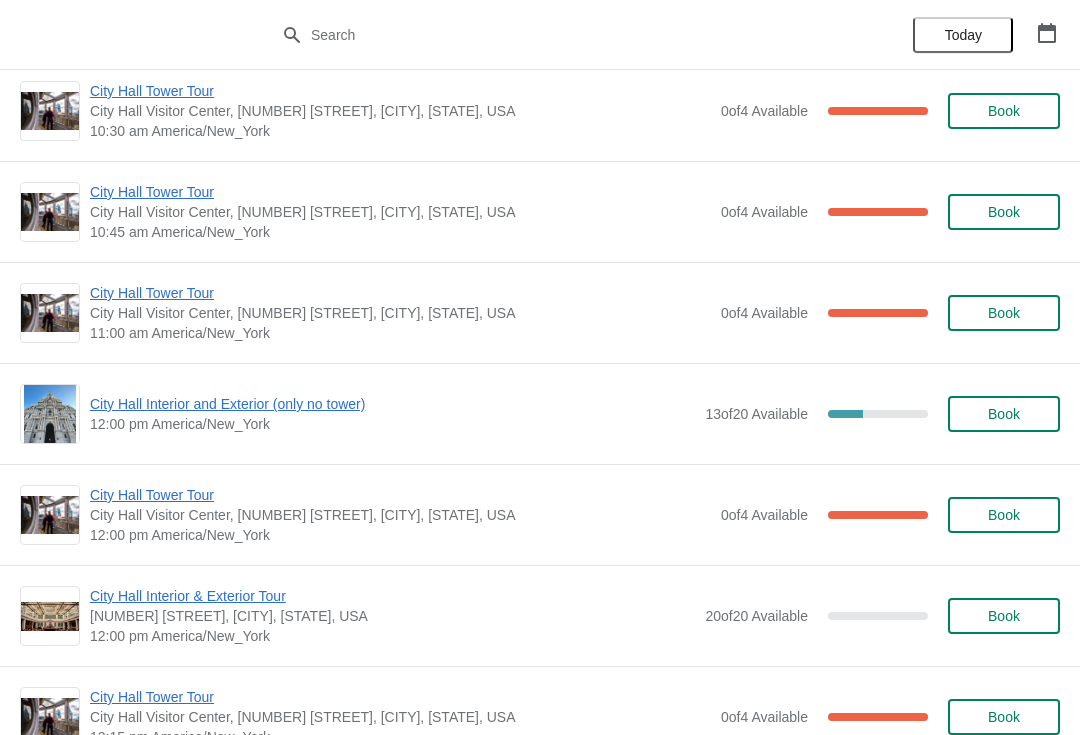 click on "City Hall Tower Tour" at bounding box center (400, 293) 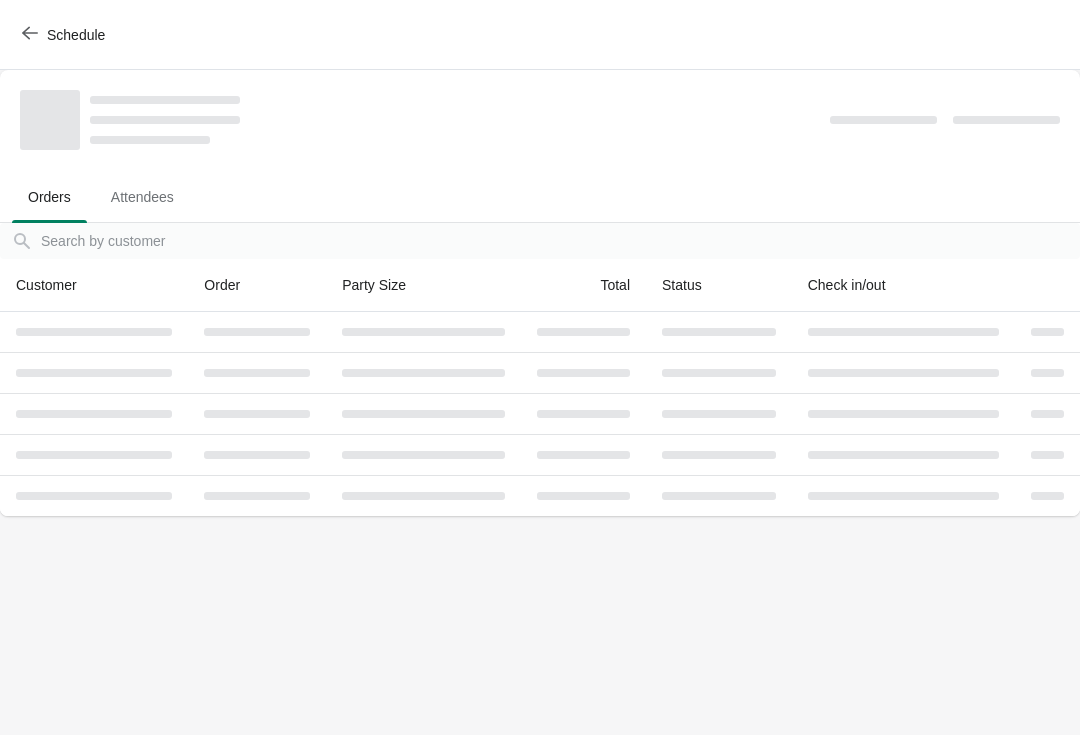 scroll, scrollTop: 0, scrollLeft: 0, axis: both 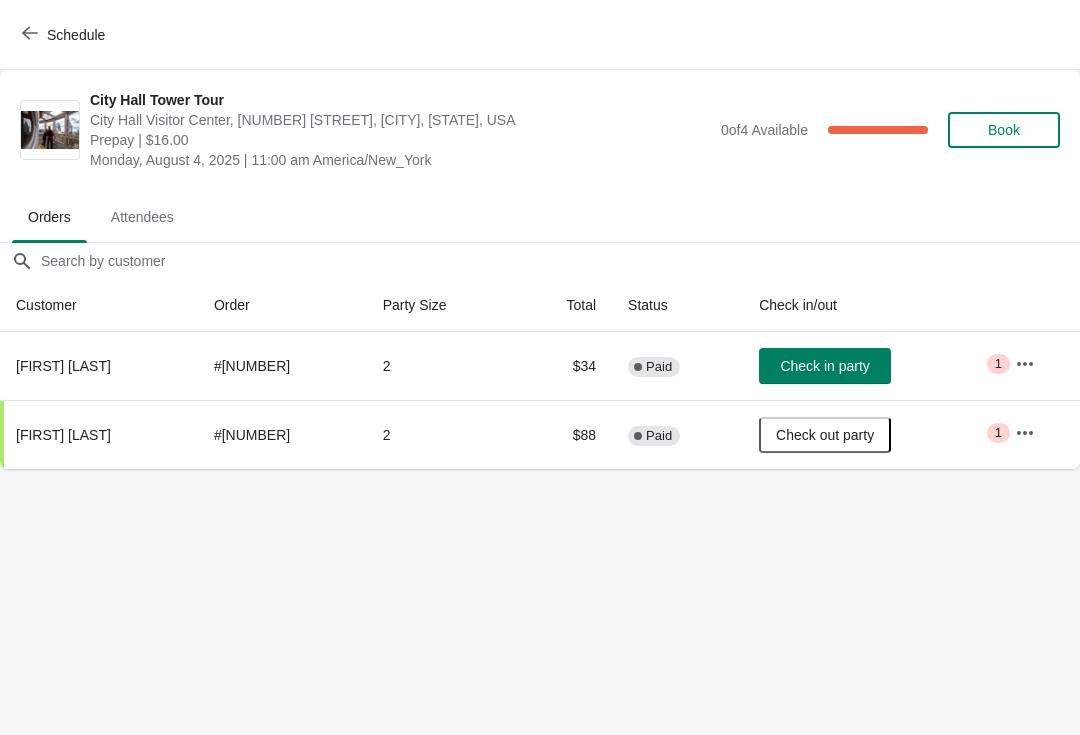 click on "Check in party" at bounding box center [825, 366] 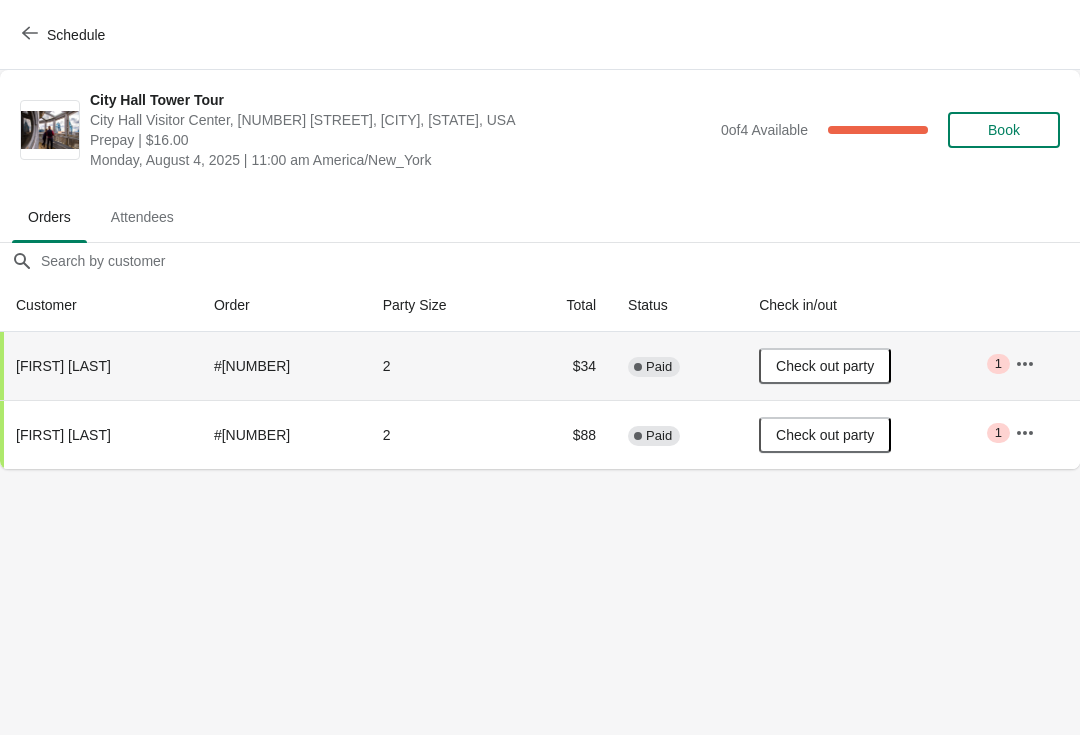 click on "Schedule" at bounding box center [76, 35] 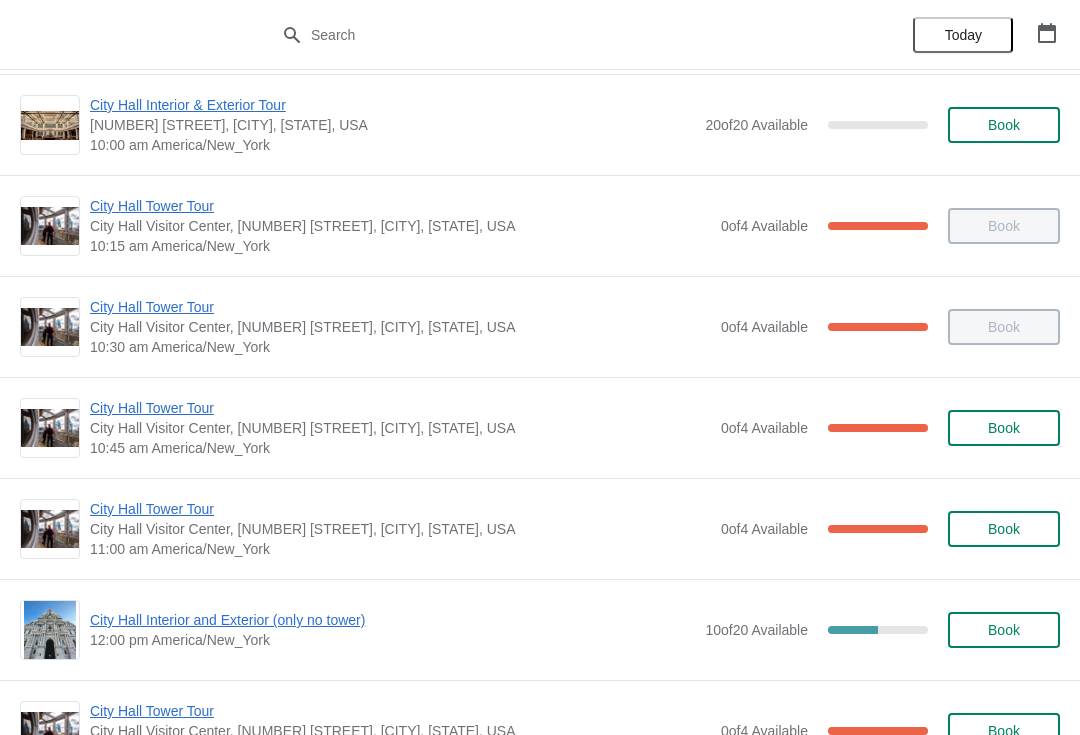scroll, scrollTop: 320, scrollLeft: 0, axis: vertical 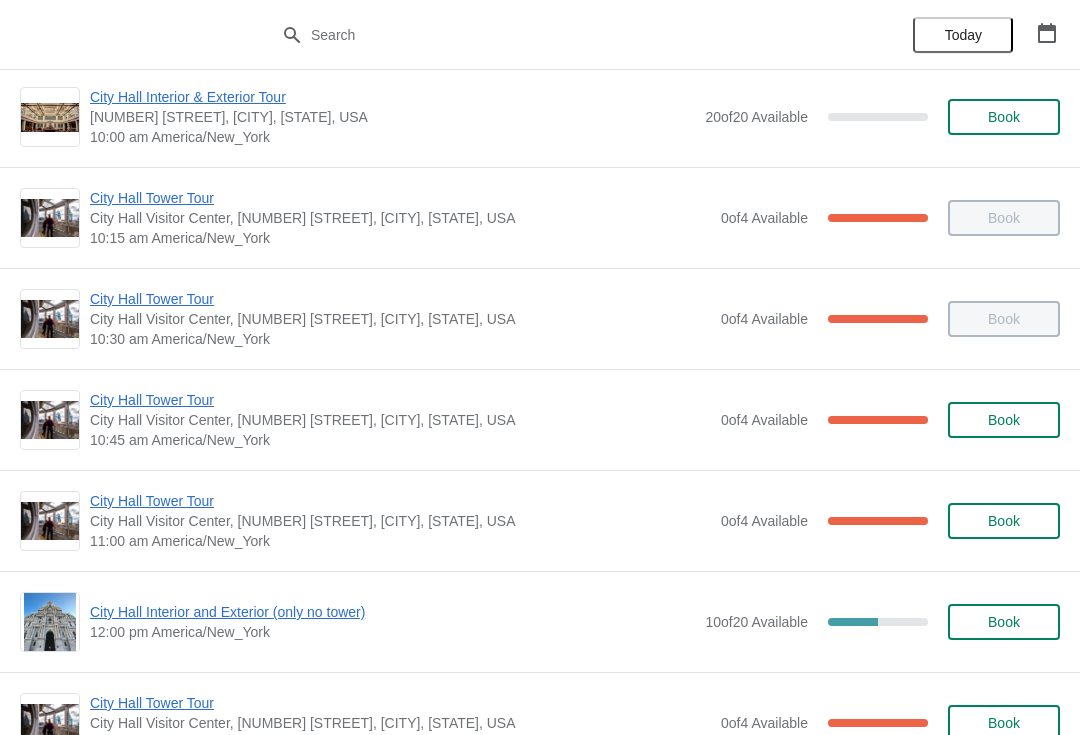 click on "City Hall Tower Tour" at bounding box center [400, 501] 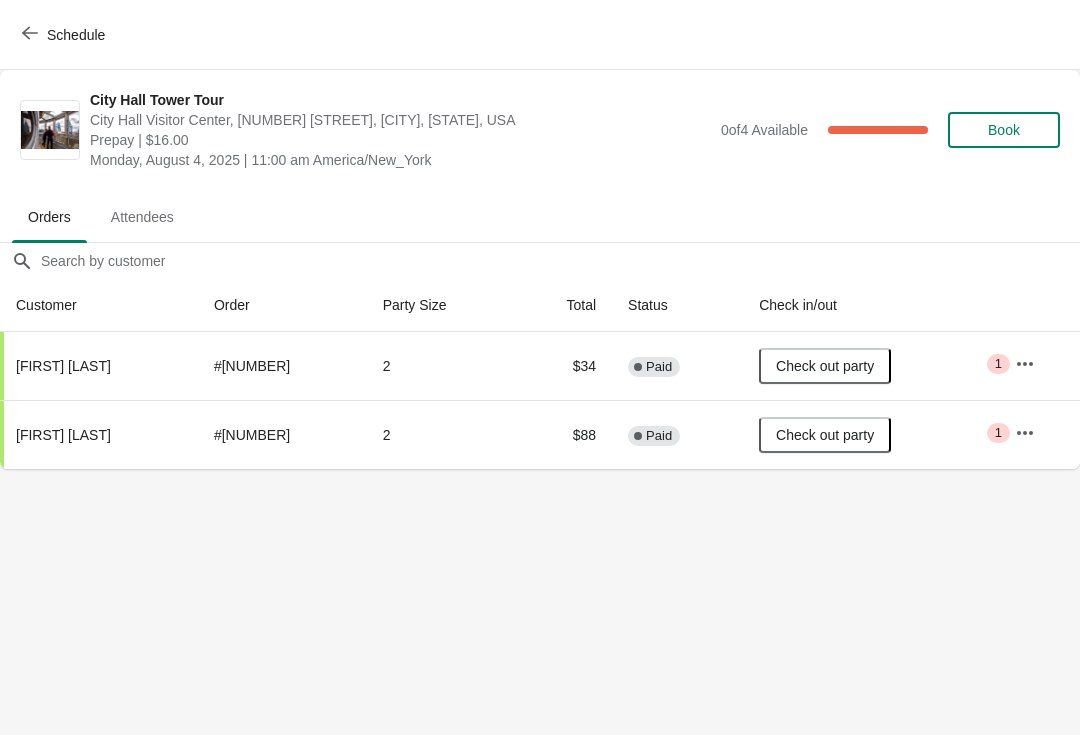 click 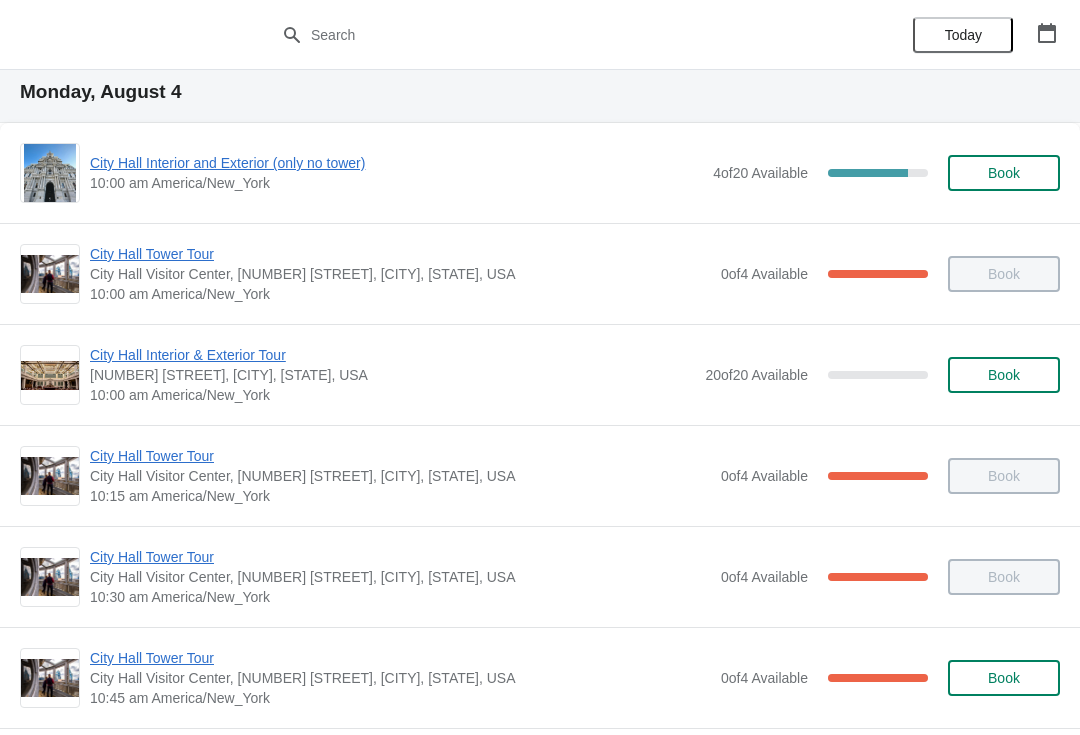 type 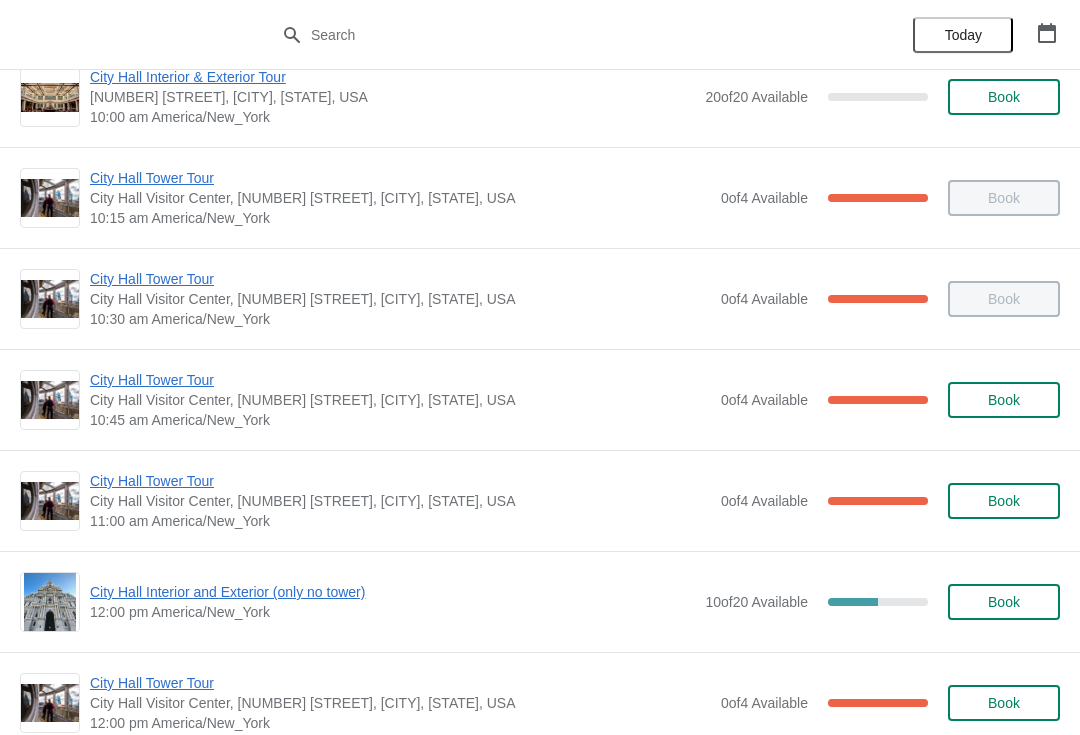 scroll, scrollTop: 351, scrollLeft: 0, axis: vertical 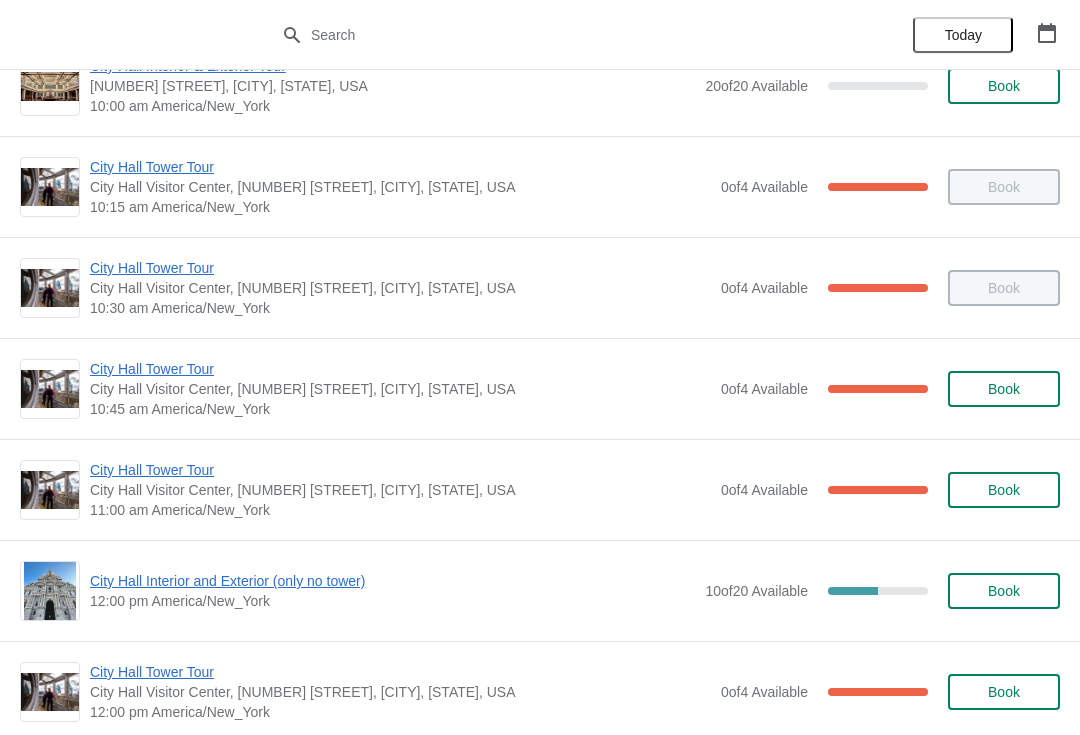 click on "City Hall Tower Tour" at bounding box center (400, 369) 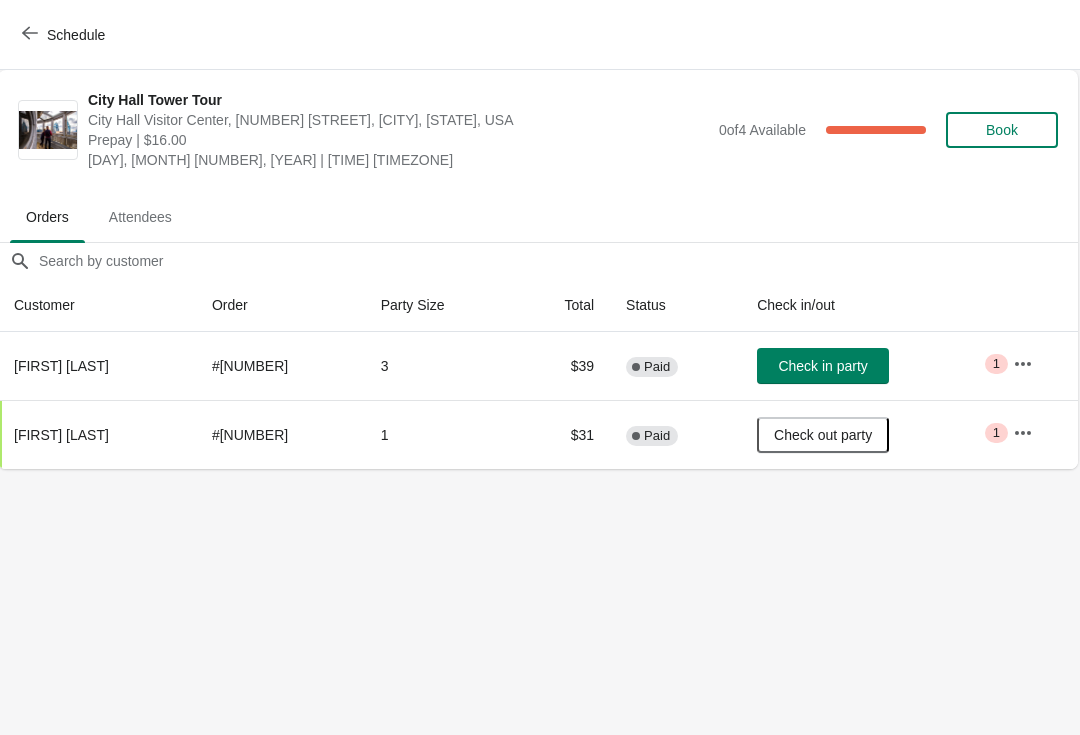 scroll, scrollTop: 0, scrollLeft: 1, axis: horizontal 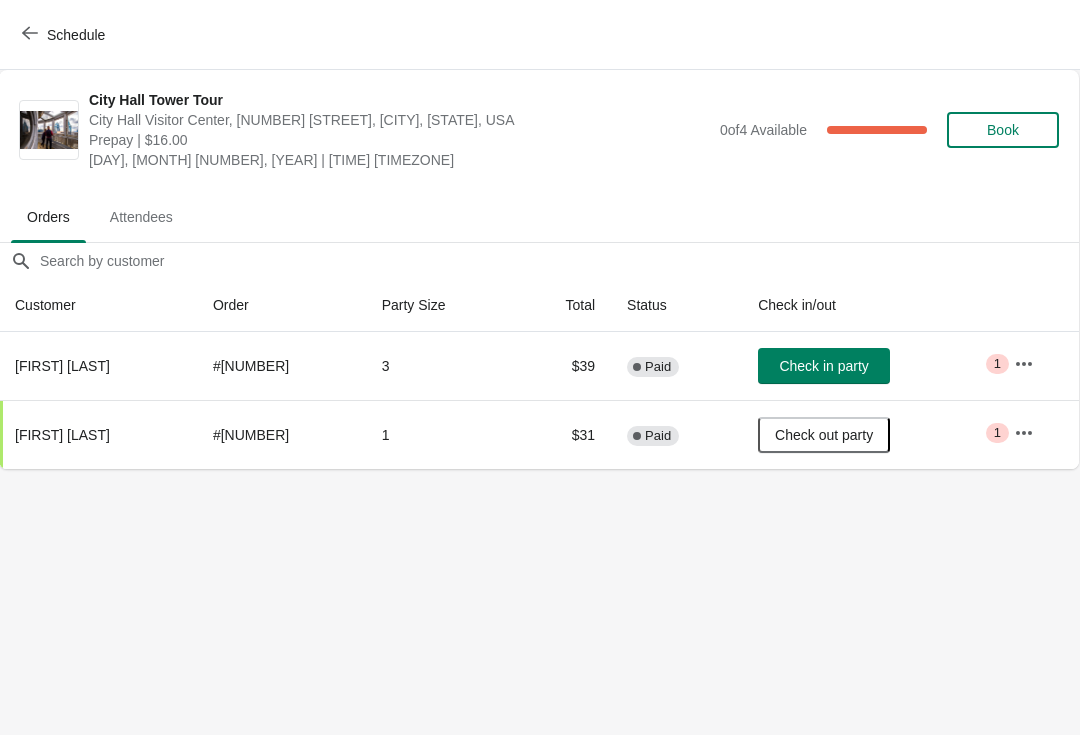 click on "Schedule" at bounding box center (65, 35) 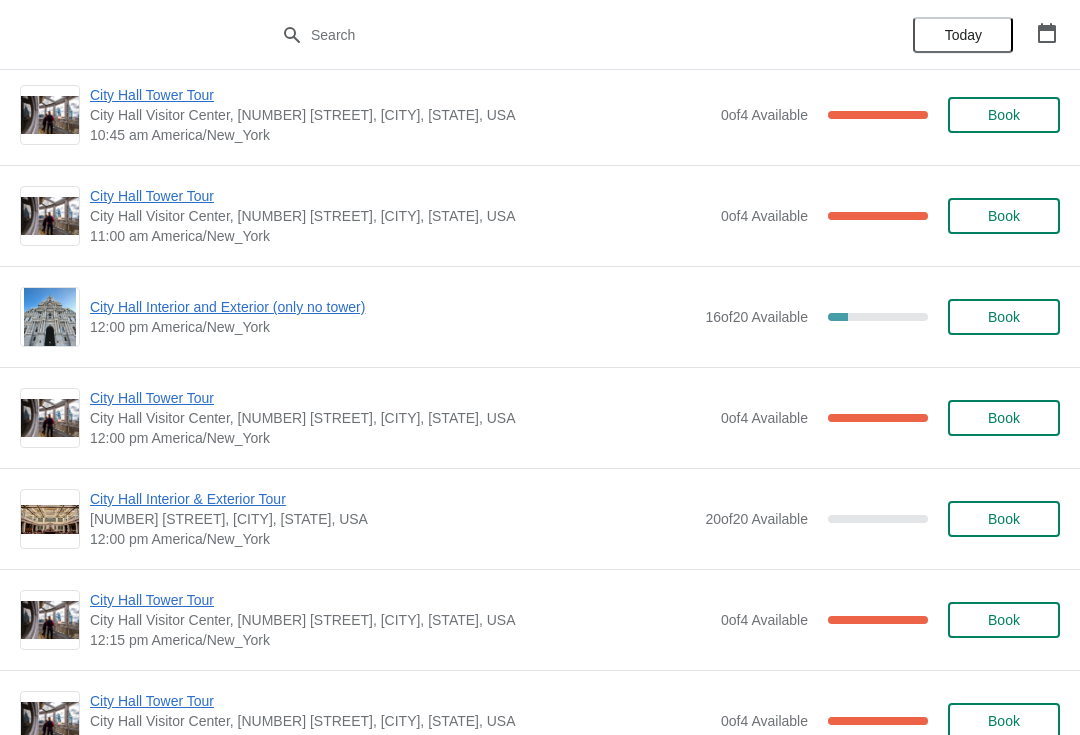 scroll, scrollTop: 2606, scrollLeft: 0, axis: vertical 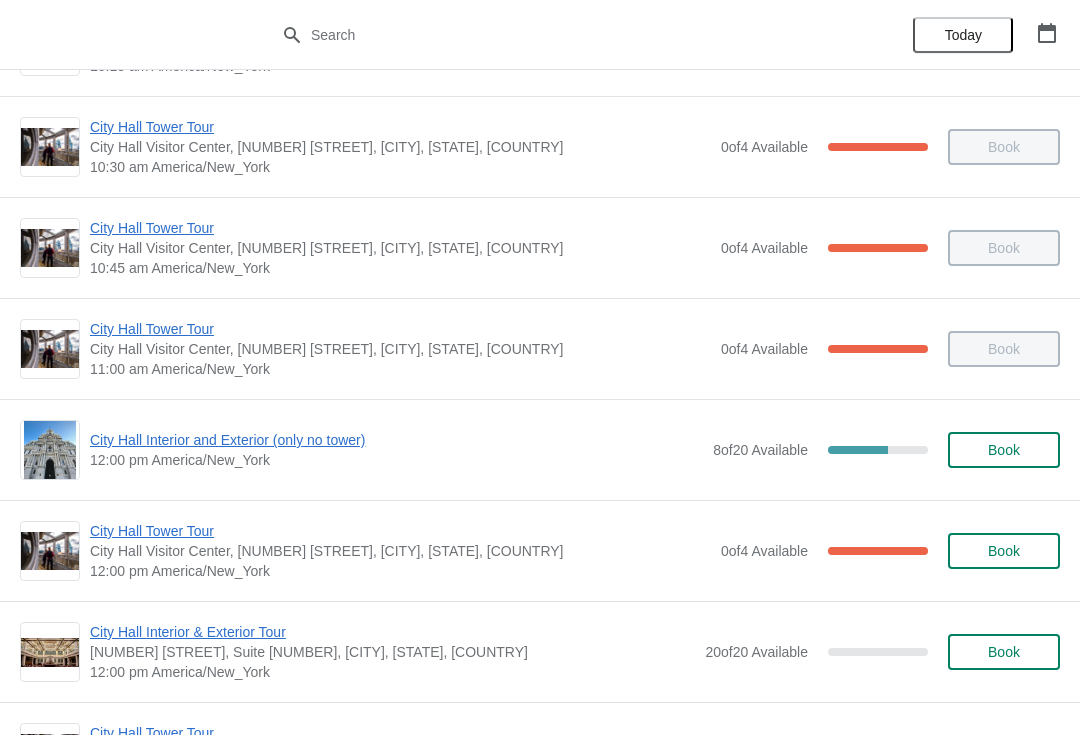 click on "City Hall Interior and Exterior (only no tower)" at bounding box center [396, 440] 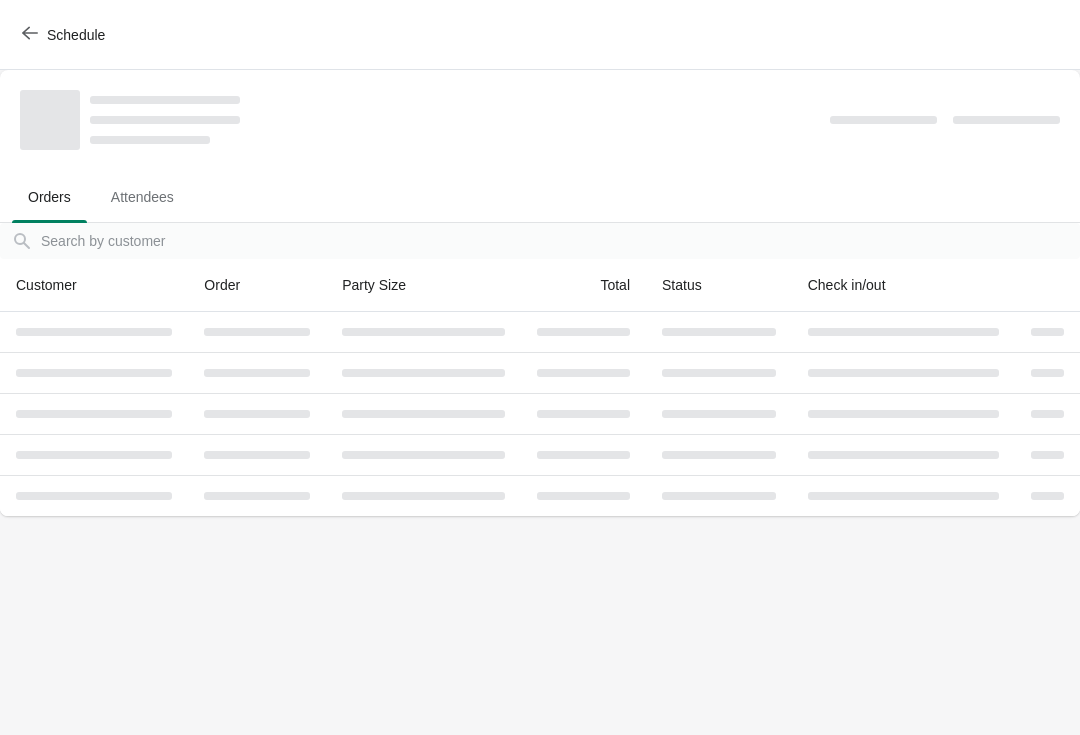 scroll, scrollTop: 0, scrollLeft: 0, axis: both 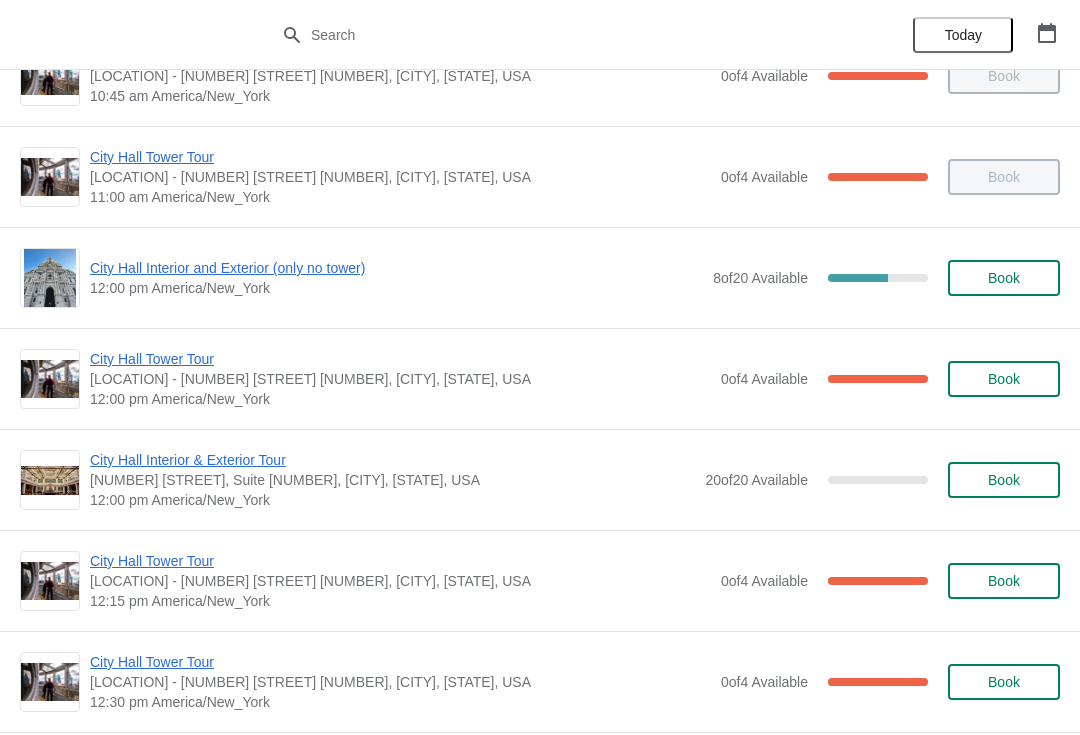 click on "City Hall Tower Tour" at bounding box center [400, 561] 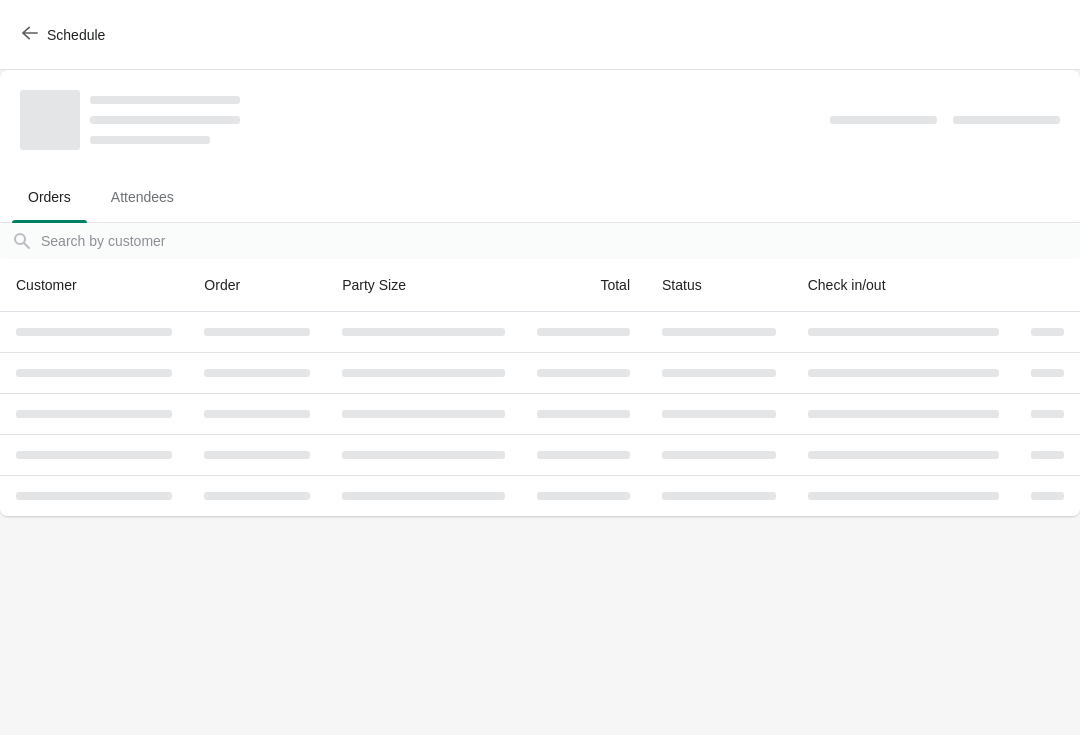 scroll, scrollTop: 0, scrollLeft: 0, axis: both 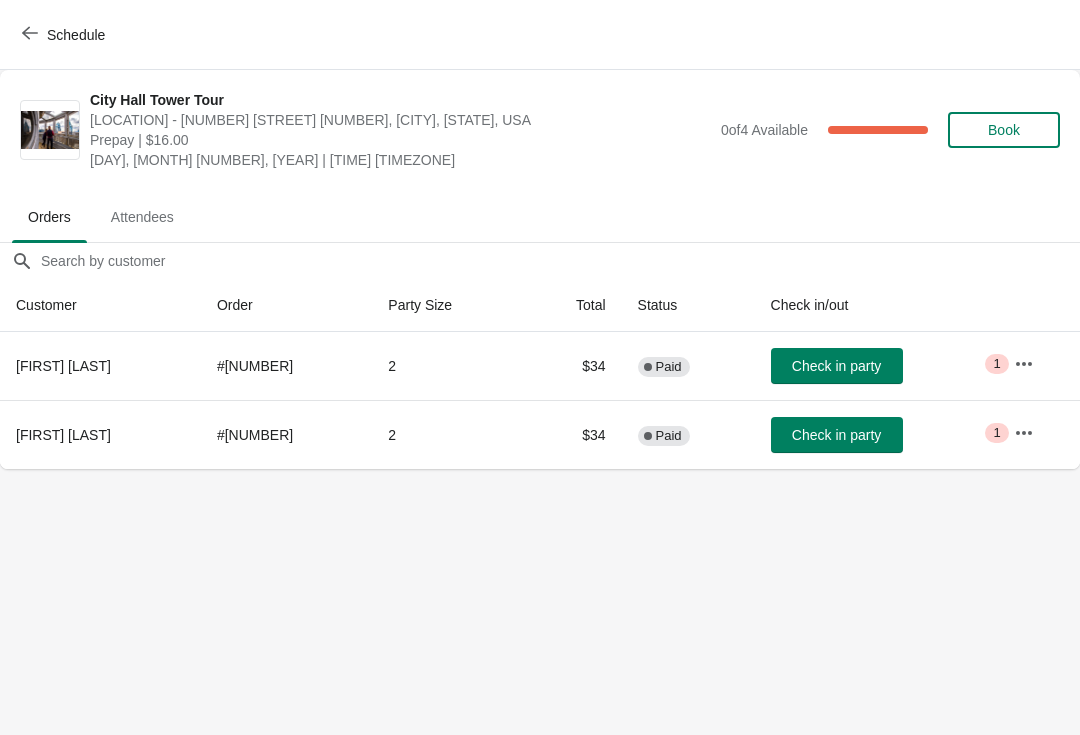 click on "Check in party" at bounding box center [837, 366] 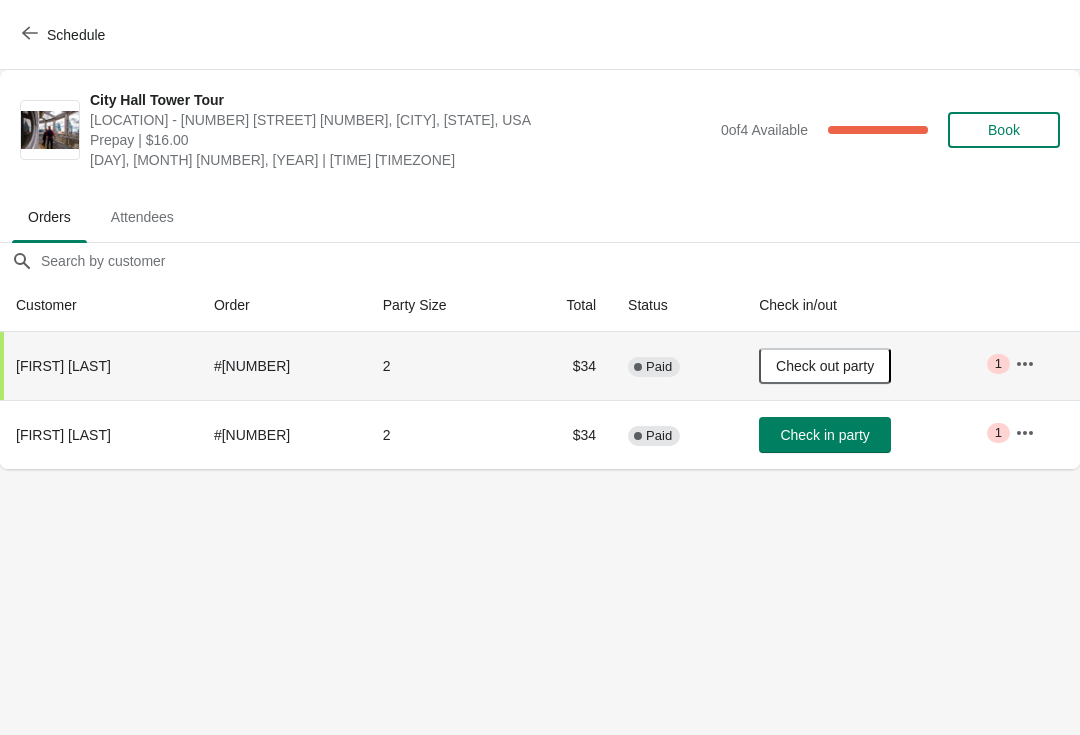 click on "Schedule" at bounding box center (65, 35) 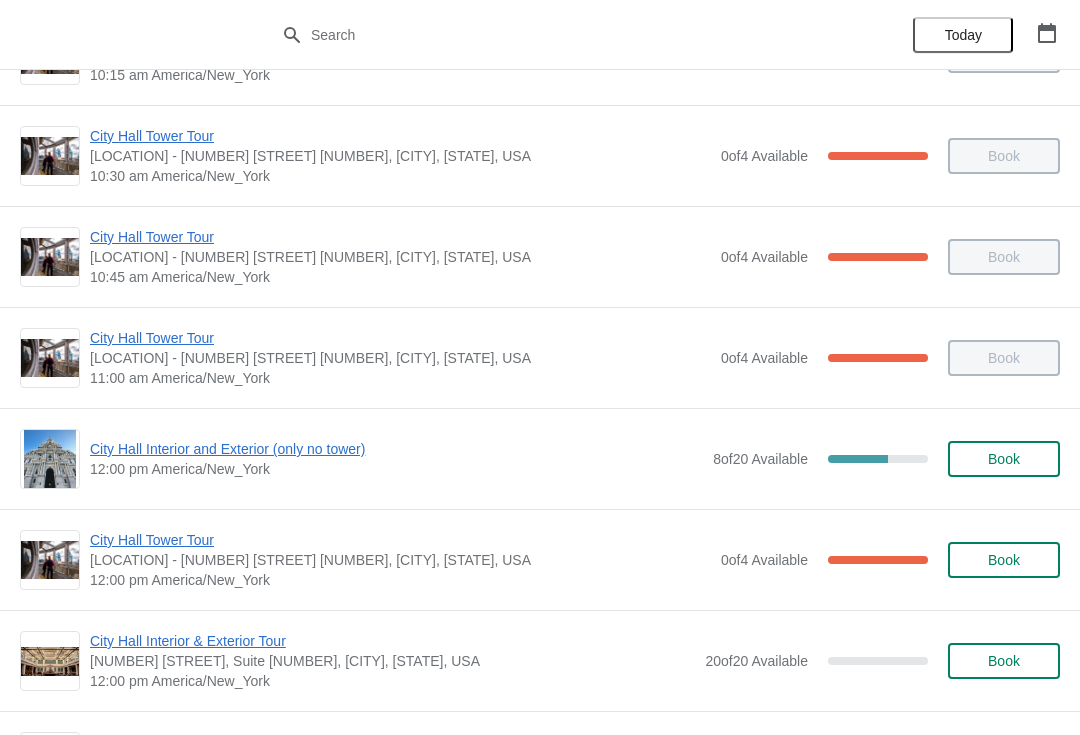 scroll, scrollTop: 486, scrollLeft: 0, axis: vertical 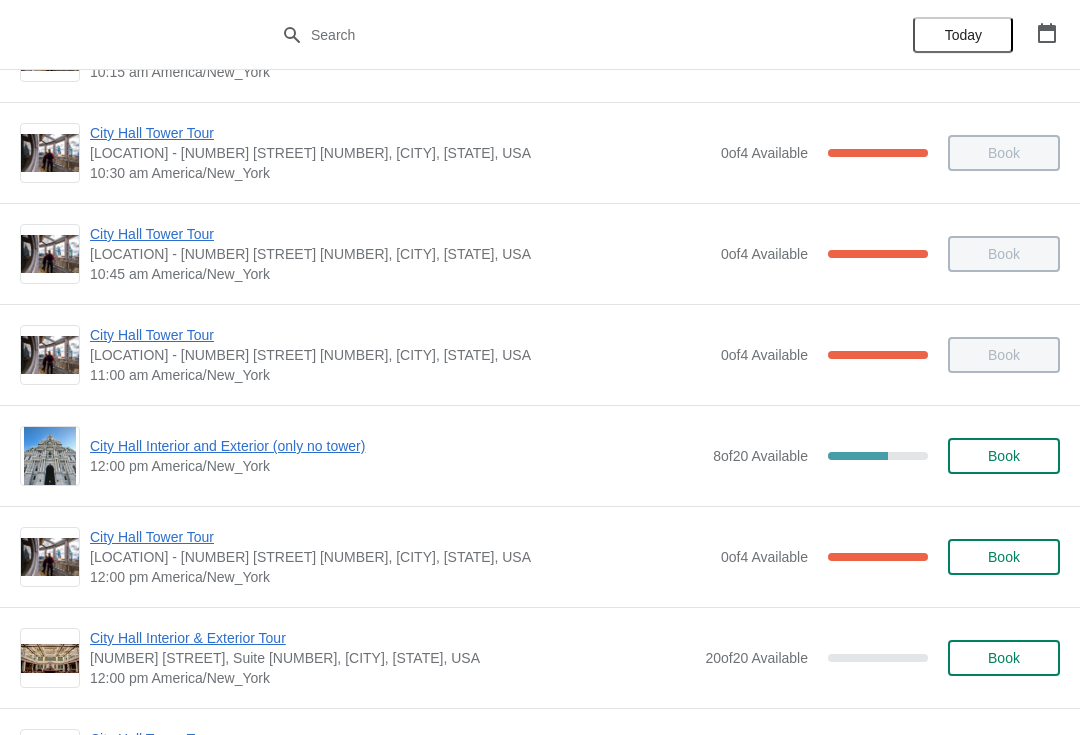 click on "City Hall Tower Tour" at bounding box center (400, 537) 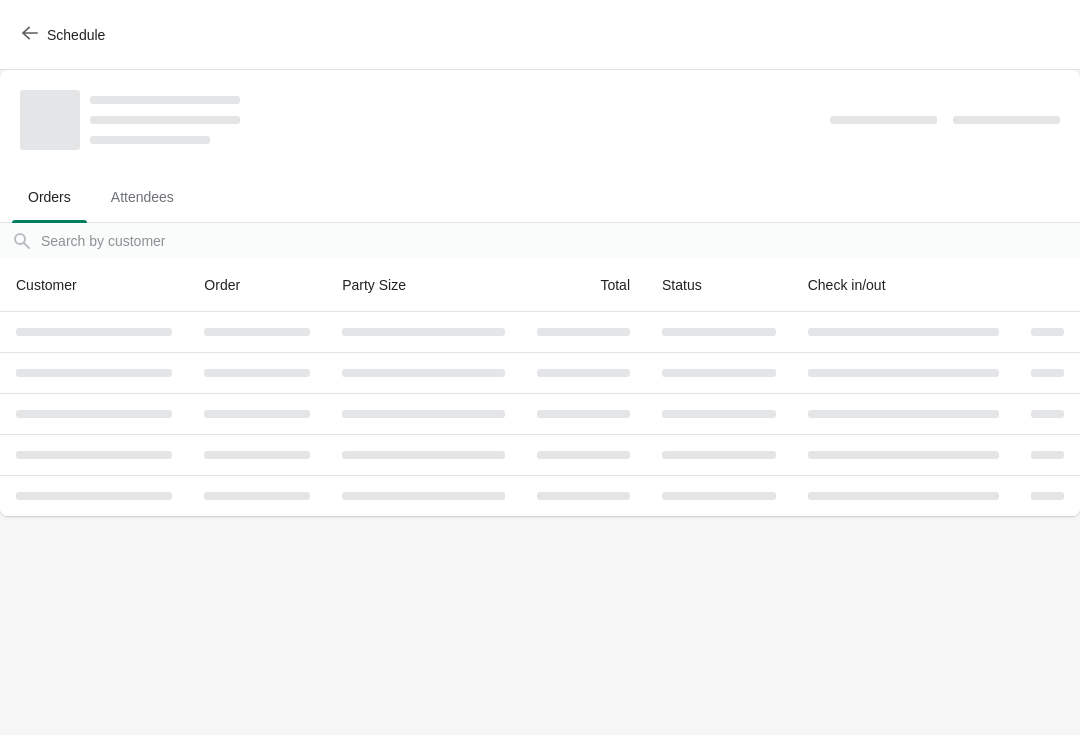 scroll, scrollTop: 0, scrollLeft: 0, axis: both 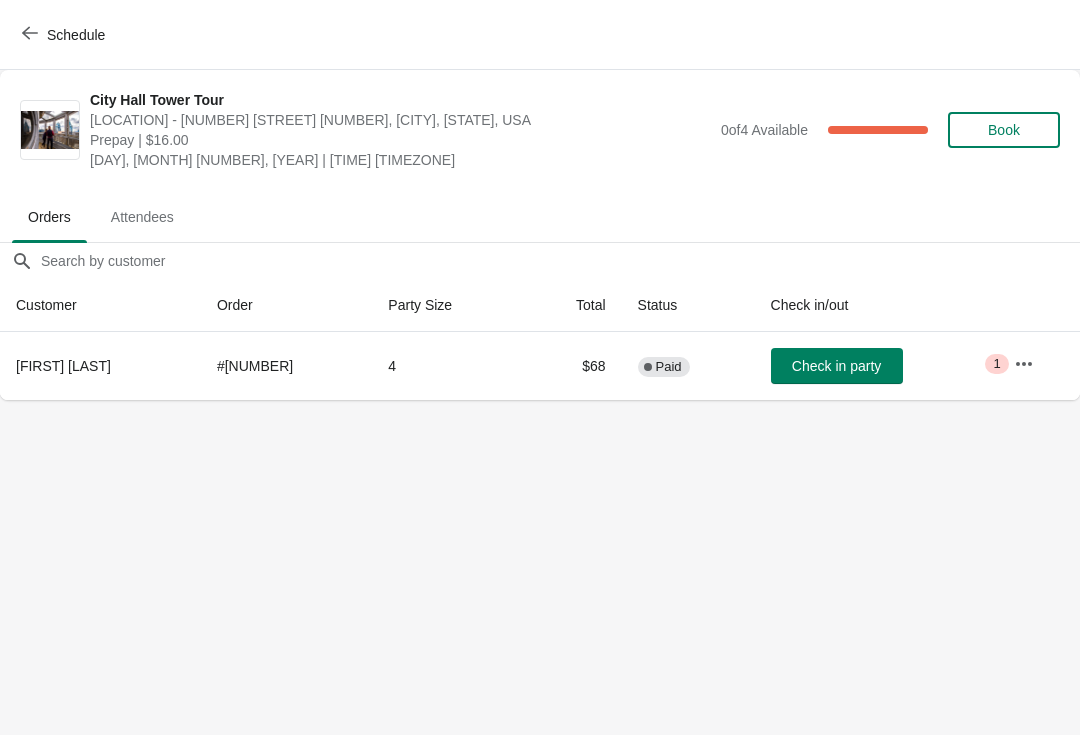 click on "Schedule" at bounding box center (65, 35) 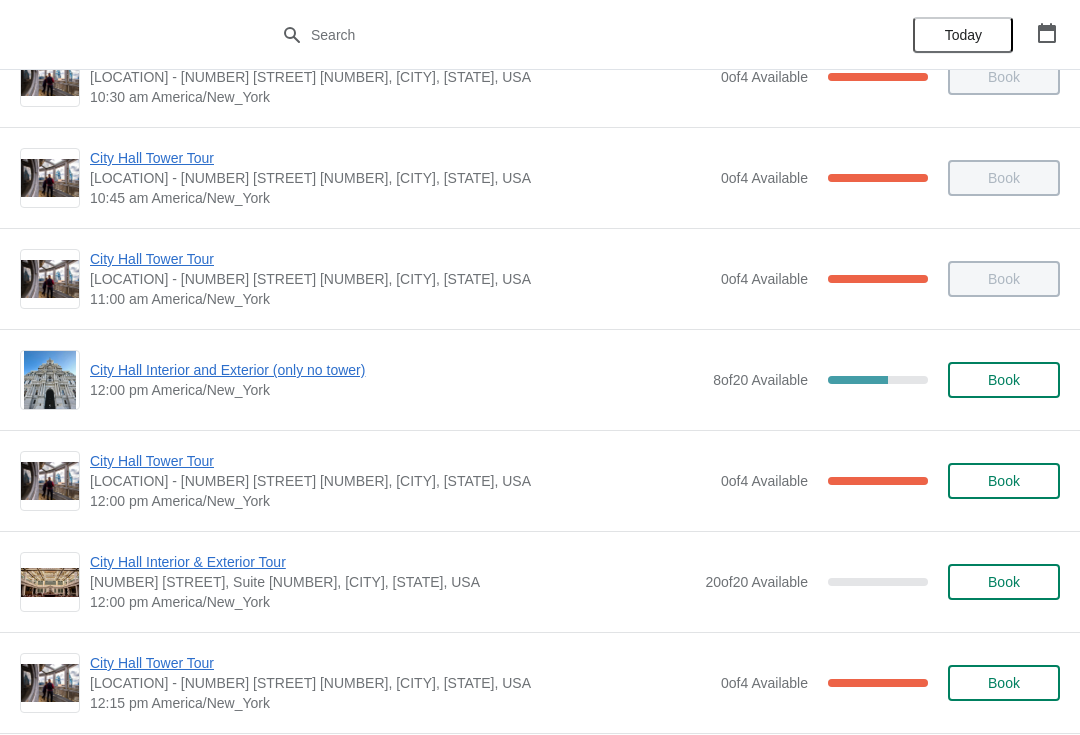 scroll, scrollTop: 564, scrollLeft: 0, axis: vertical 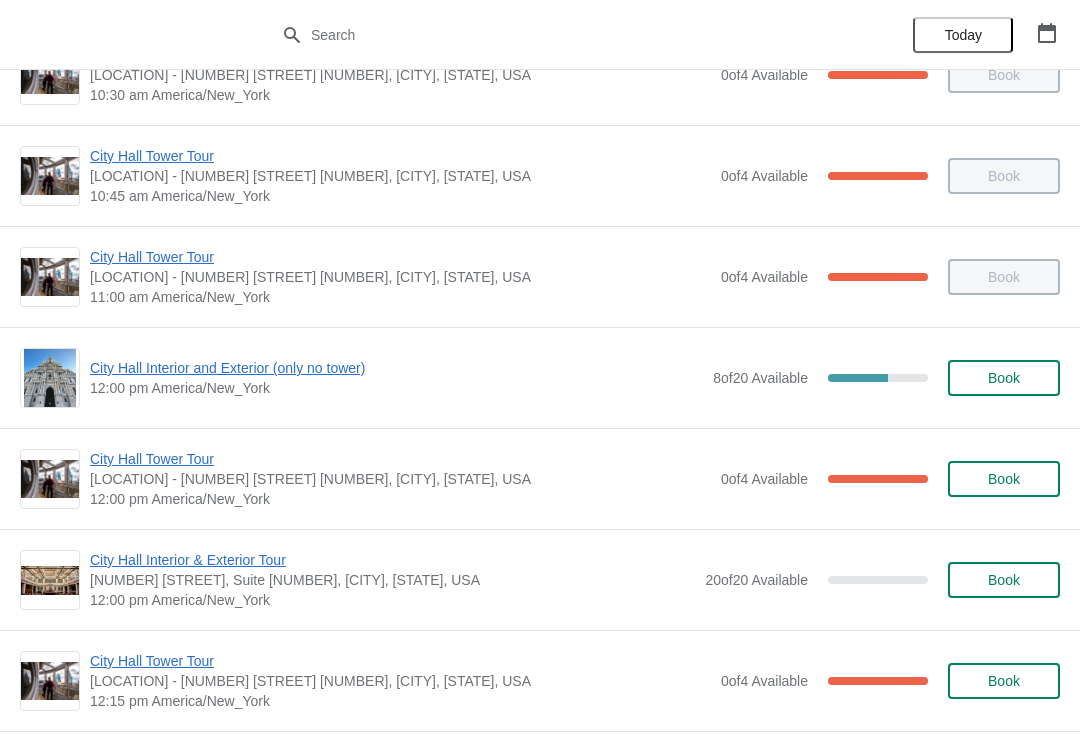 click on "City Hall Tower Tour" at bounding box center (400, 459) 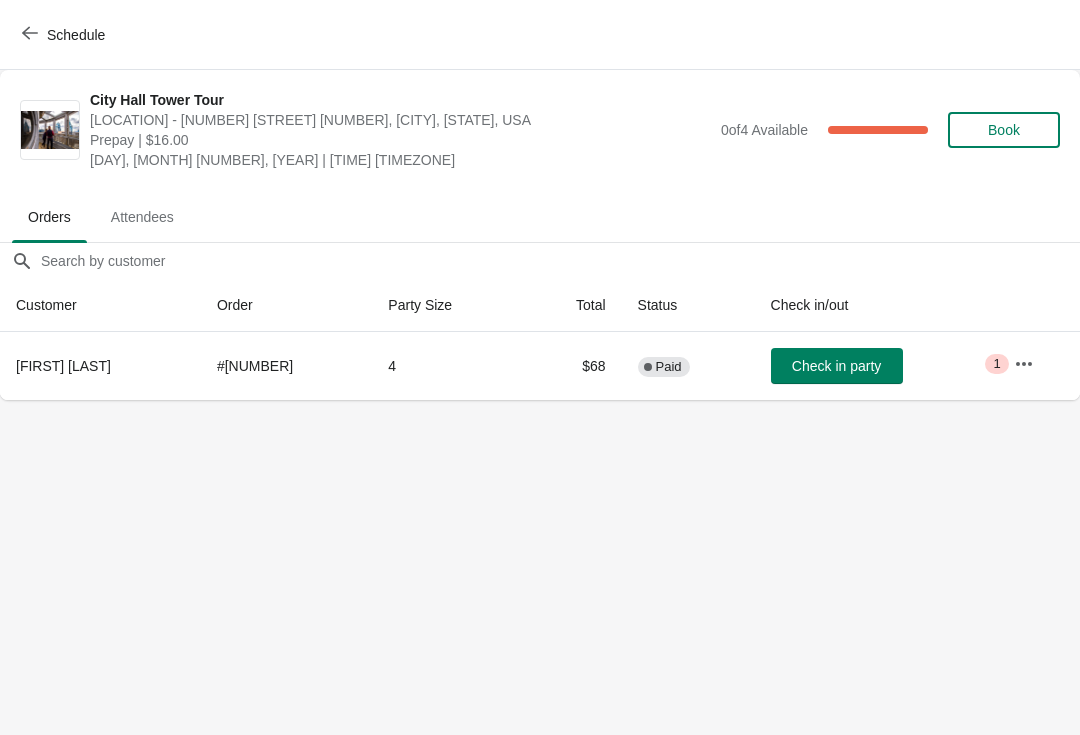 scroll, scrollTop: 0, scrollLeft: 0, axis: both 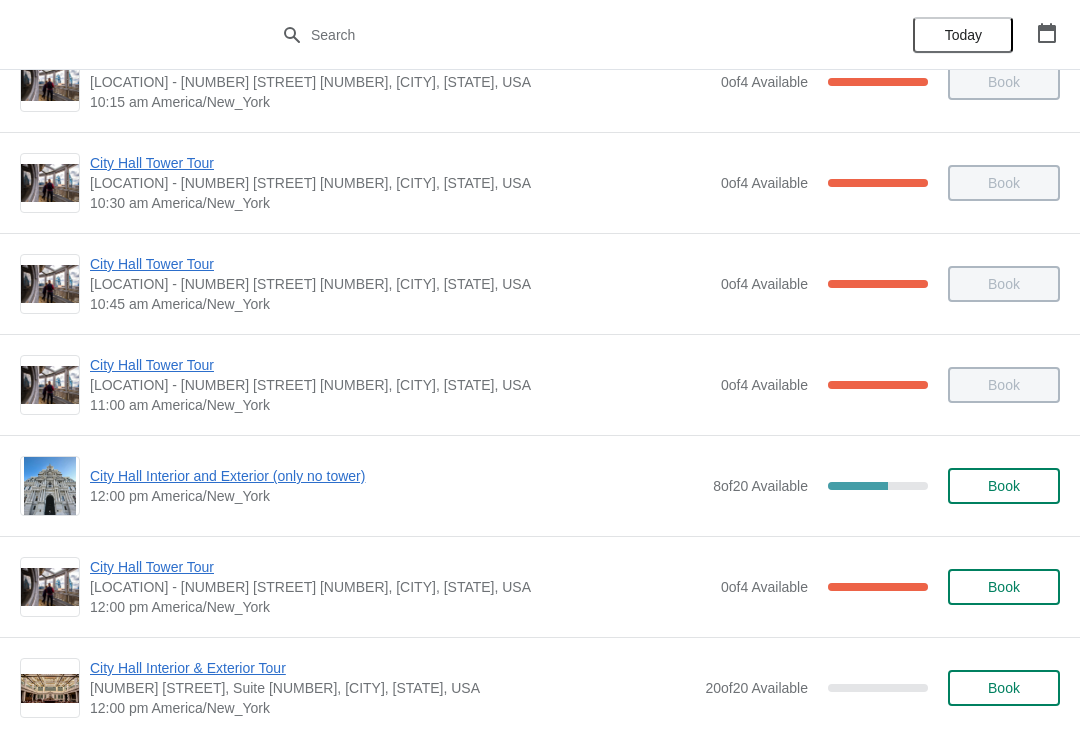 click on "City Hall Interior and Exterior (only no tower)" at bounding box center [396, 476] 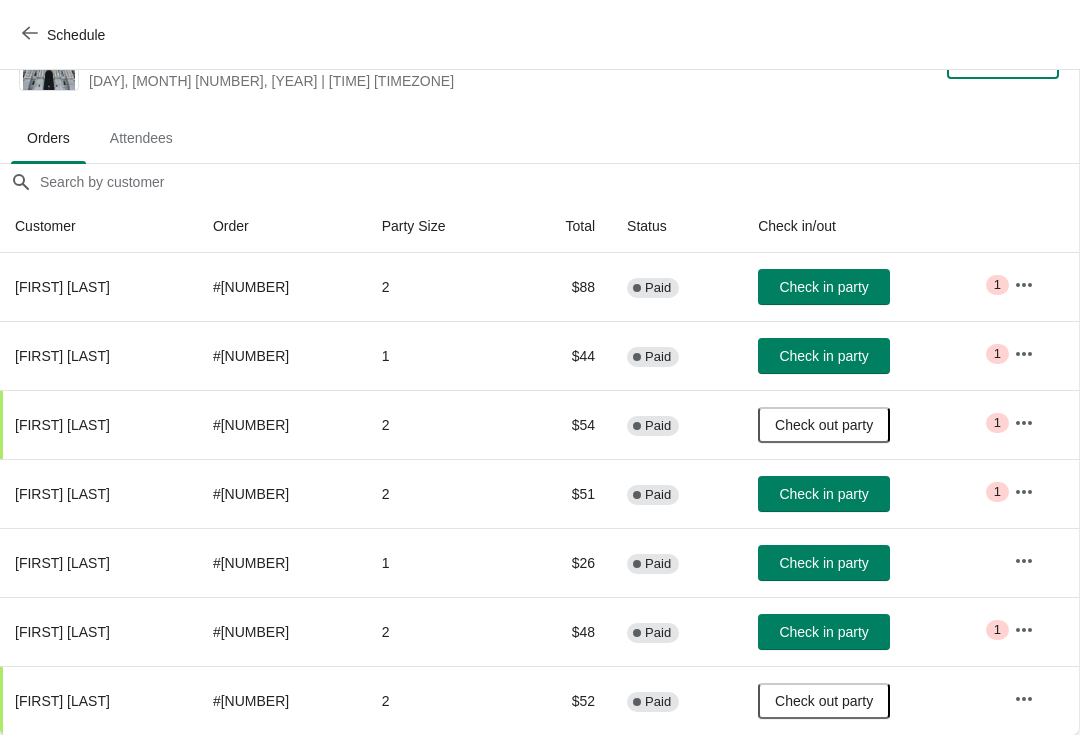 scroll, scrollTop: 59, scrollLeft: 1, axis: both 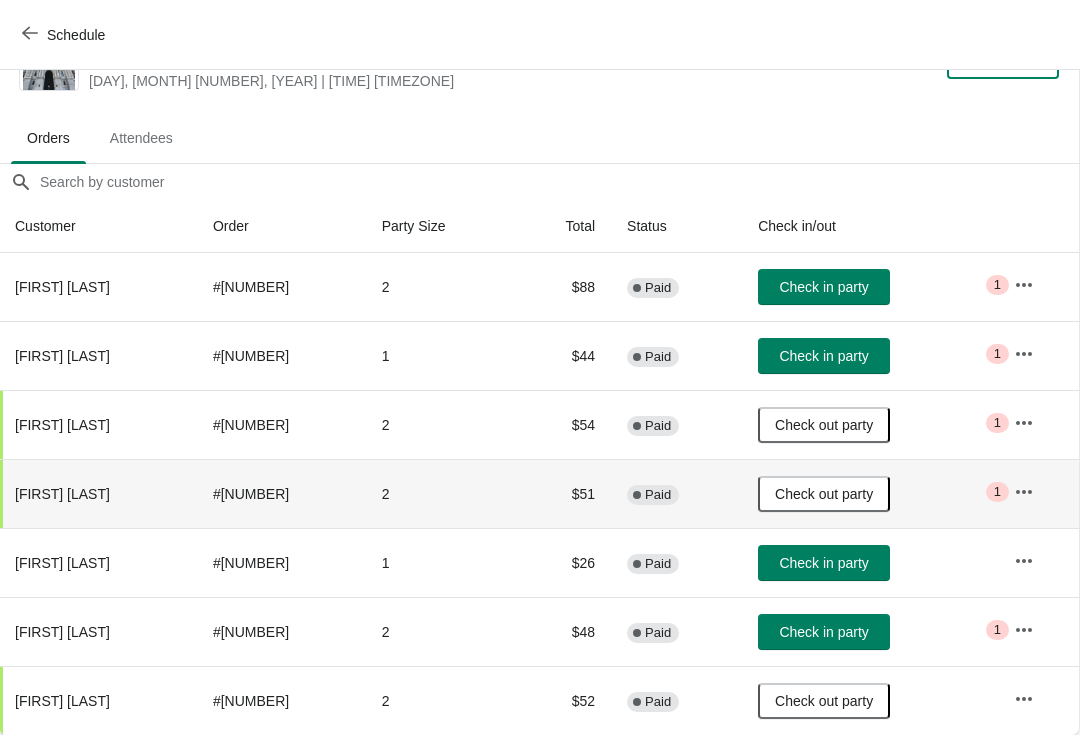 click on "Check in party" at bounding box center [824, 287] 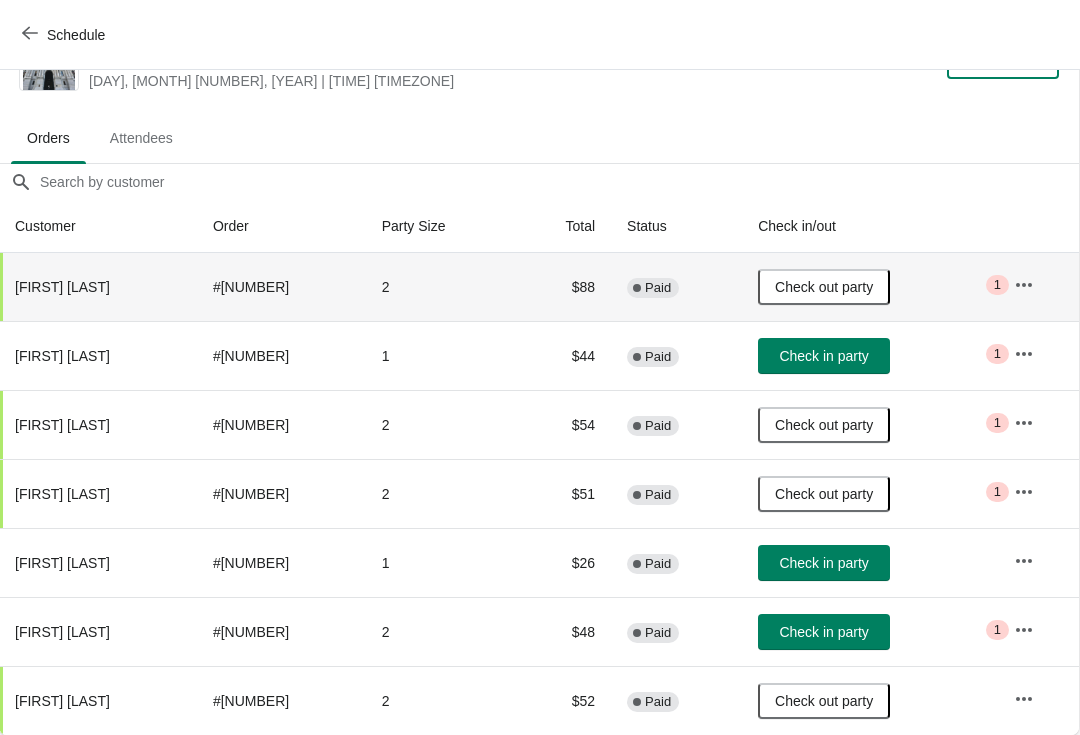 click on "Schedule" at bounding box center [65, 34] 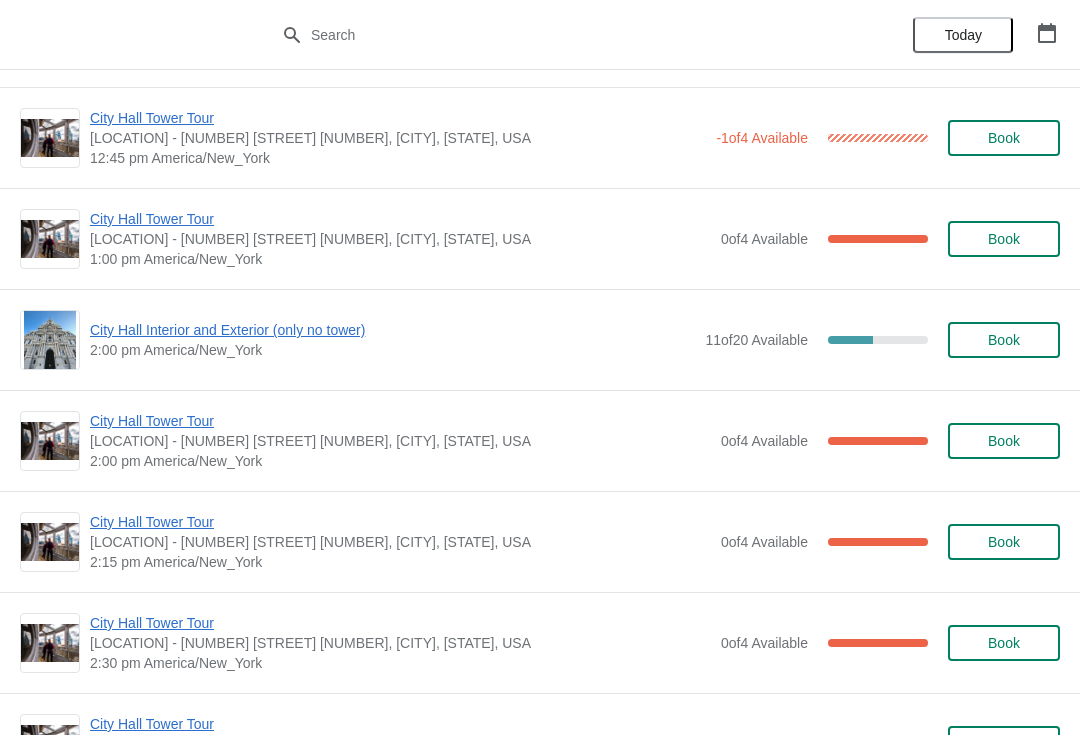 scroll, scrollTop: 1311, scrollLeft: 0, axis: vertical 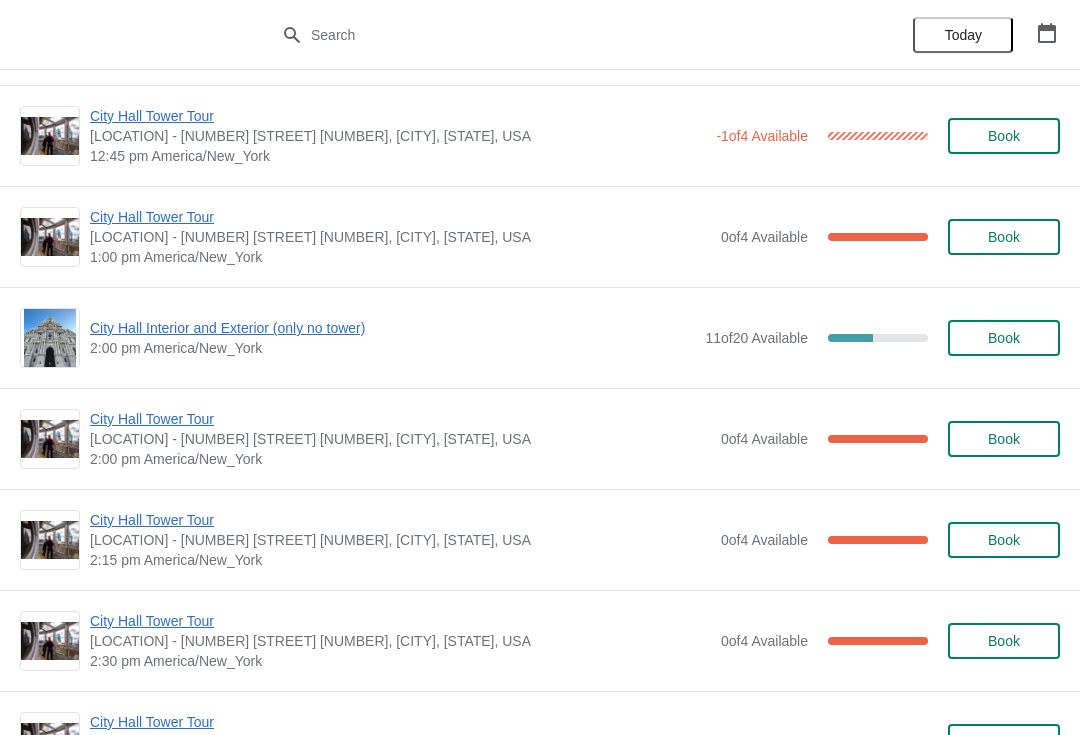 click on "City Hall Tower Tour" at bounding box center [400, 419] 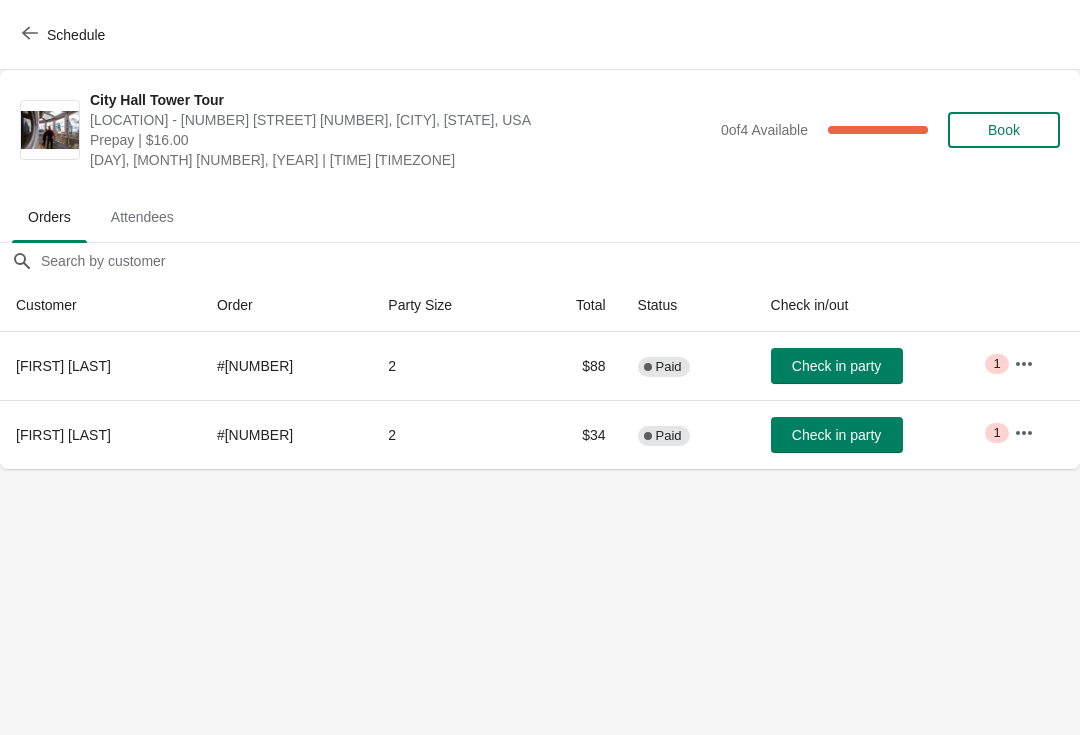 click on "Check in party" at bounding box center [837, 366] 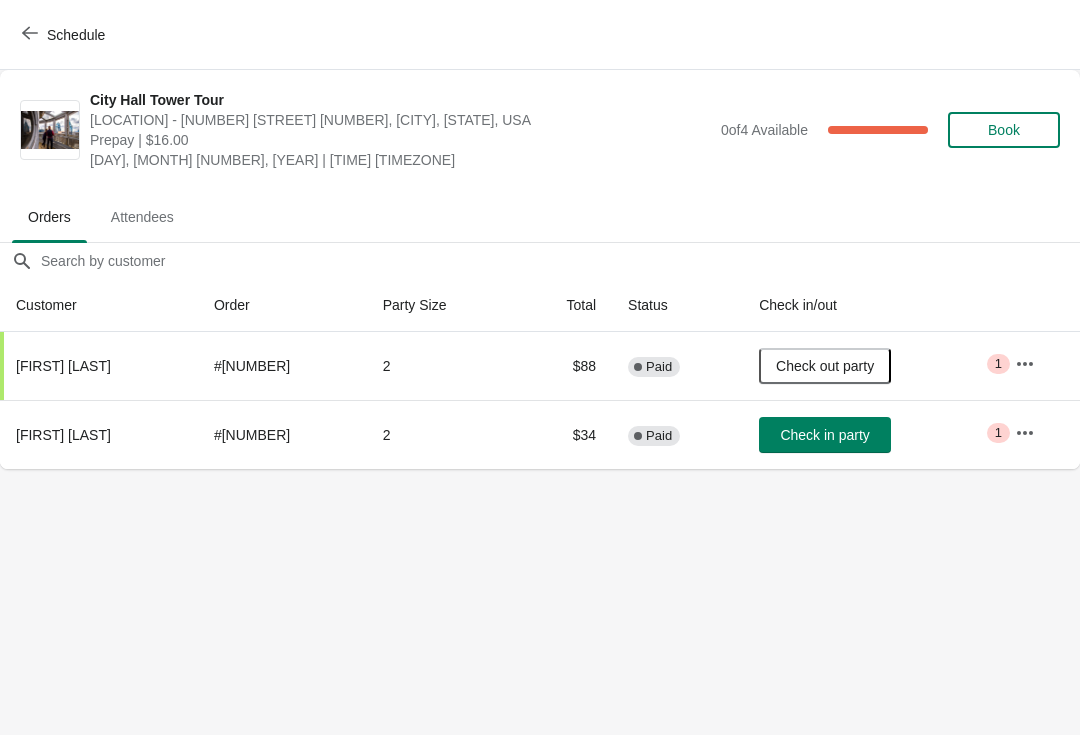 click on "Schedule" at bounding box center [540, 35] 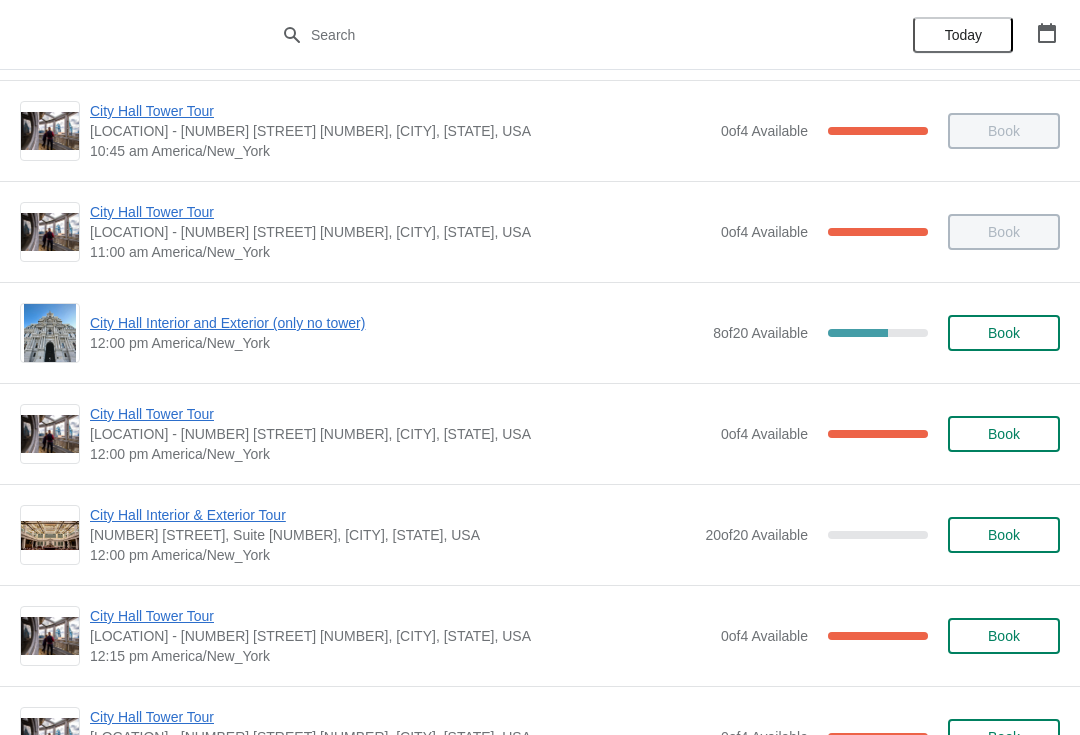 scroll, scrollTop: 599, scrollLeft: 0, axis: vertical 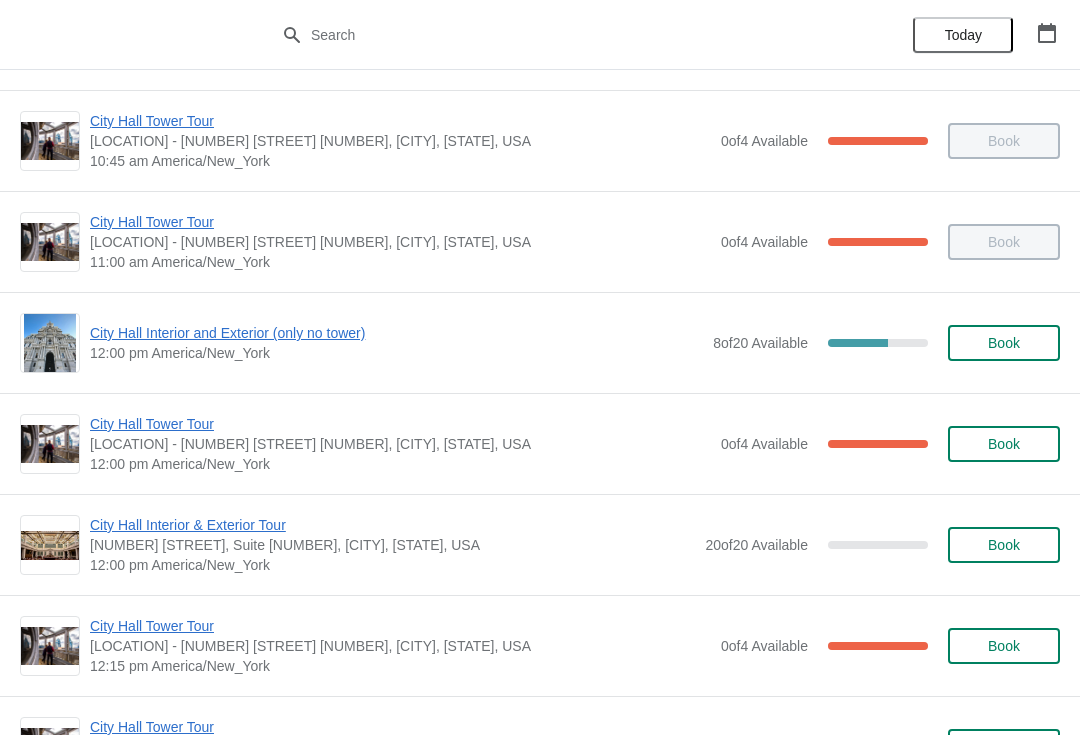 click on "City Hall Interior and Exterior (only no tower)" at bounding box center [396, 333] 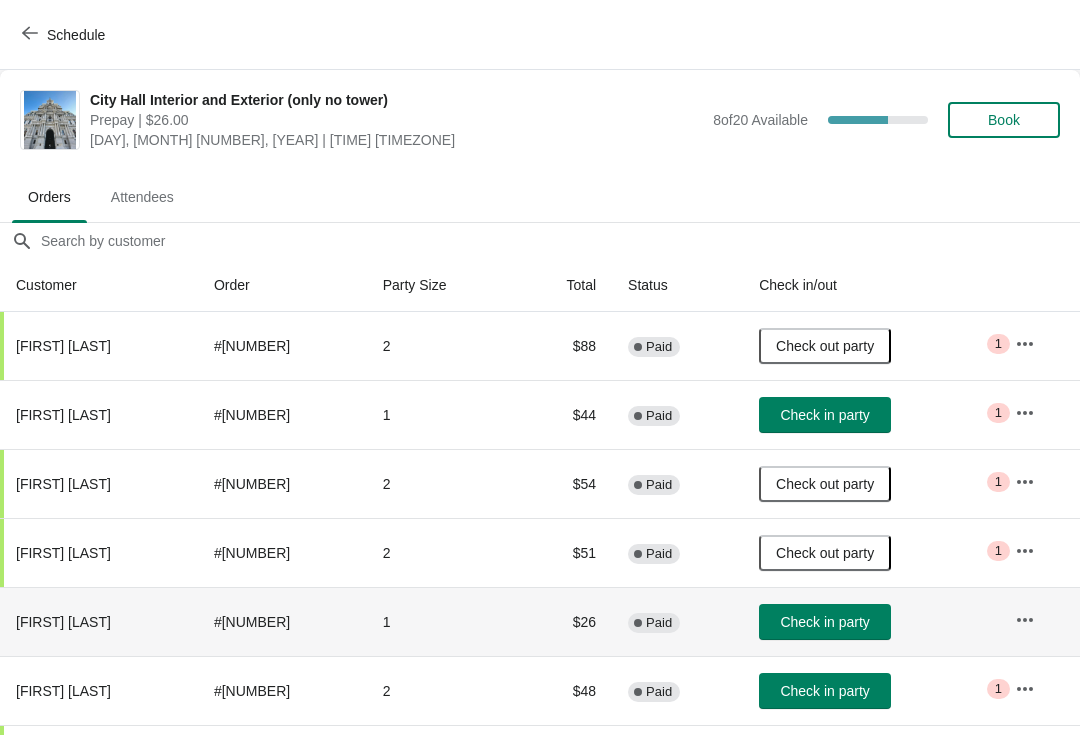 click on "Check in party" at bounding box center (871, 621) 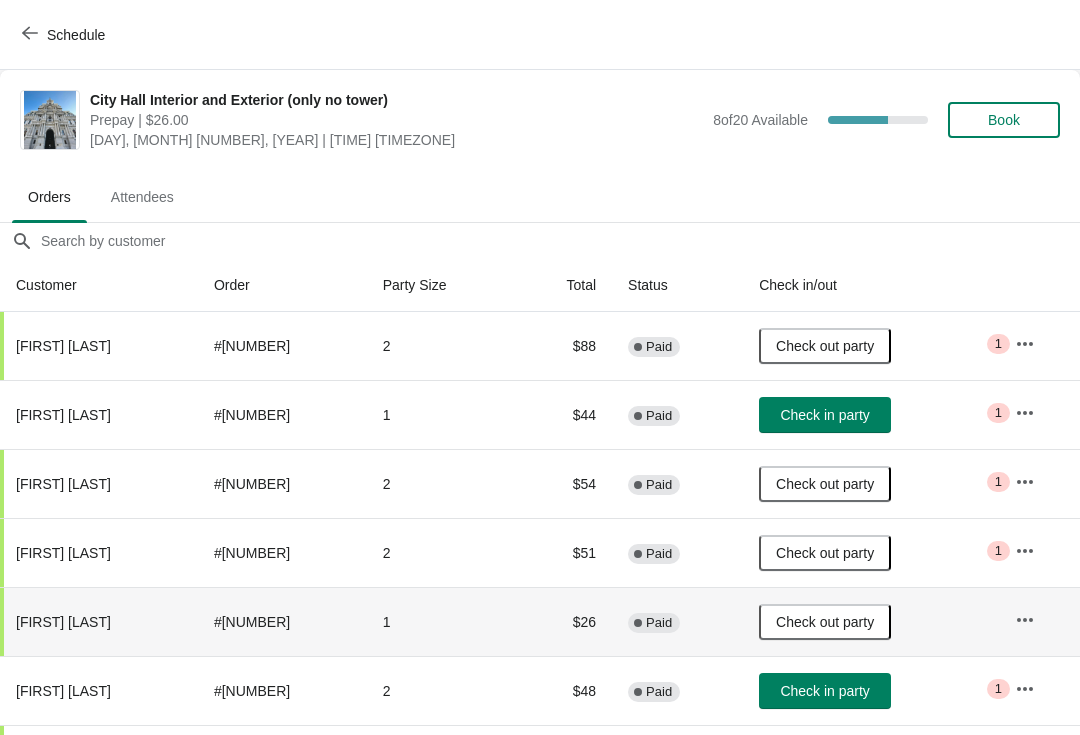 click on "Book" at bounding box center (1004, 120) 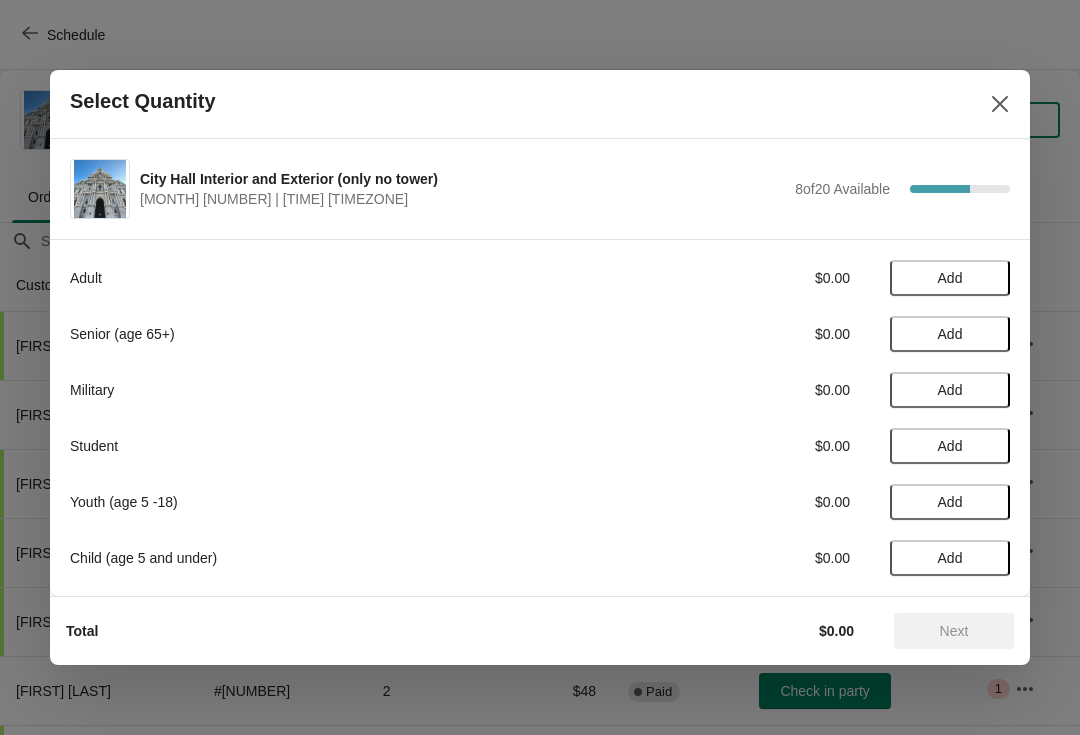 click on "Add" at bounding box center [950, 446] 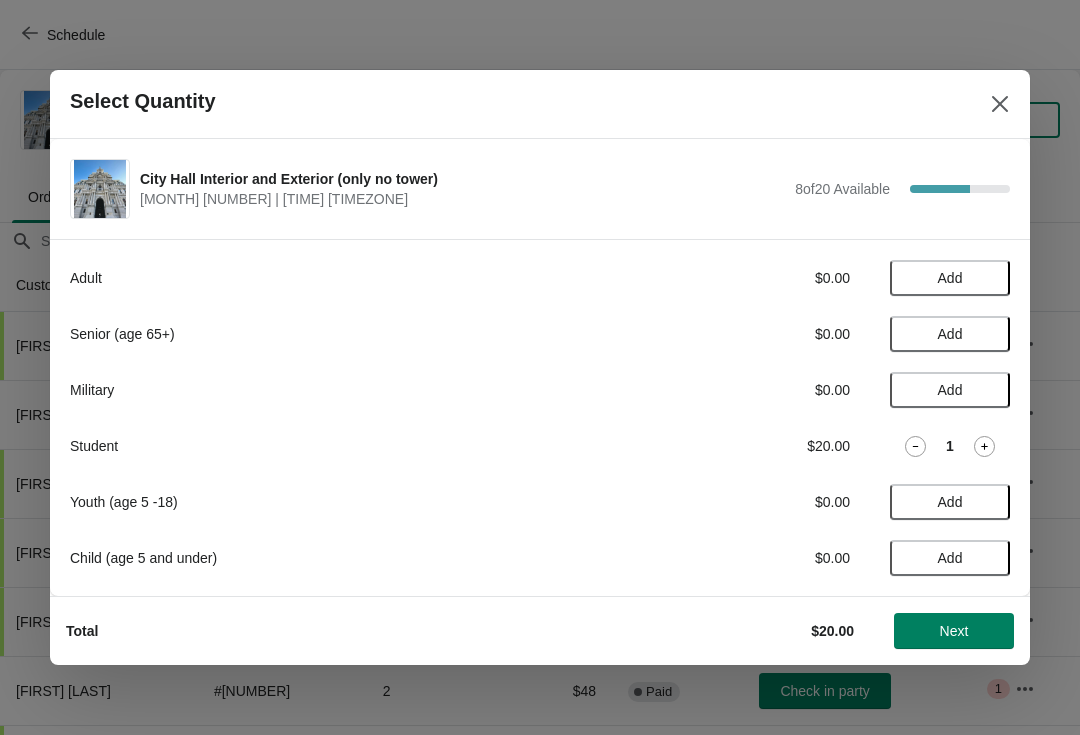 click on "Next" at bounding box center (954, 631) 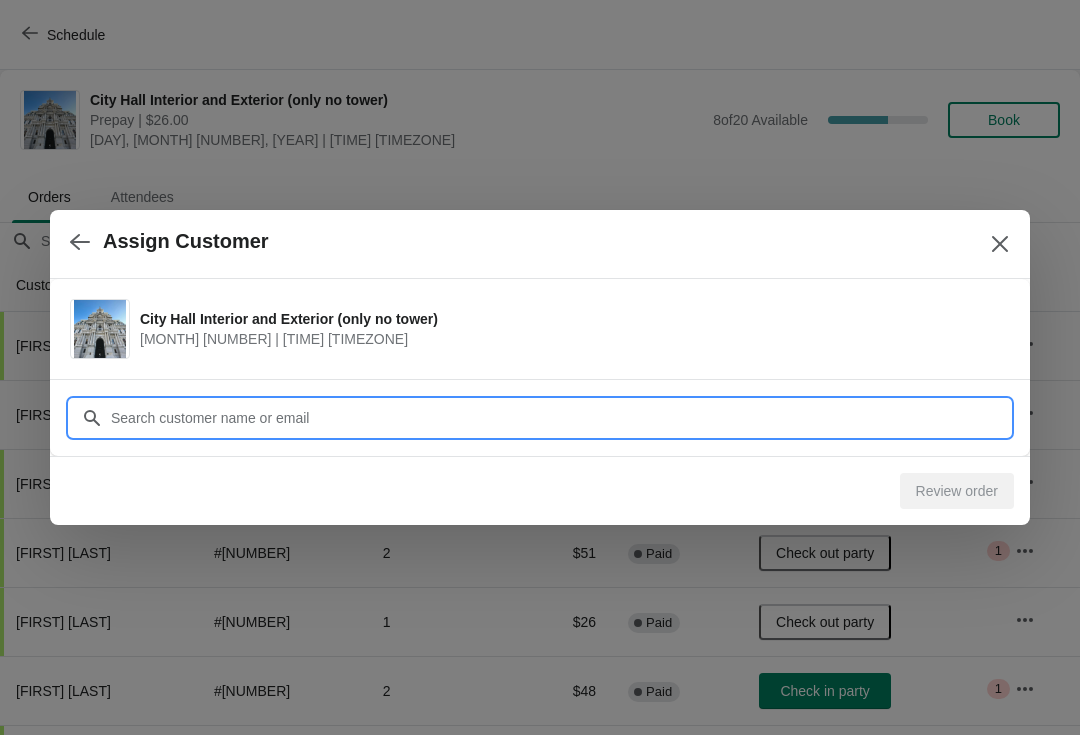 click on "Customer" at bounding box center (560, 418) 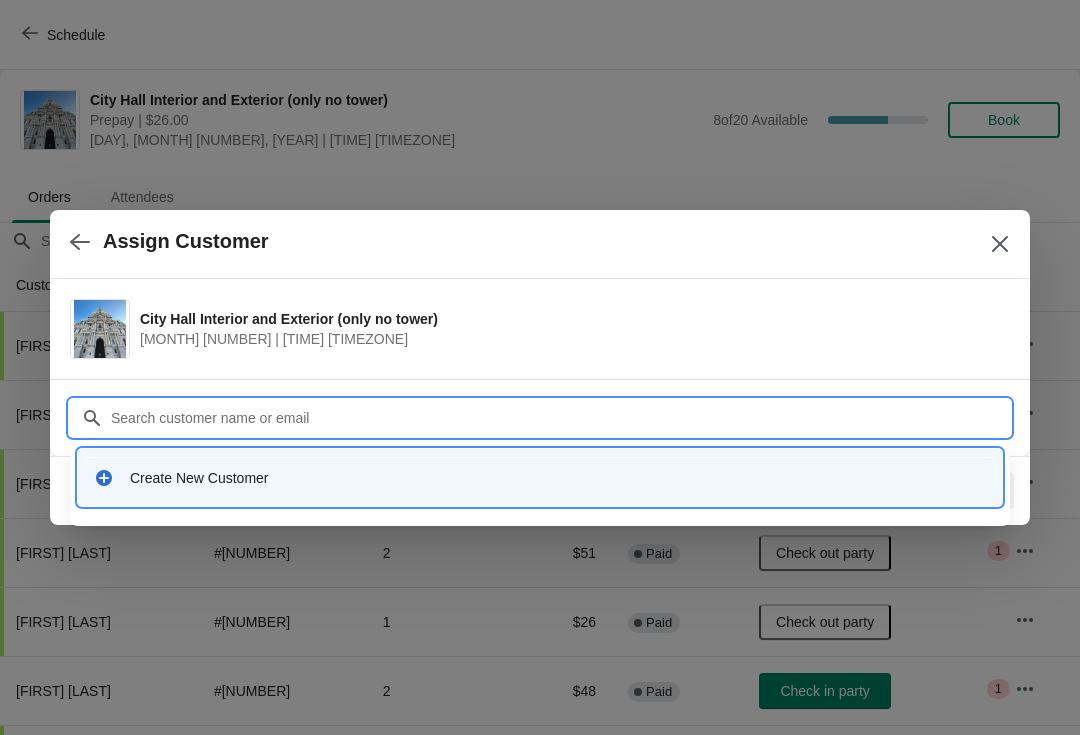 click on "Create New Customer" at bounding box center [540, 477] 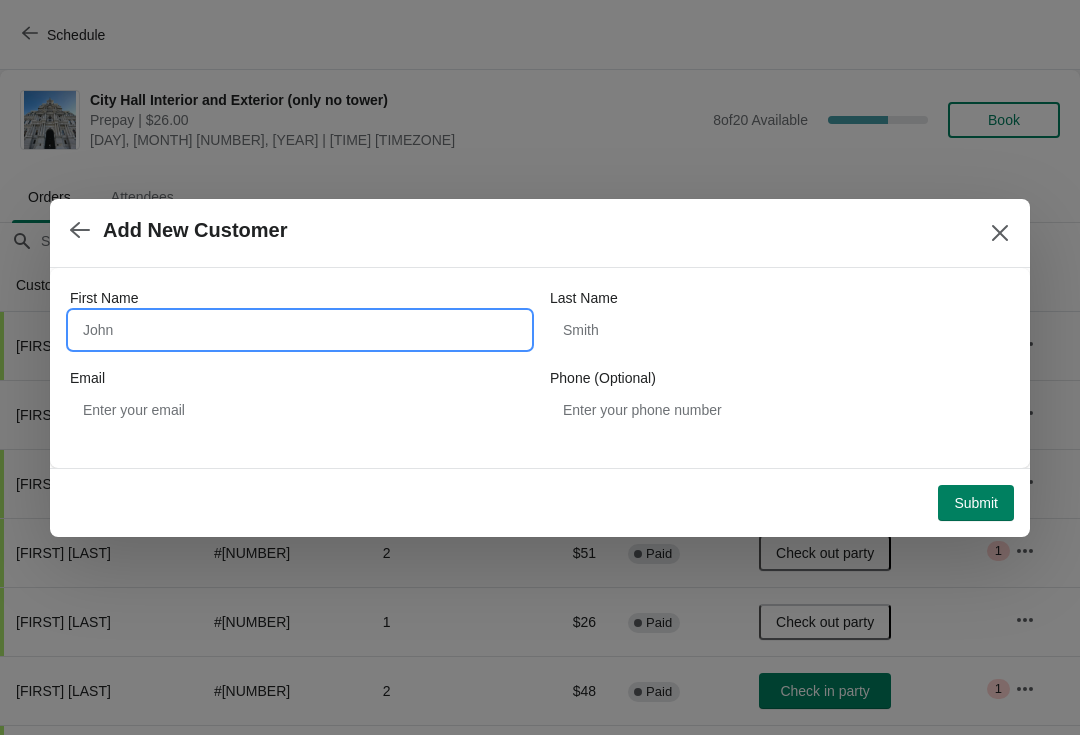 click on "First Name" at bounding box center [300, 330] 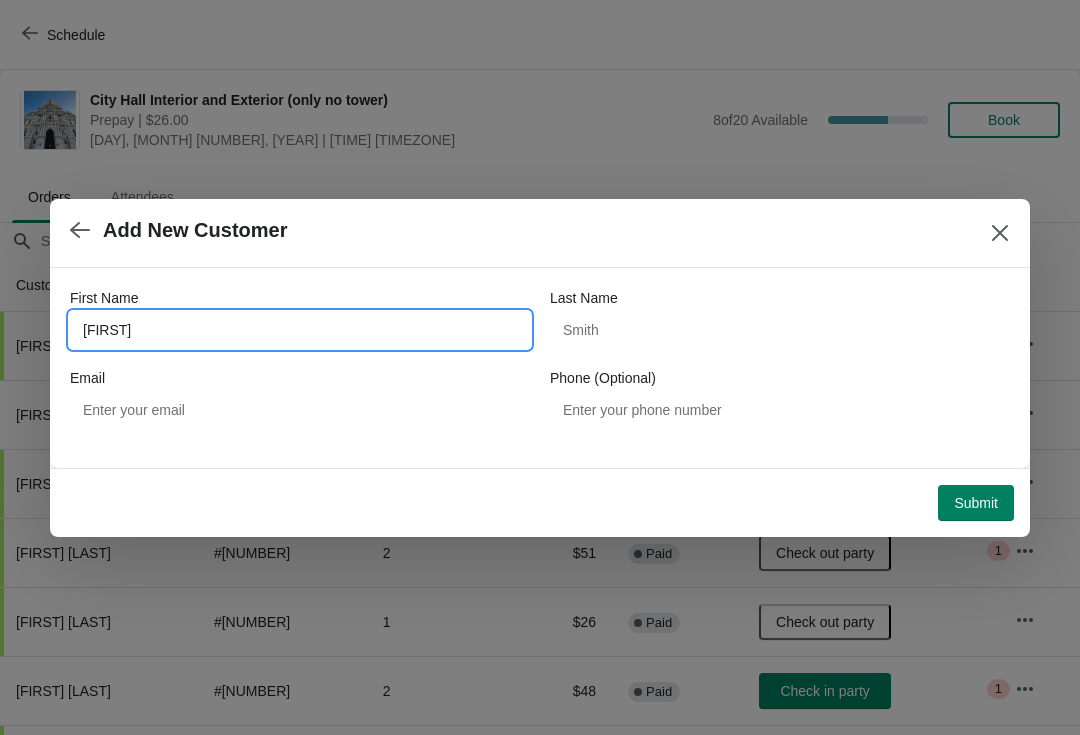 type on "Josse" 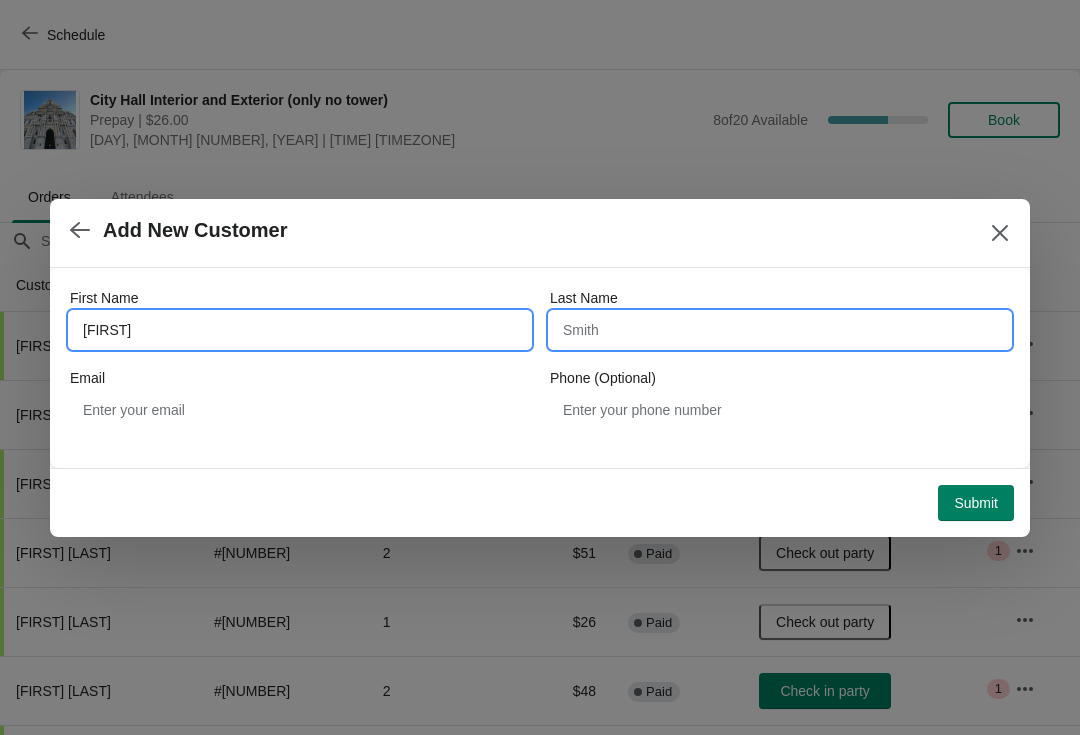 click on "Last Name" at bounding box center [780, 330] 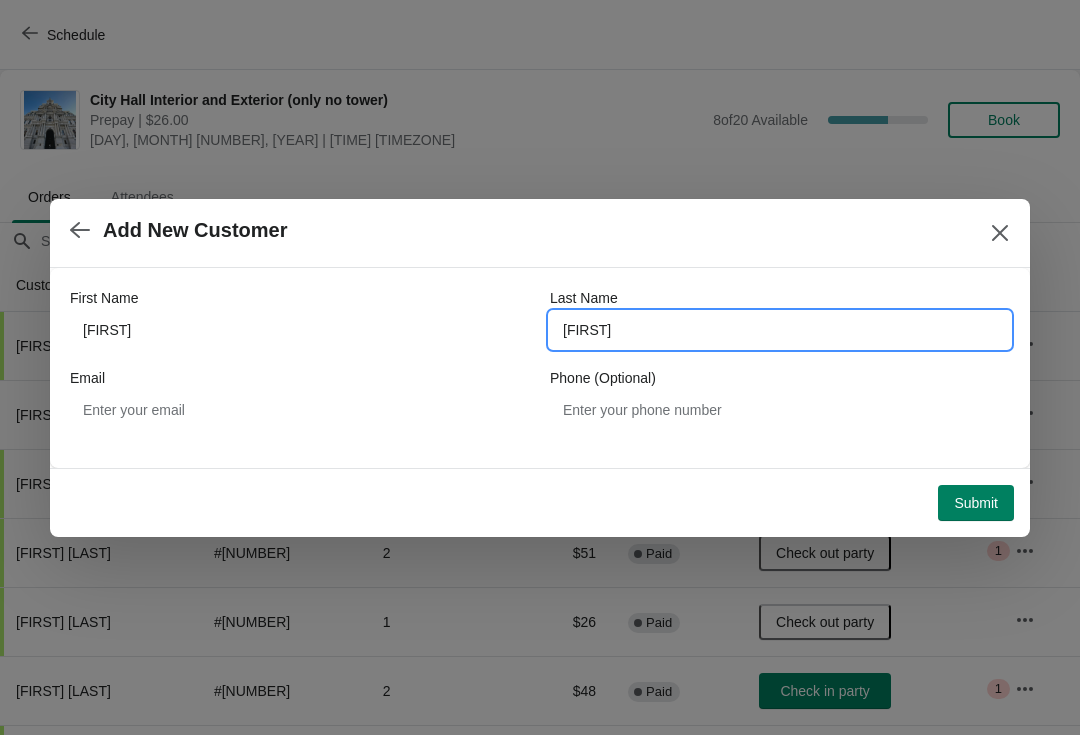 type on "sophie" 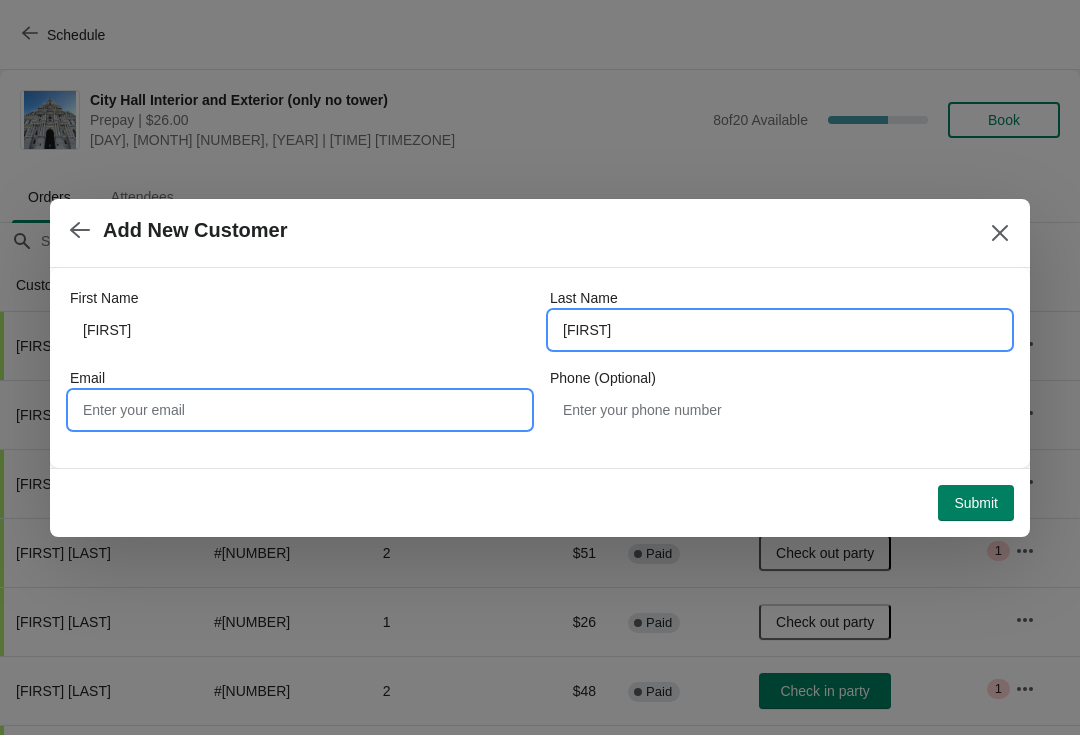 click on "Email" at bounding box center (300, 410) 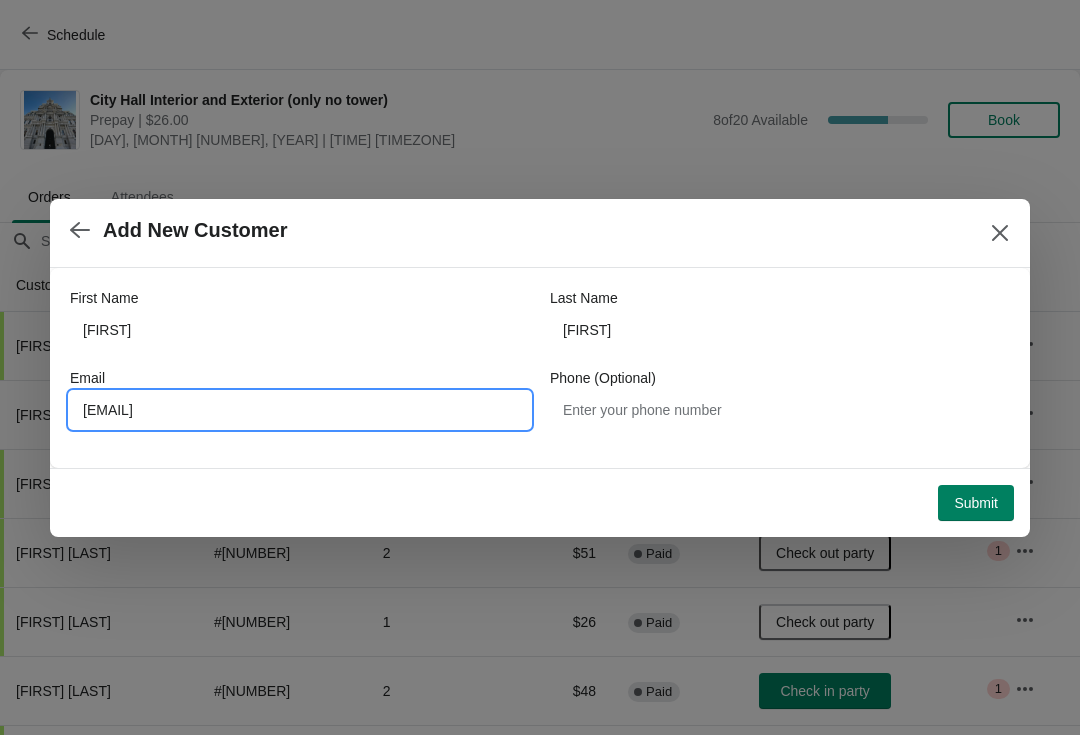 click on "portableofsophiegmail>com" at bounding box center [300, 410] 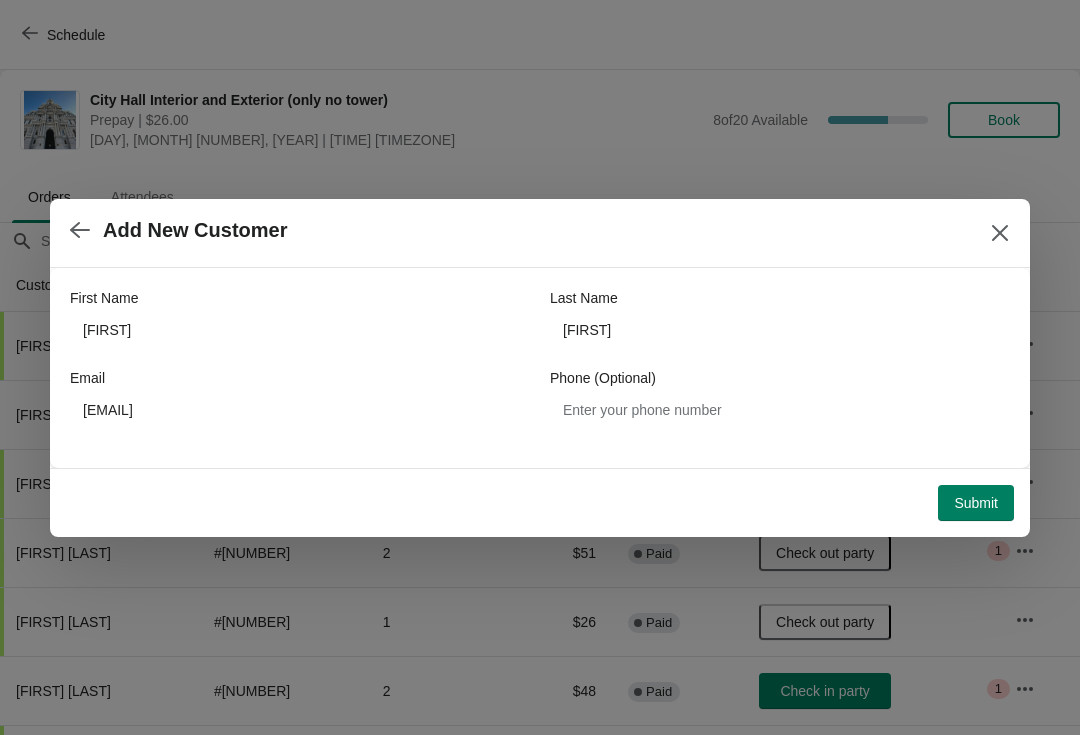 click at bounding box center (540, 367) 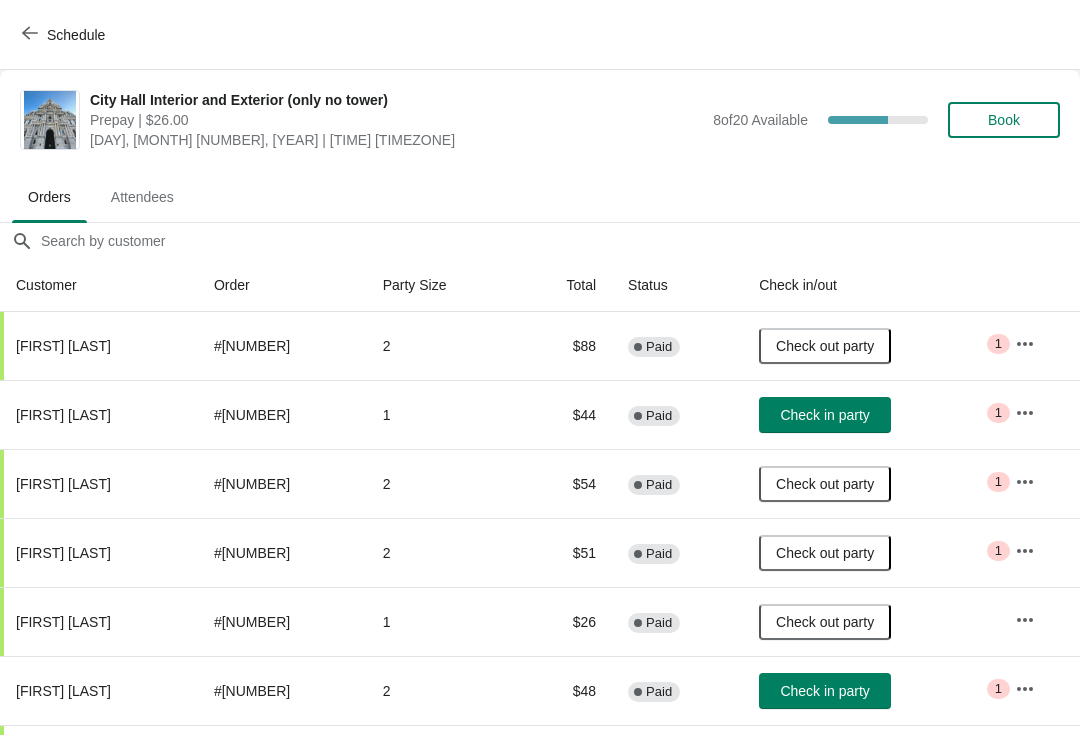 click on "Book" at bounding box center [1004, 120] 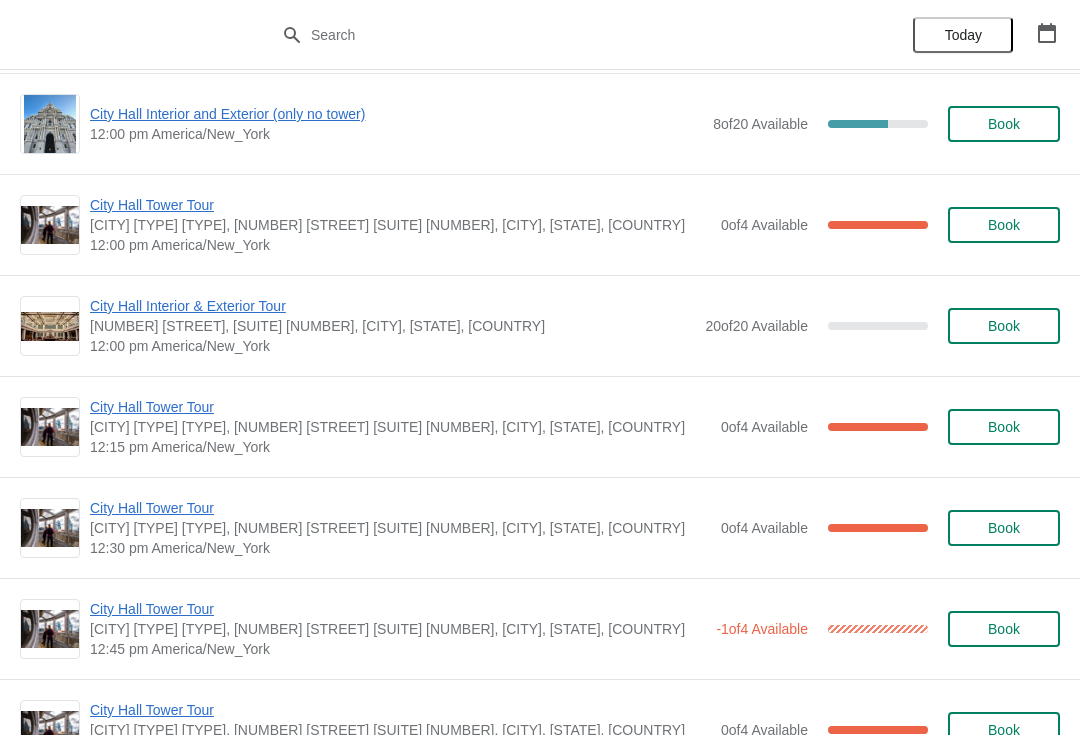 scroll, scrollTop: 819, scrollLeft: 0, axis: vertical 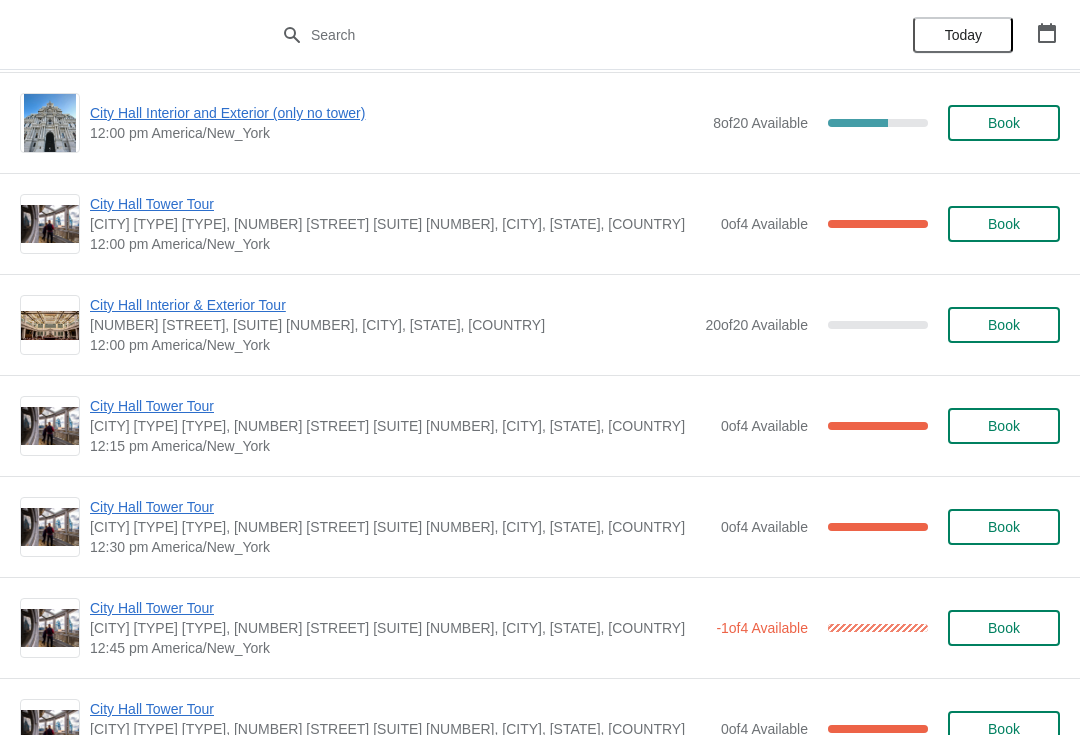 click on "City Hall Tower Tour" at bounding box center [400, 507] 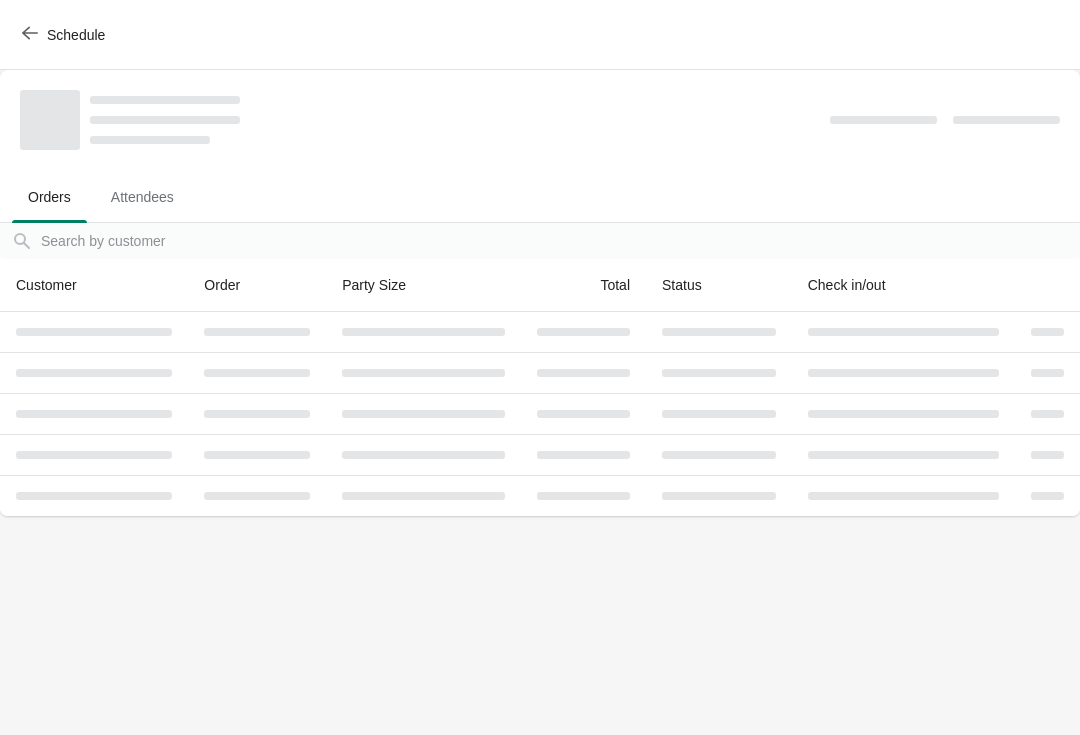 scroll, scrollTop: 0, scrollLeft: 0, axis: both 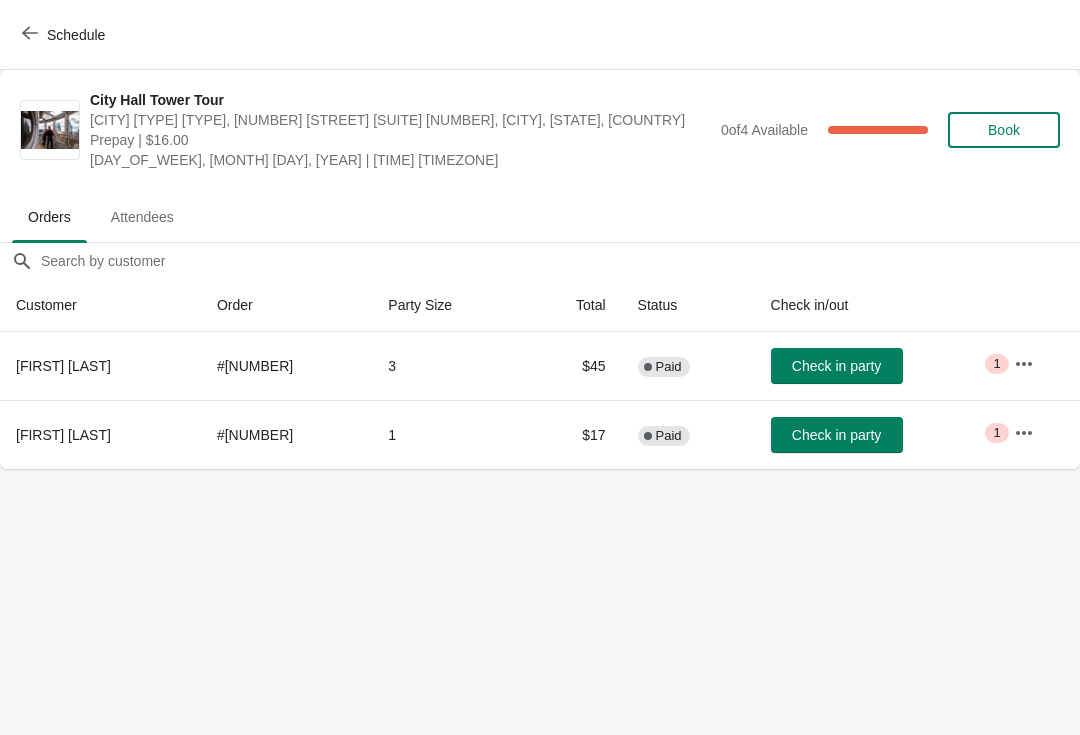 click on "Check in party" at bounding box center (836, 366) 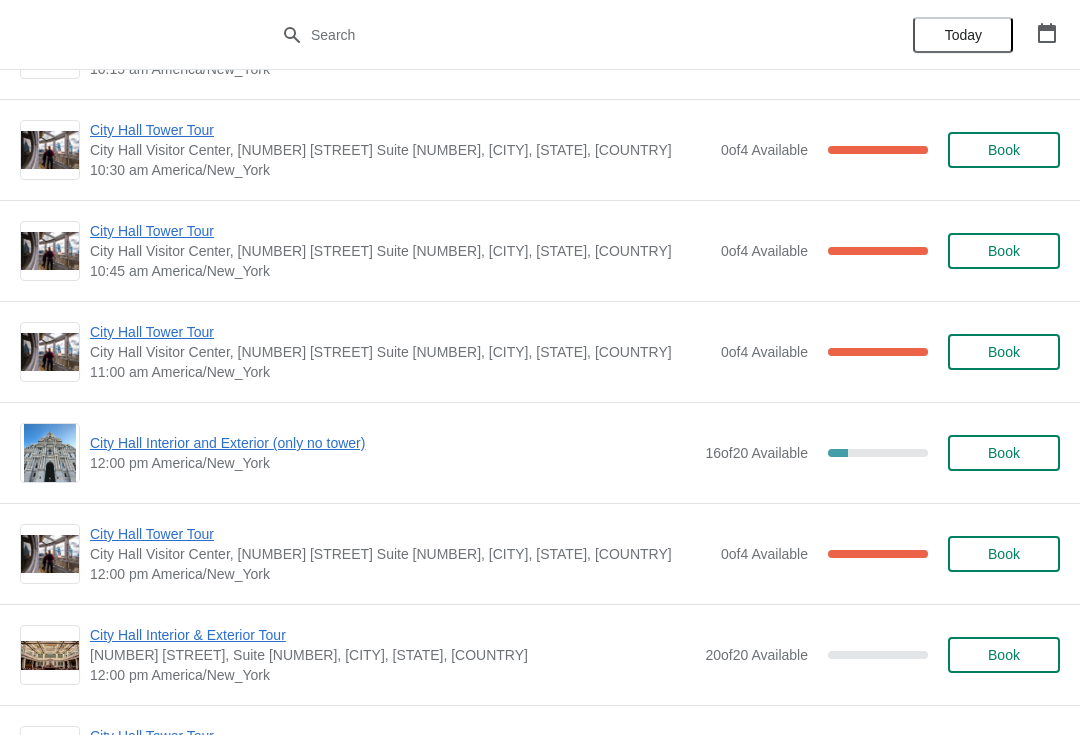 scroll, scrollTop: 2471, scrollLeft: 0, axis: vertical 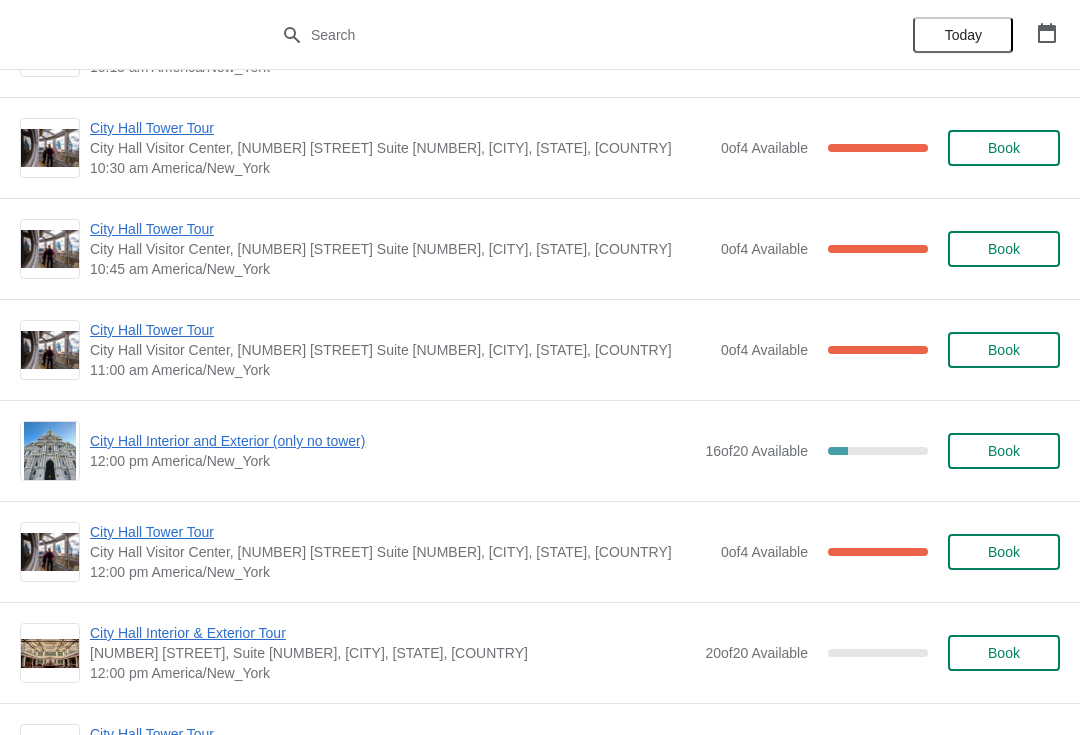 click on "City Hall Interior and Exterior (only no tower)" at bounding box center [392, 441] 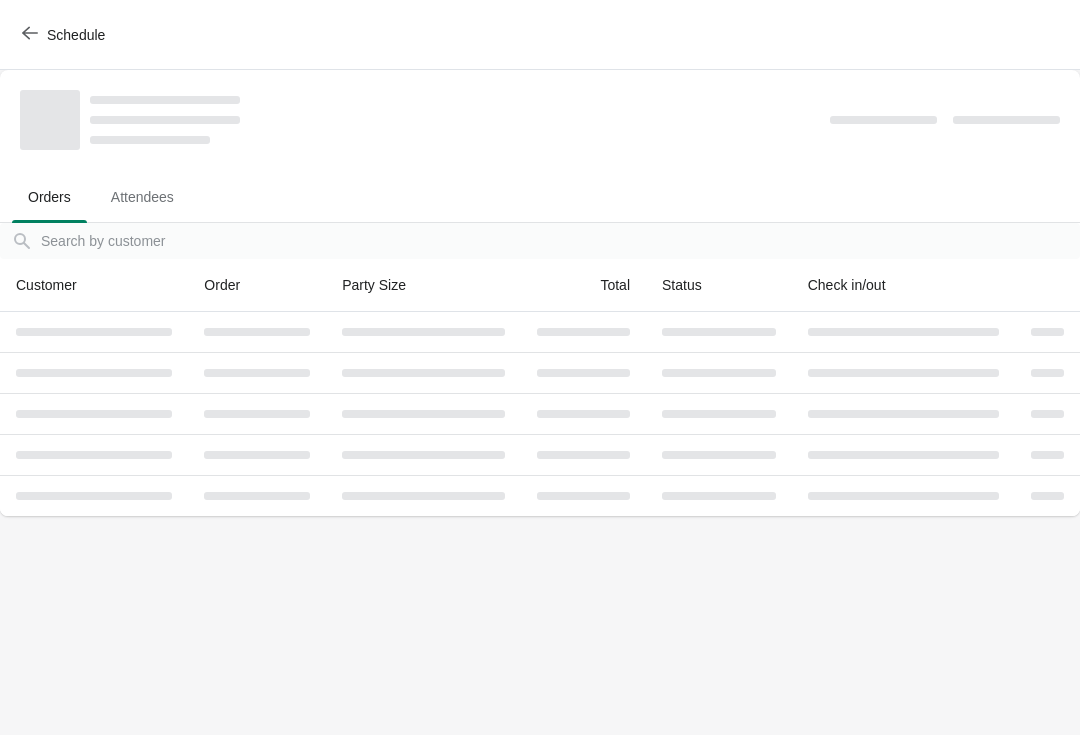 scroll, scrollTop: 0, scrollLeft: 0, axis: both 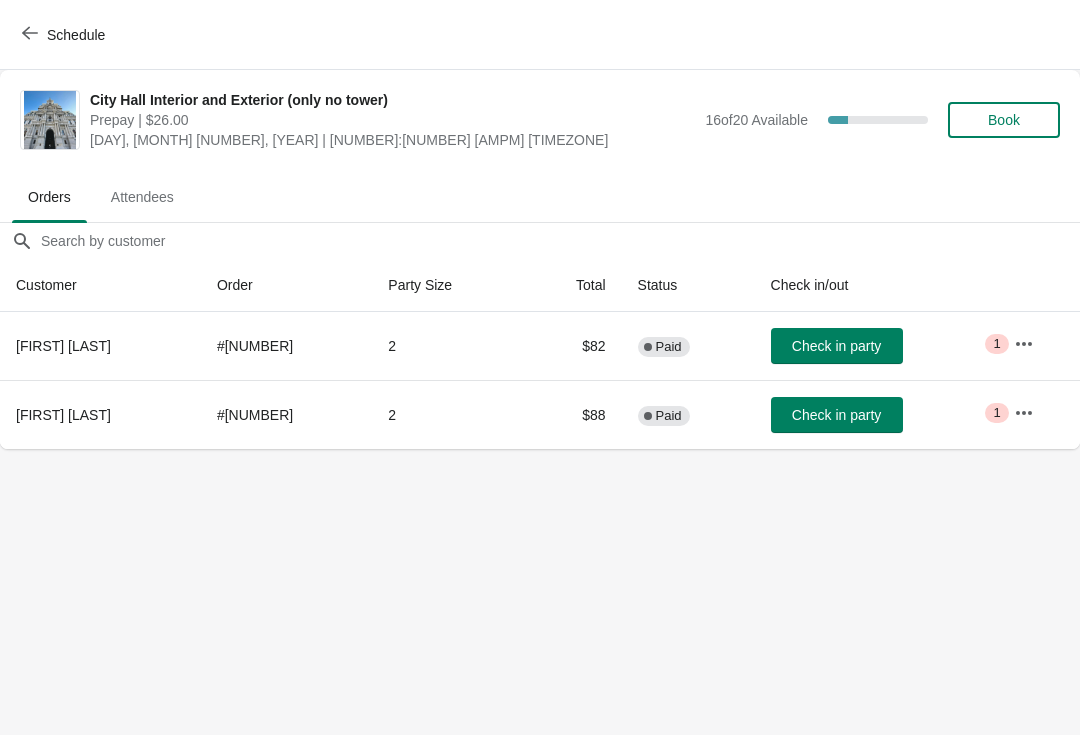 click on "Schedule" at bounding box center (65, 35) 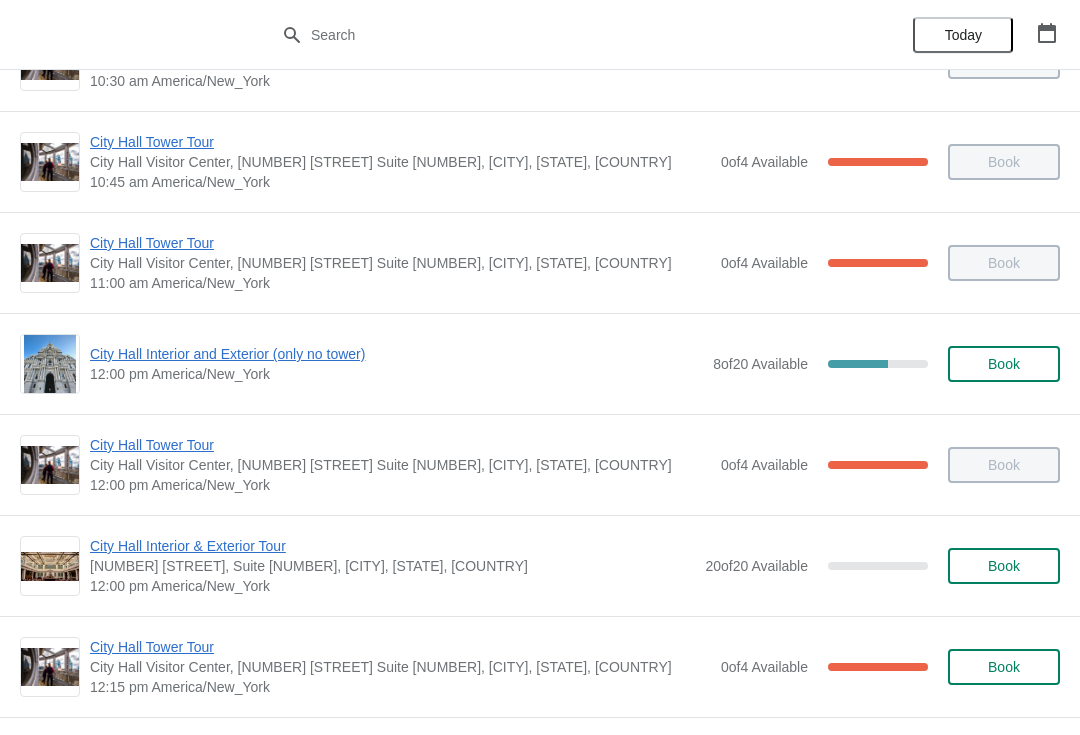 scroll, scrollTop: 582, scrollLeft: 0, axis: vertical 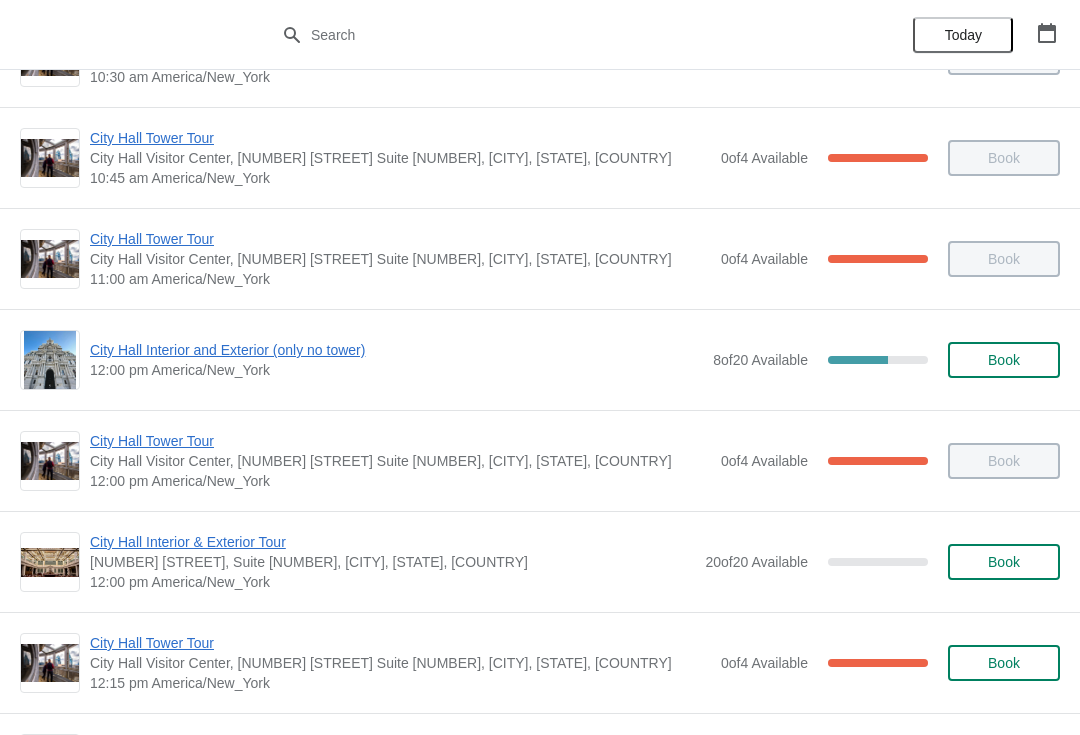 click on "City Hall Tower Tour" at bounding box center [400, 441] 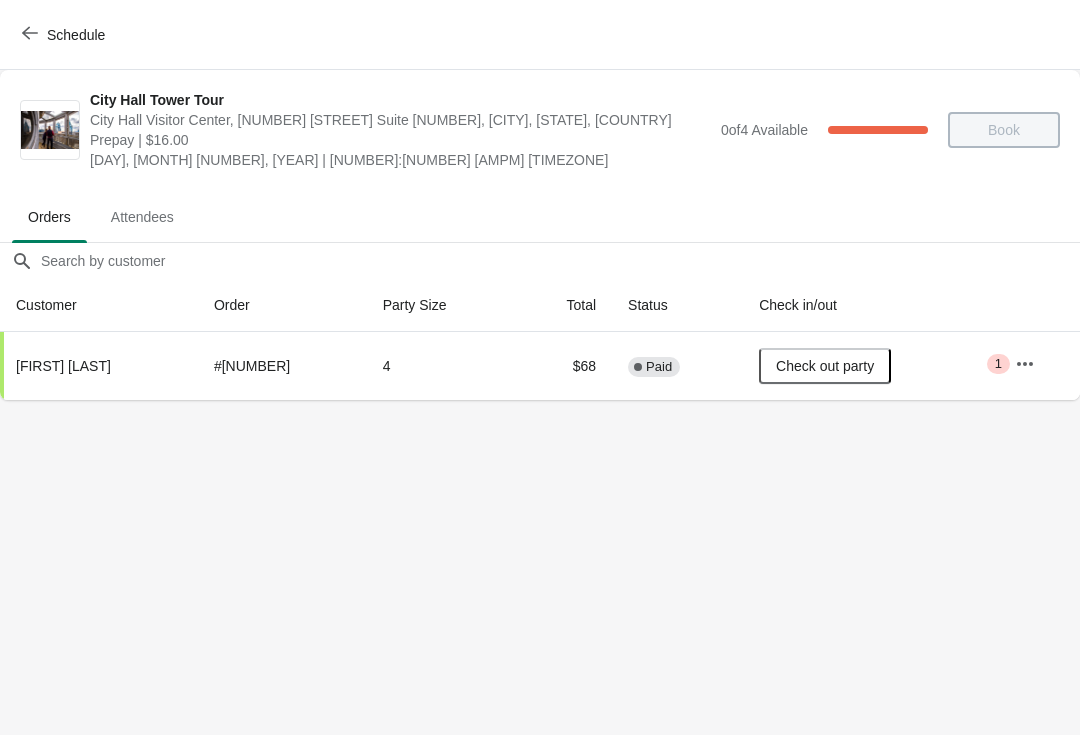 click on "Schedule" at bounding box center [540, 35] 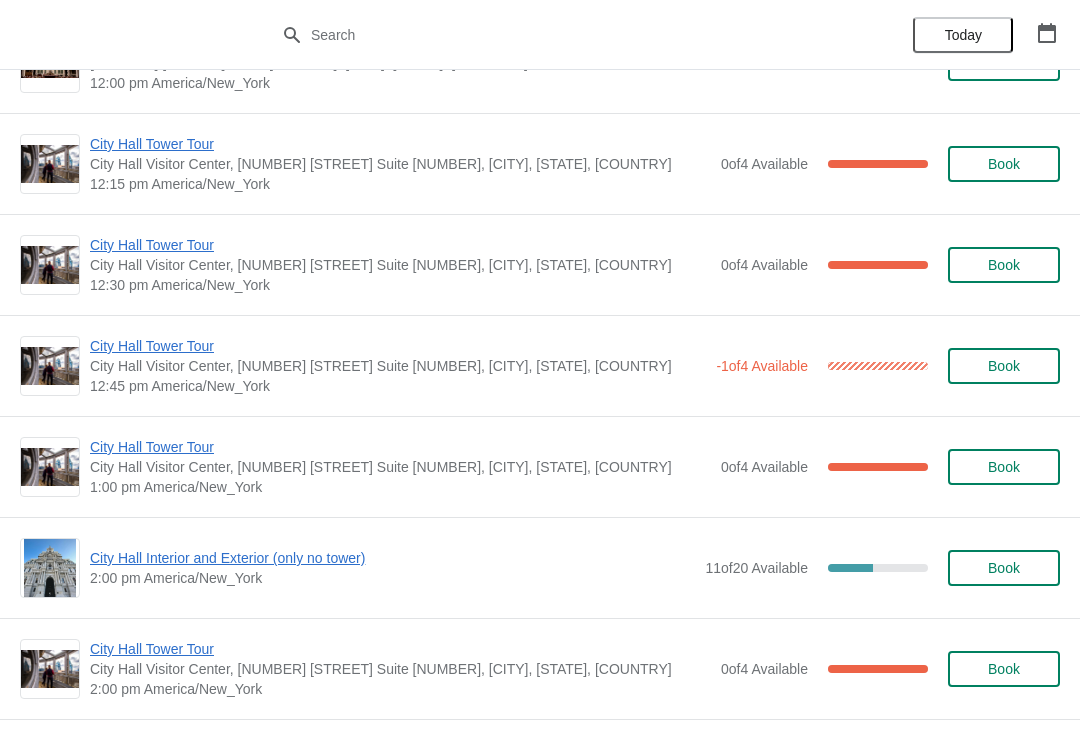 scroll, scrollTop: 1083, scrollLeft: 0, axis: vertical 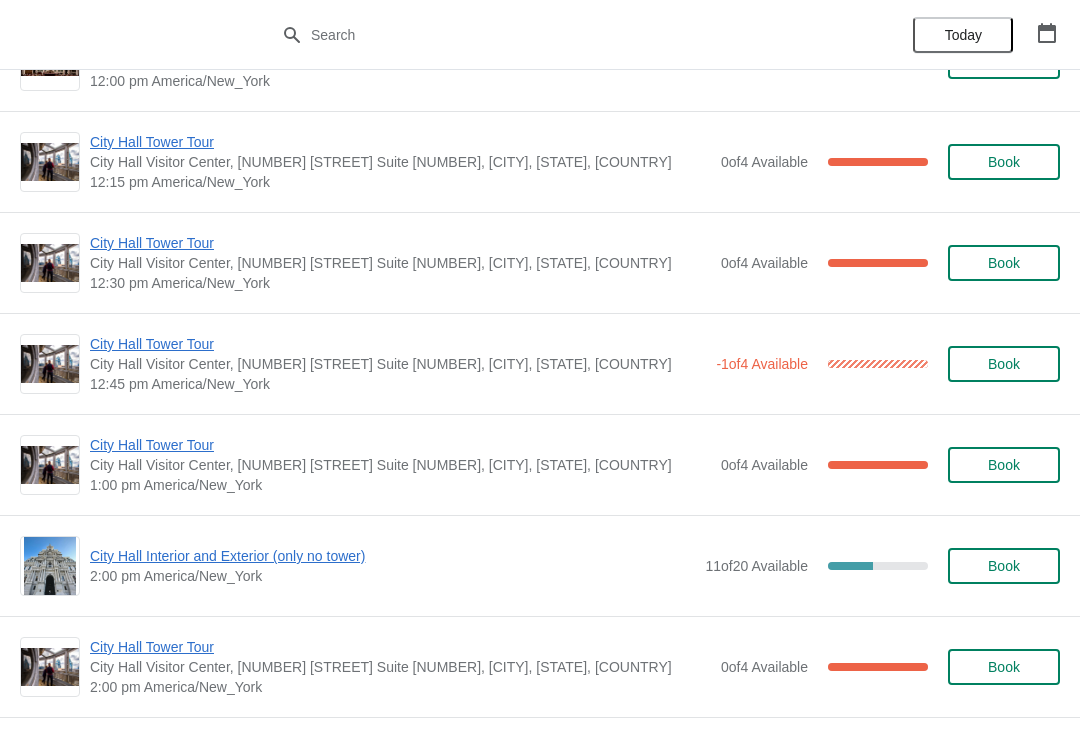 click on "City Hall Tower Tour" at bounding box center [400, 445] 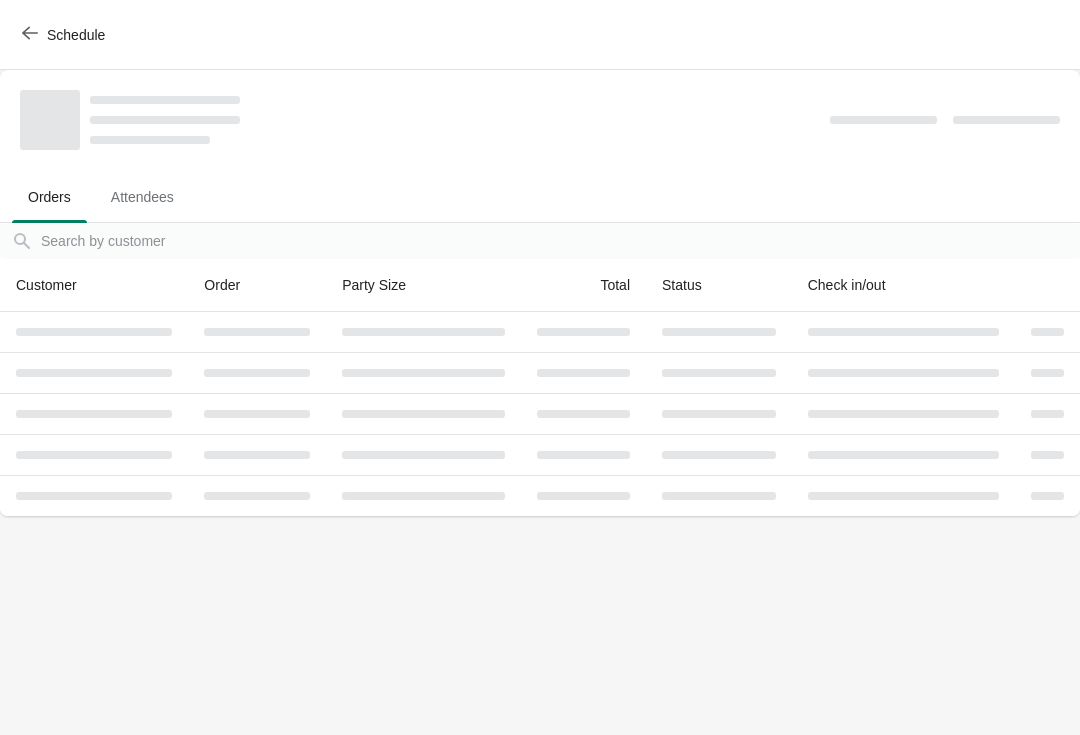 scroll, scrollTop: 0, scrollLeft: 0, axis: both 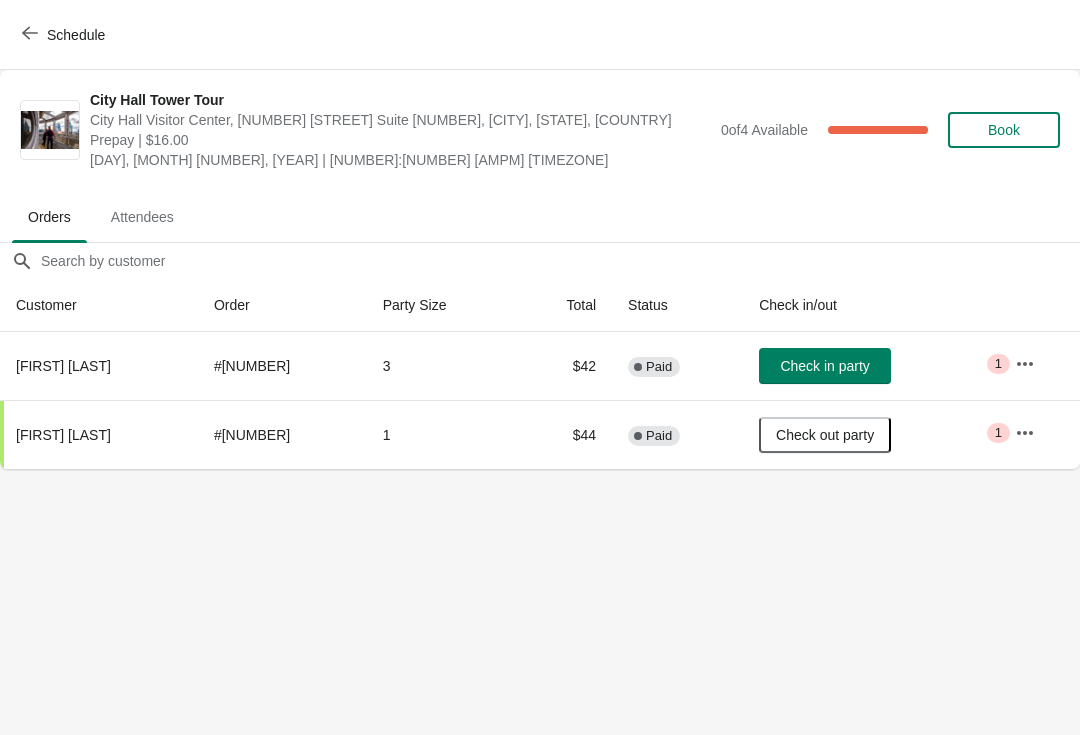 click on "Schedule" at bounding box center (65, 35) 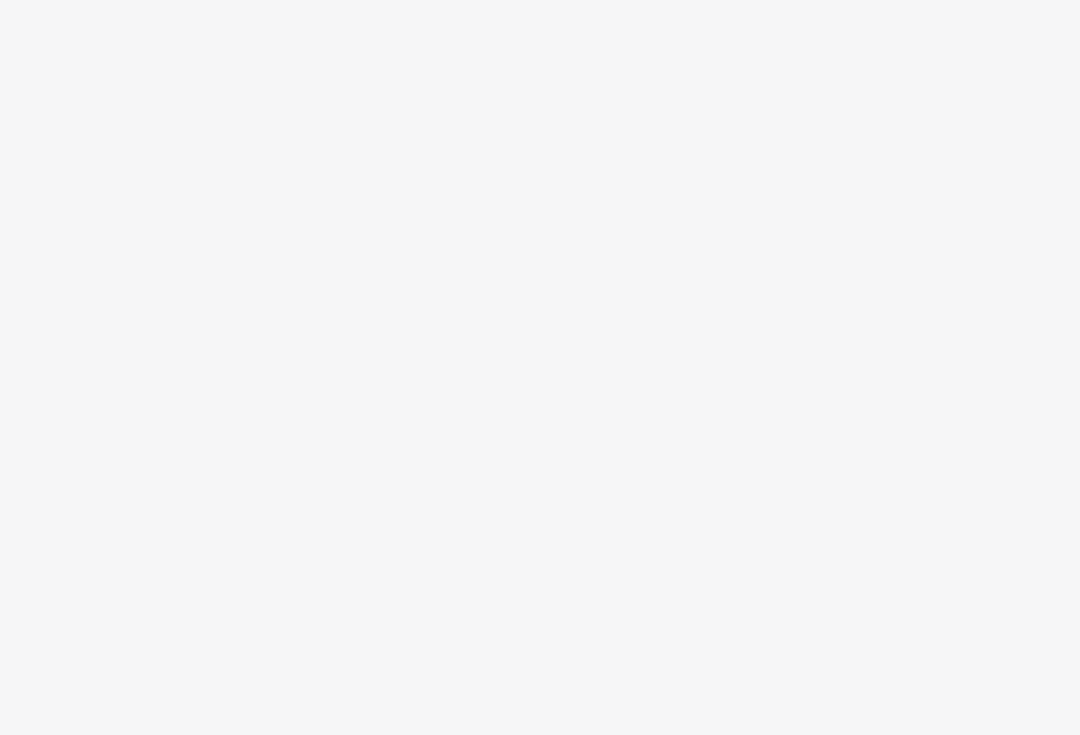 scroll, scrollTop: 0, scrollLeft: 0, axis: both 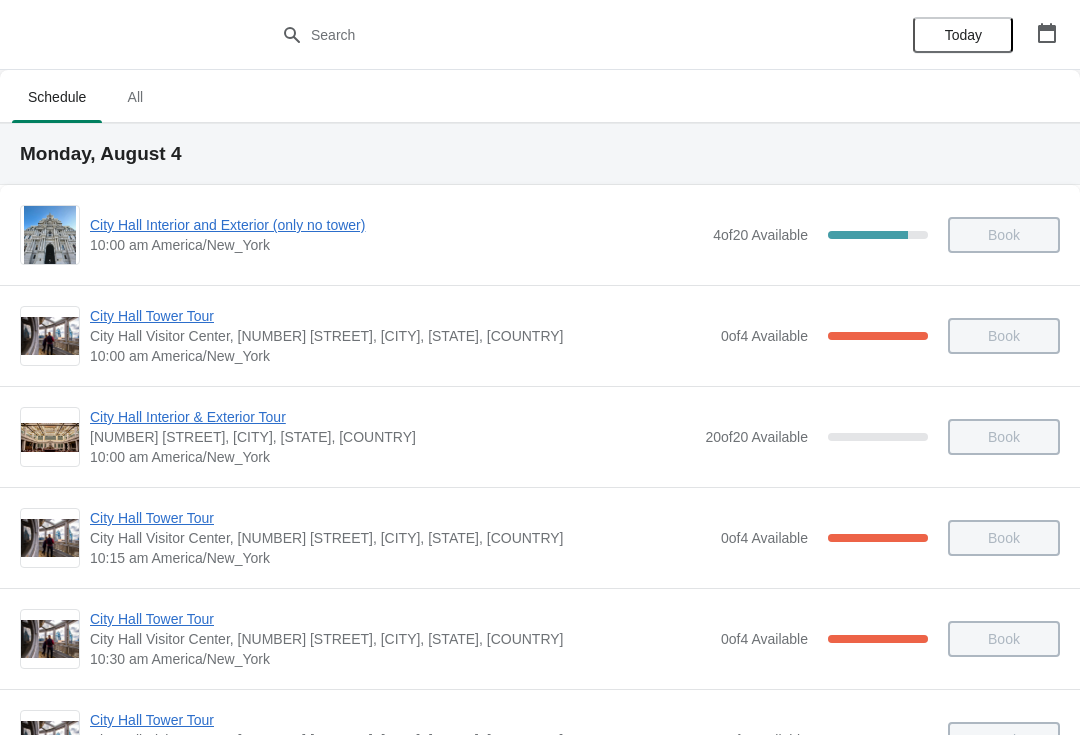 click at bounding box center (1047, 33) 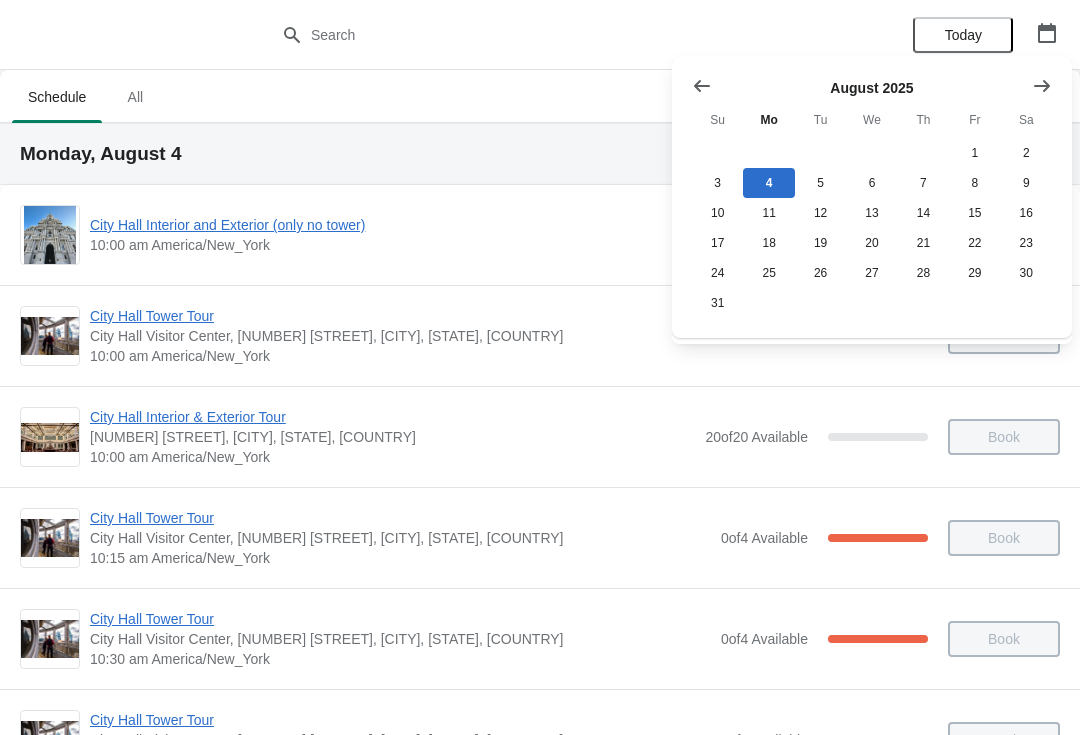 click 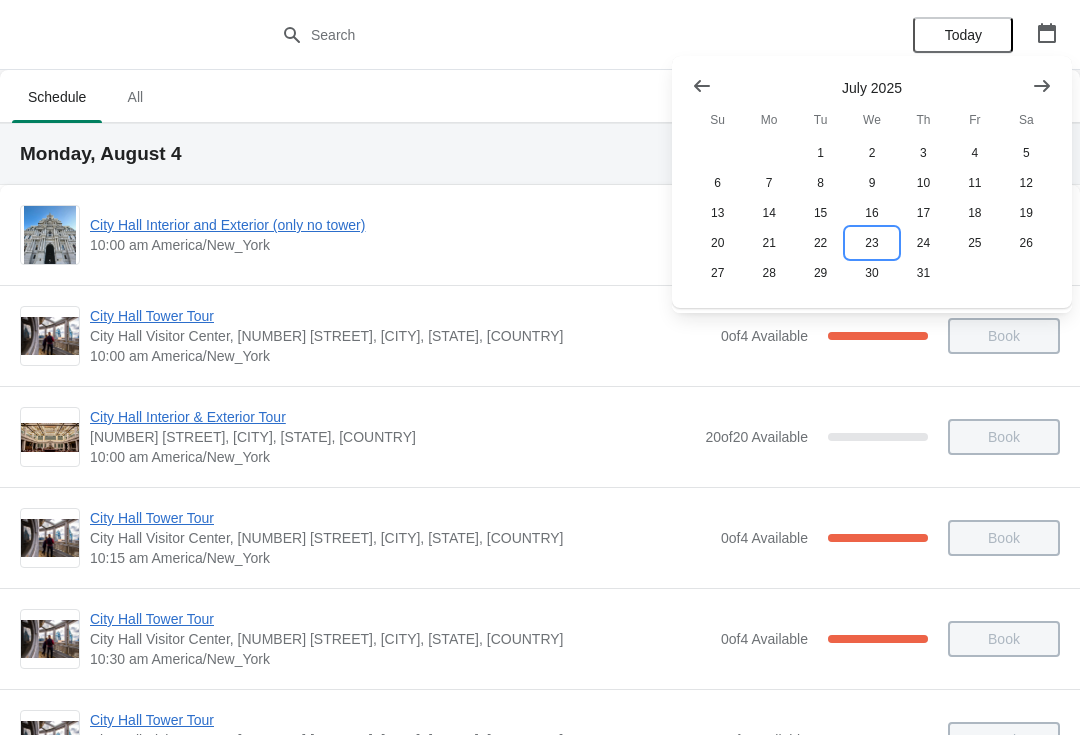 click on "23" at bounding box center [871, 243] 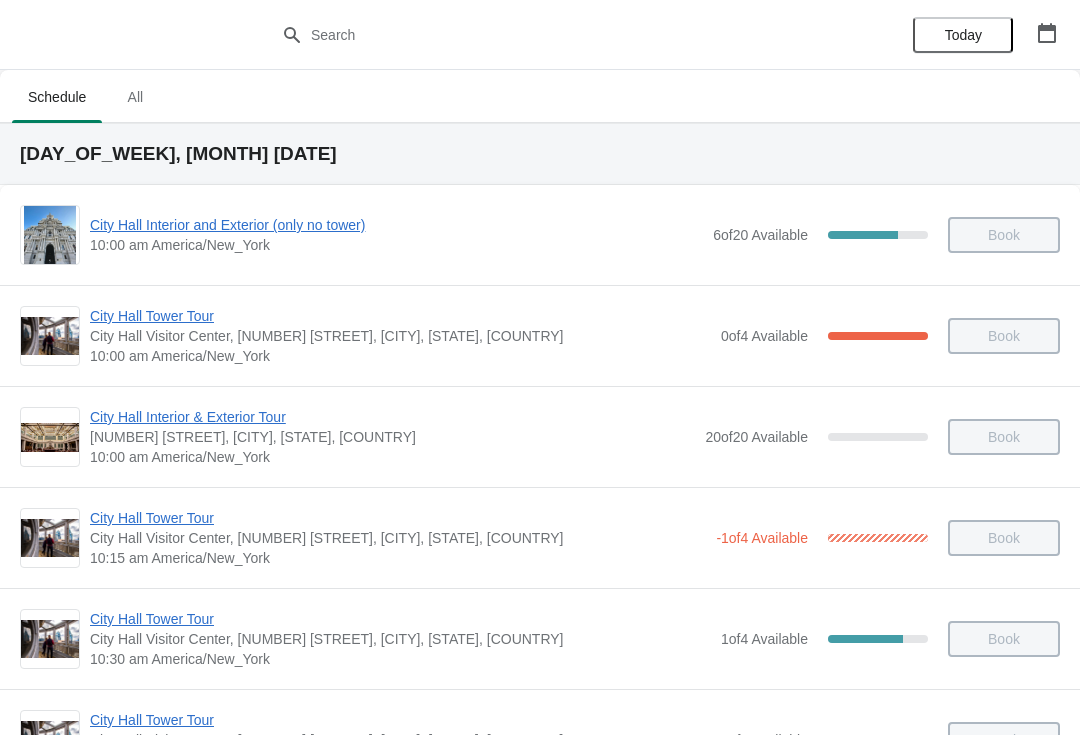 click 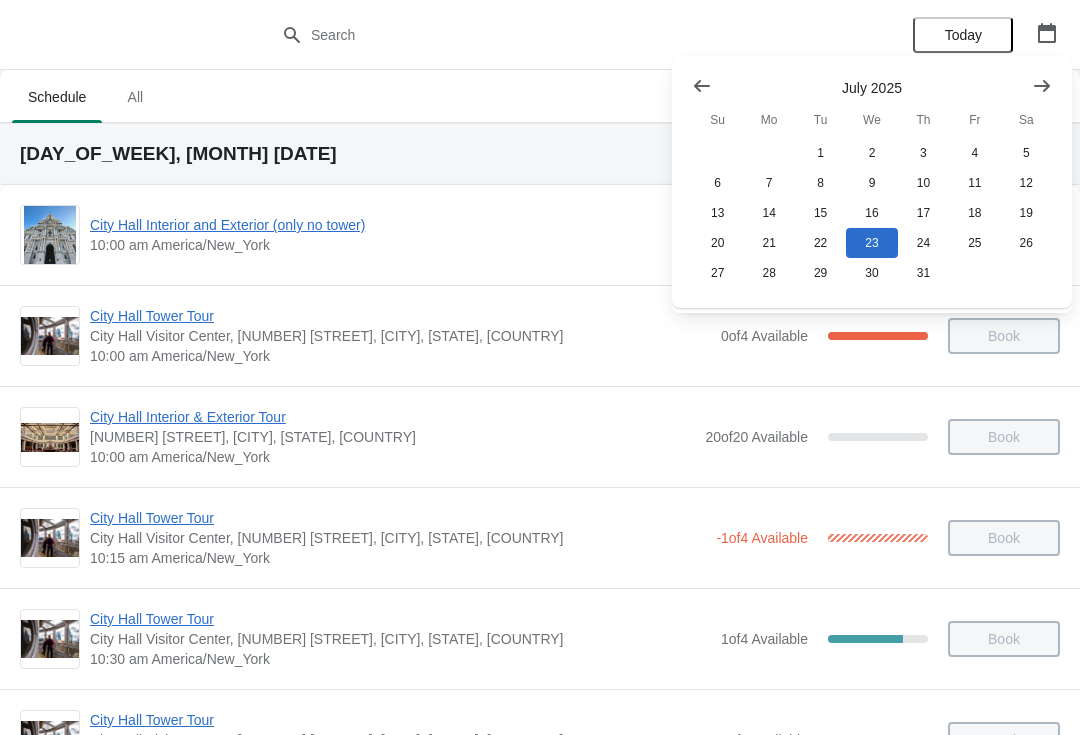 click 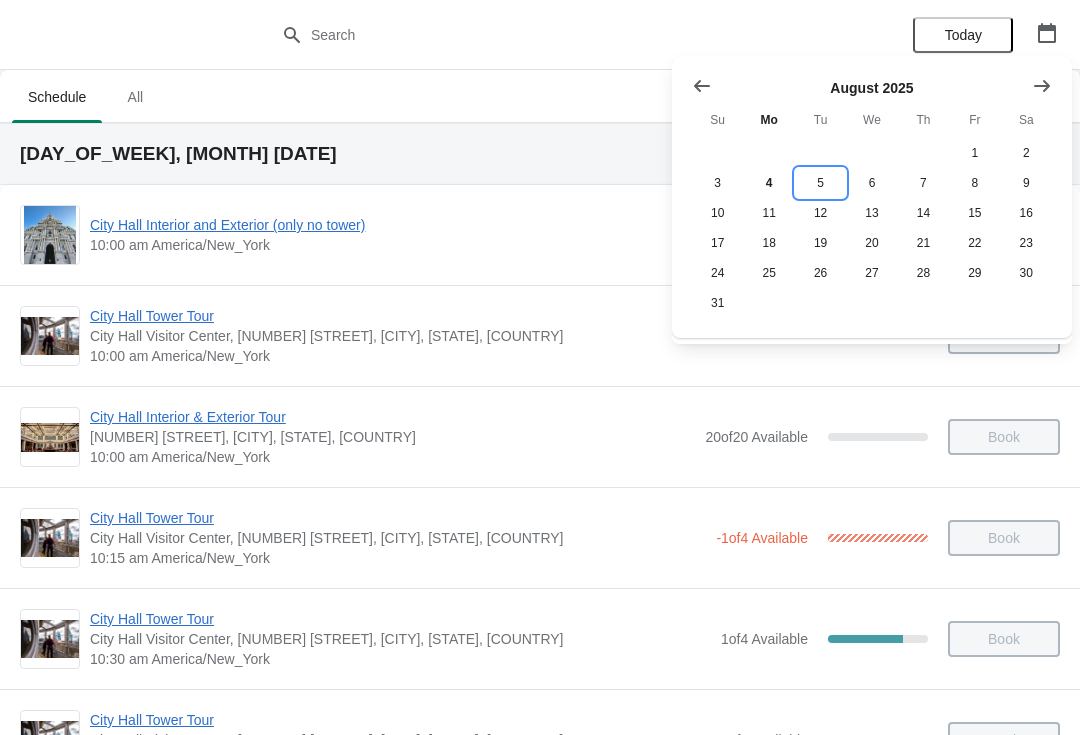 click on "5" at bounding box center [820, 183] 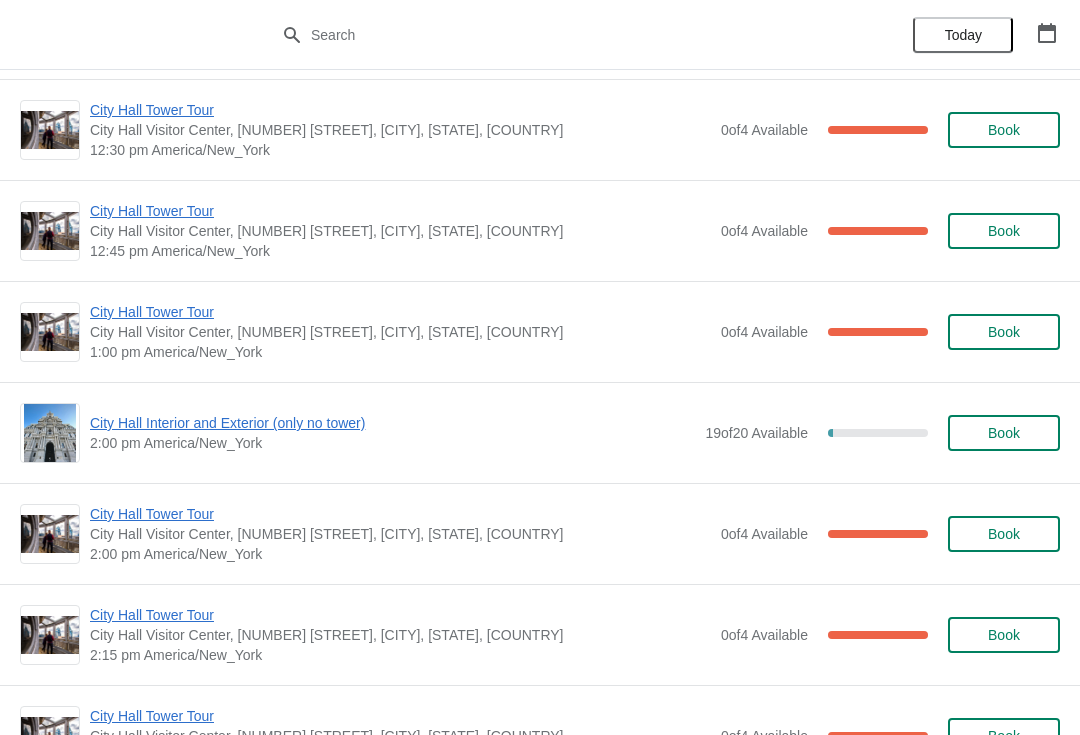 scroll, scrollTop: 1213, scrollLeft: 0, axis: vertical 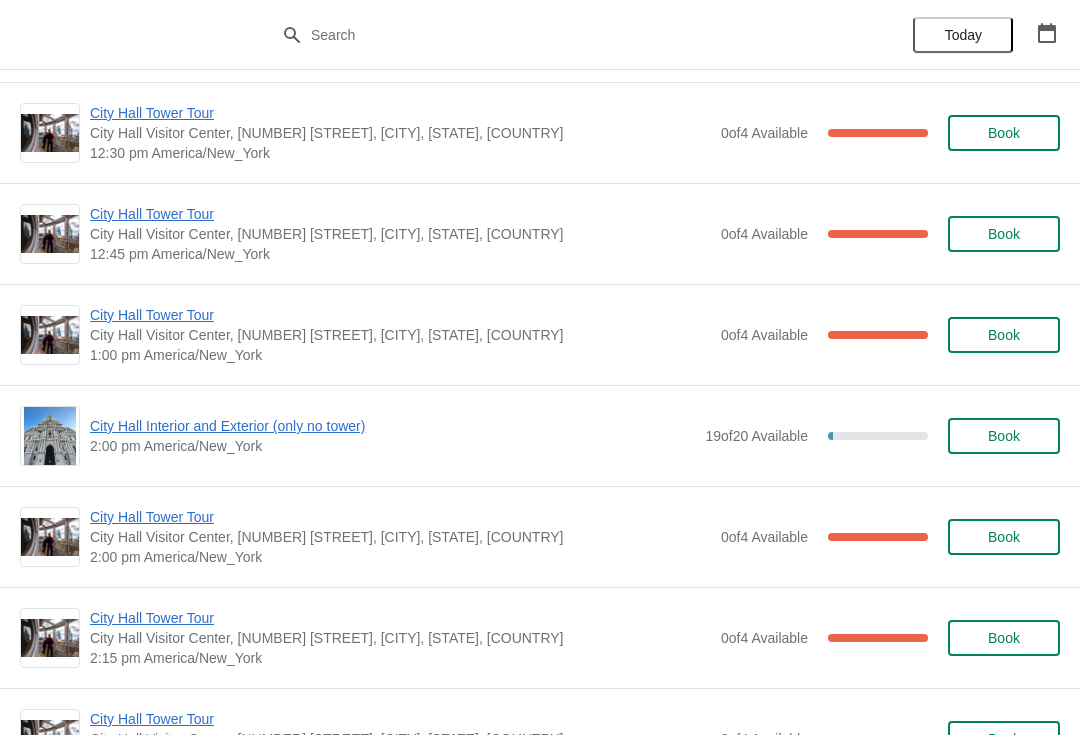 click on "City Hall Tower Tour" at bounding box center [400, 315] 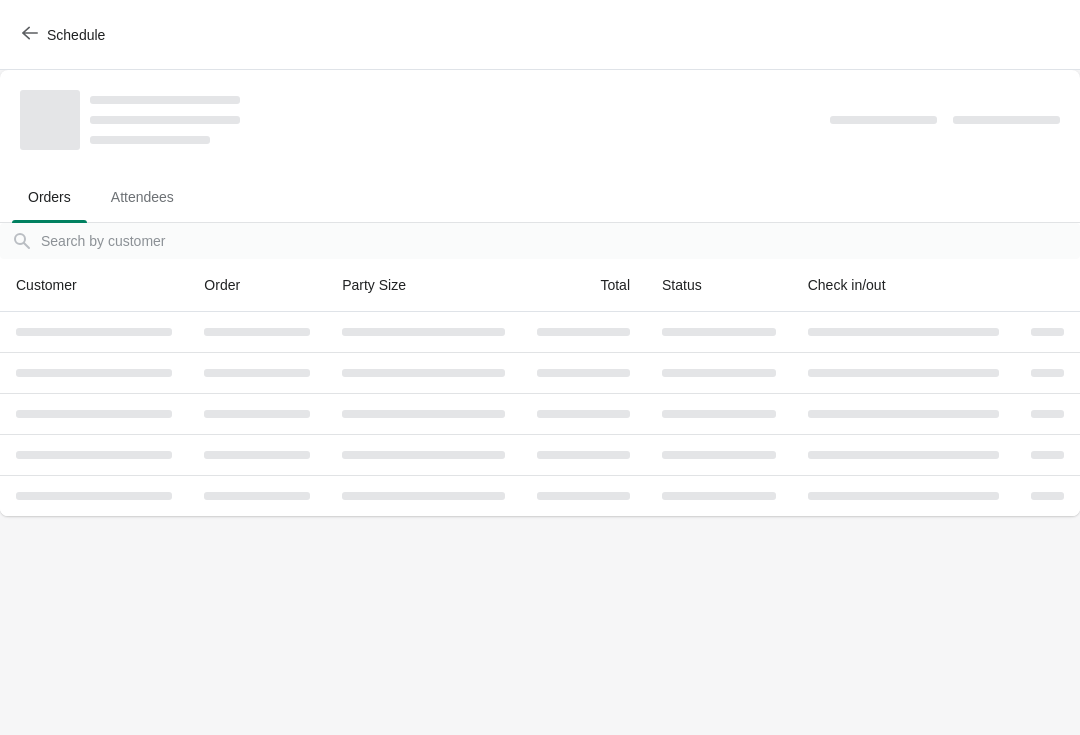 scroll, scrollTop: 0, scrollLeft: 0, axis: both 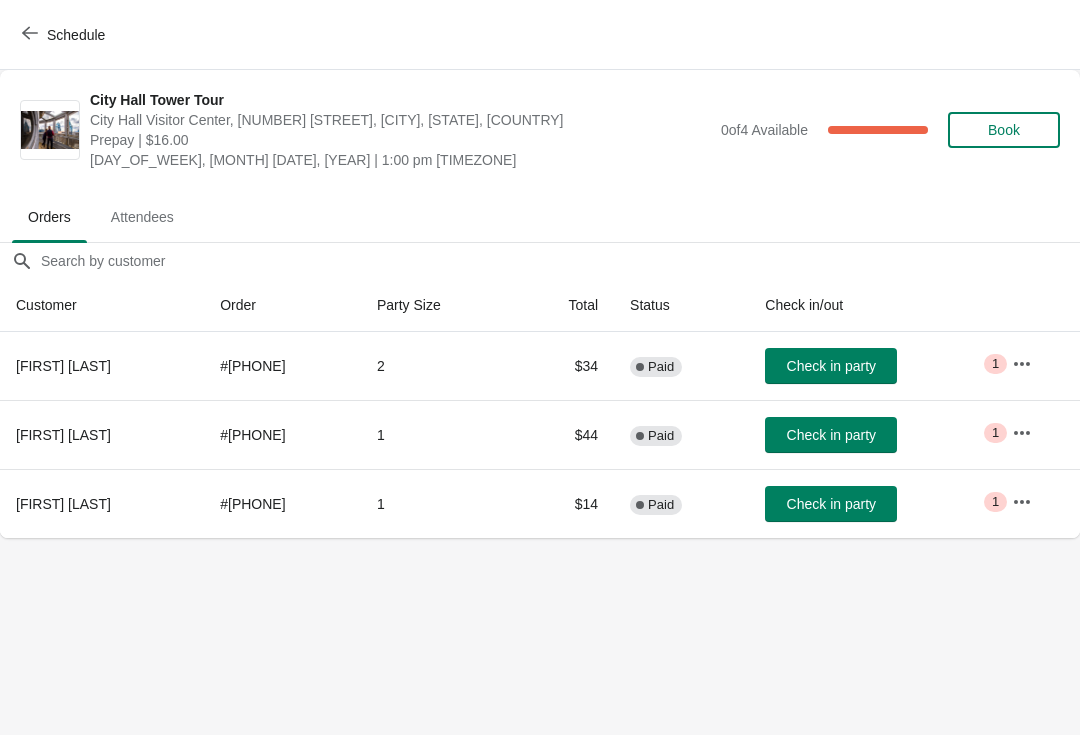 click 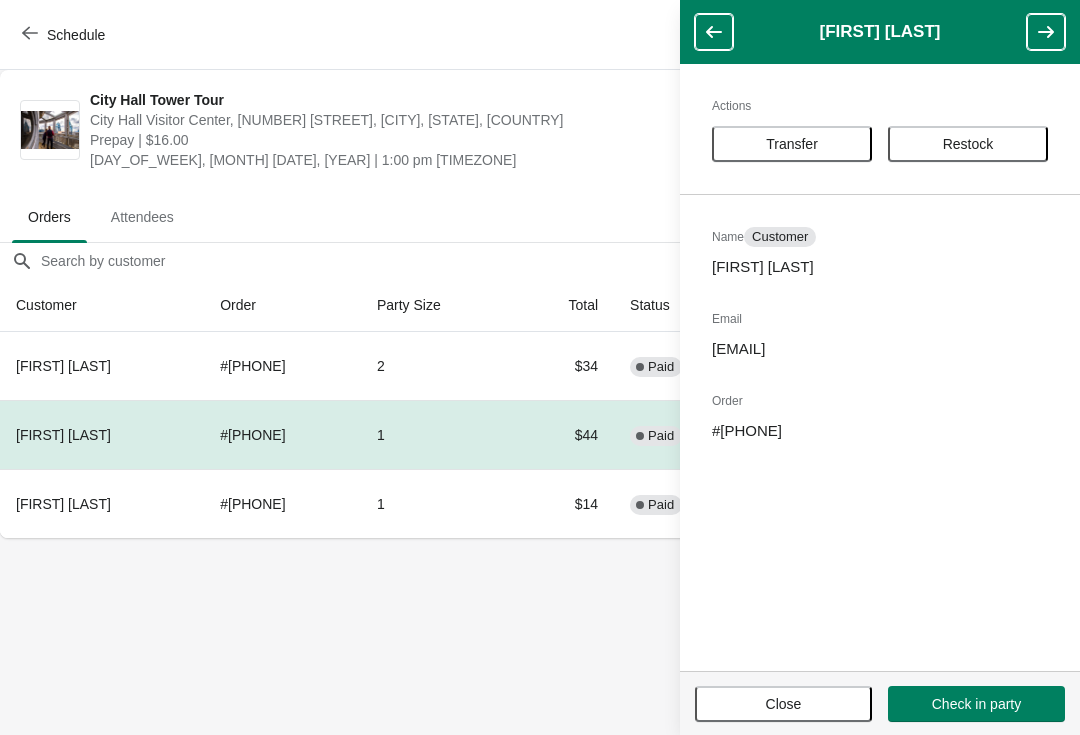 click on "Transfer" at bounding box center (792, 144) 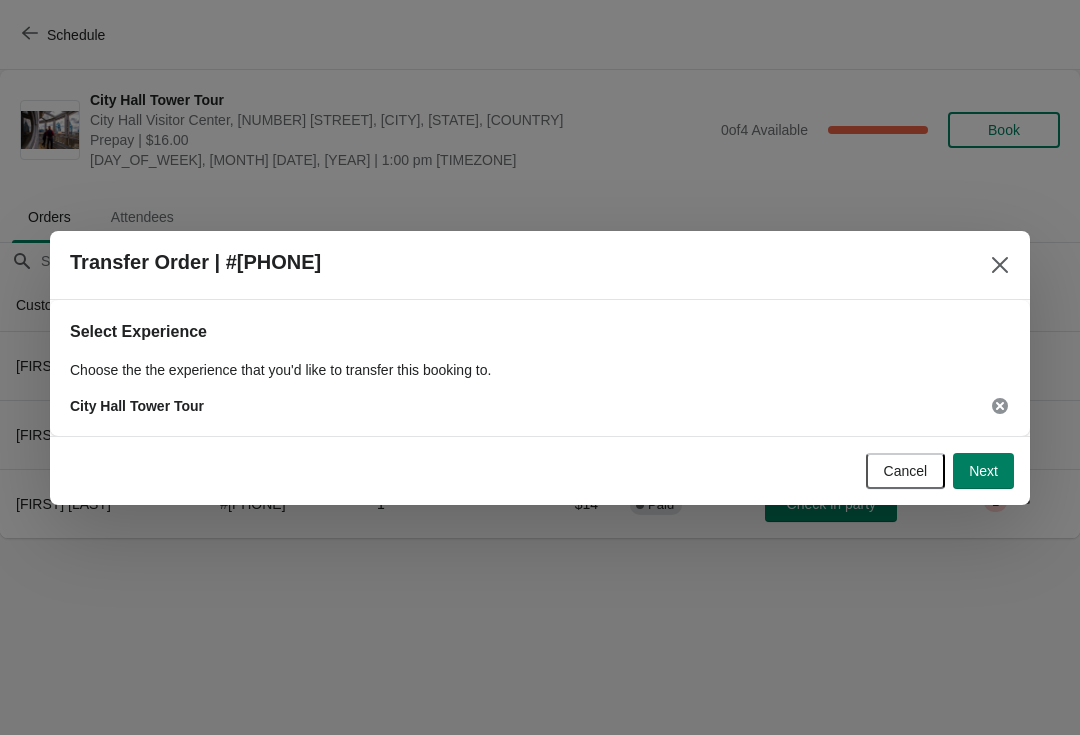 click on "Next" at bounding box center (983, 471) 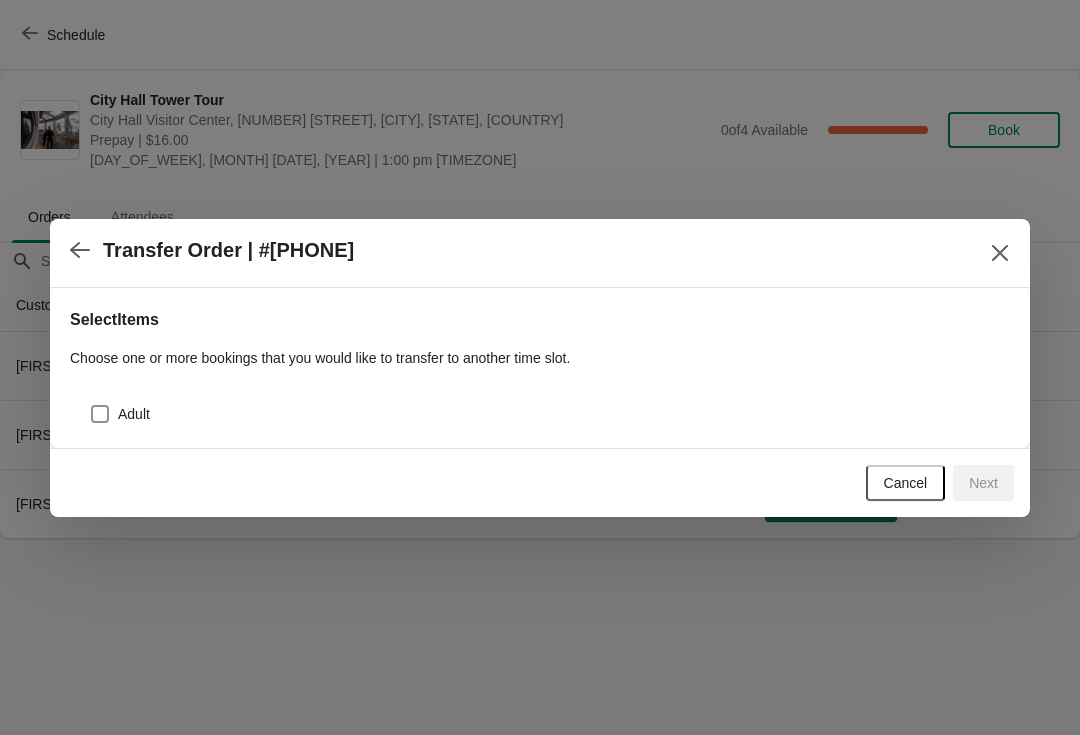 click on "Adult" at bounding box center (120, 414) 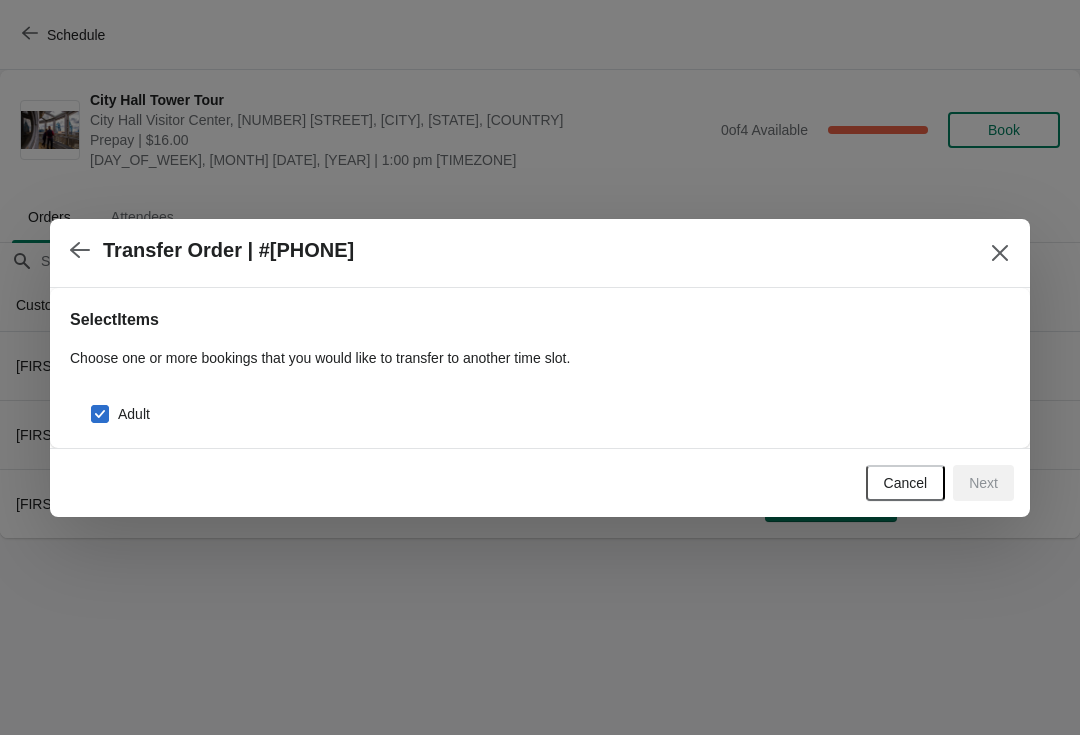 checkbox on "true" 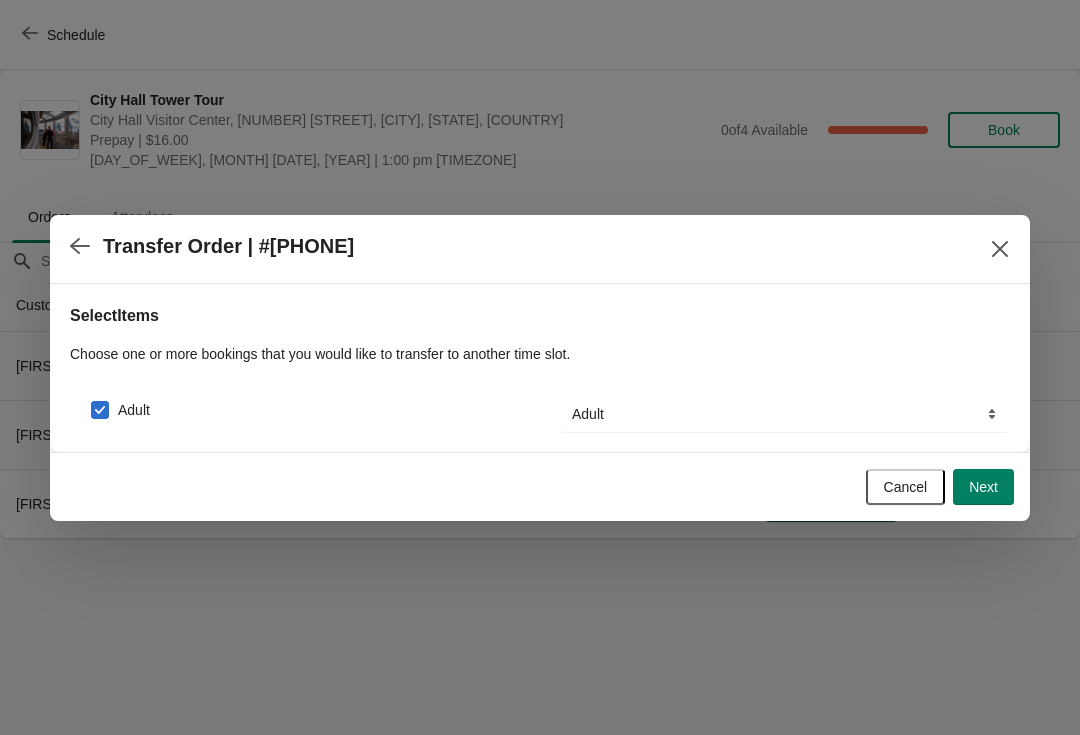 click on "Next" at bounding box center [983, 487] 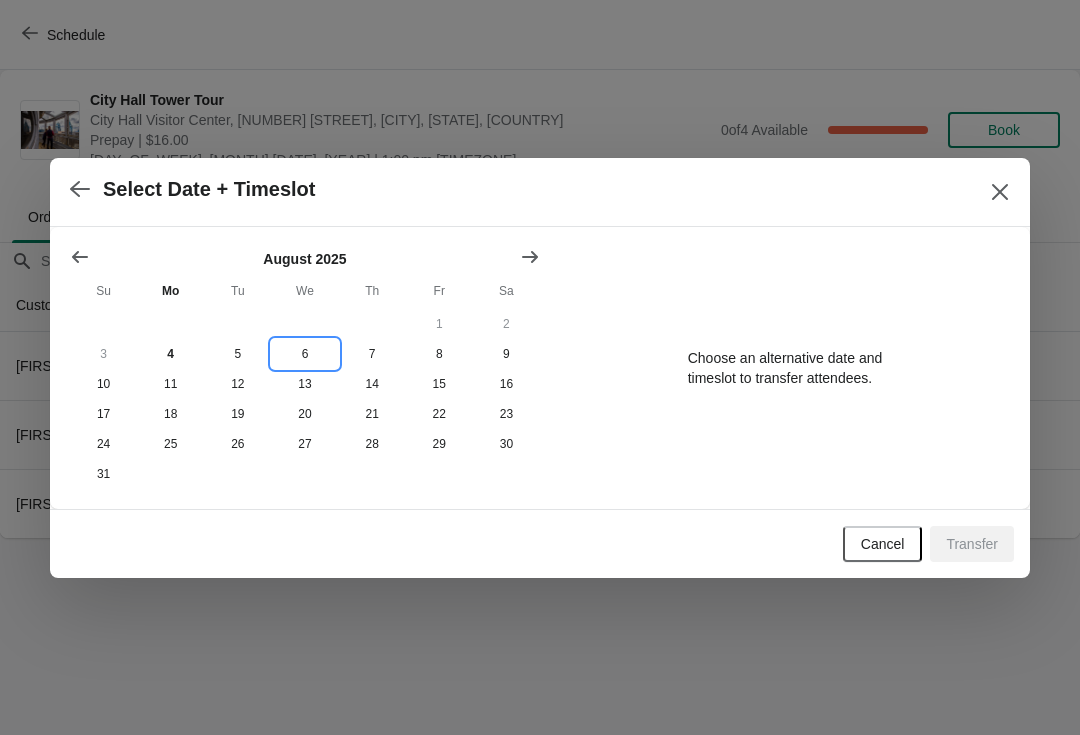 click on "6" at bounding box center (304, 354) 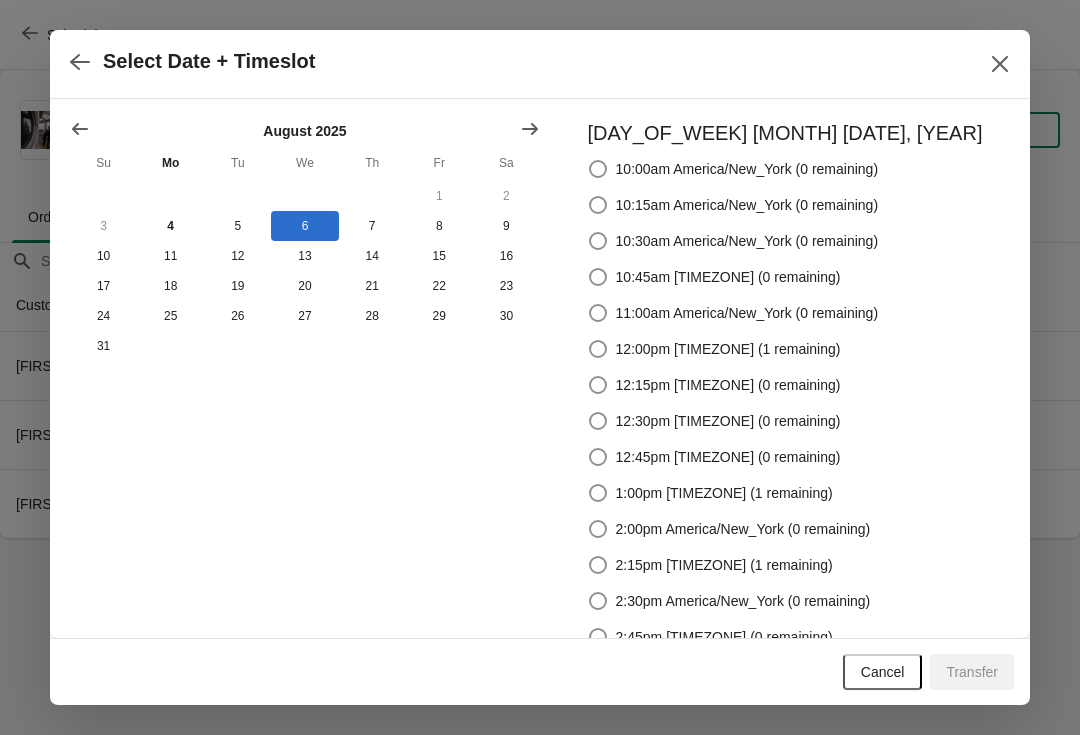 click on "1:00pm America/New_York (1 remaining)" at bounding box center (710, 493) 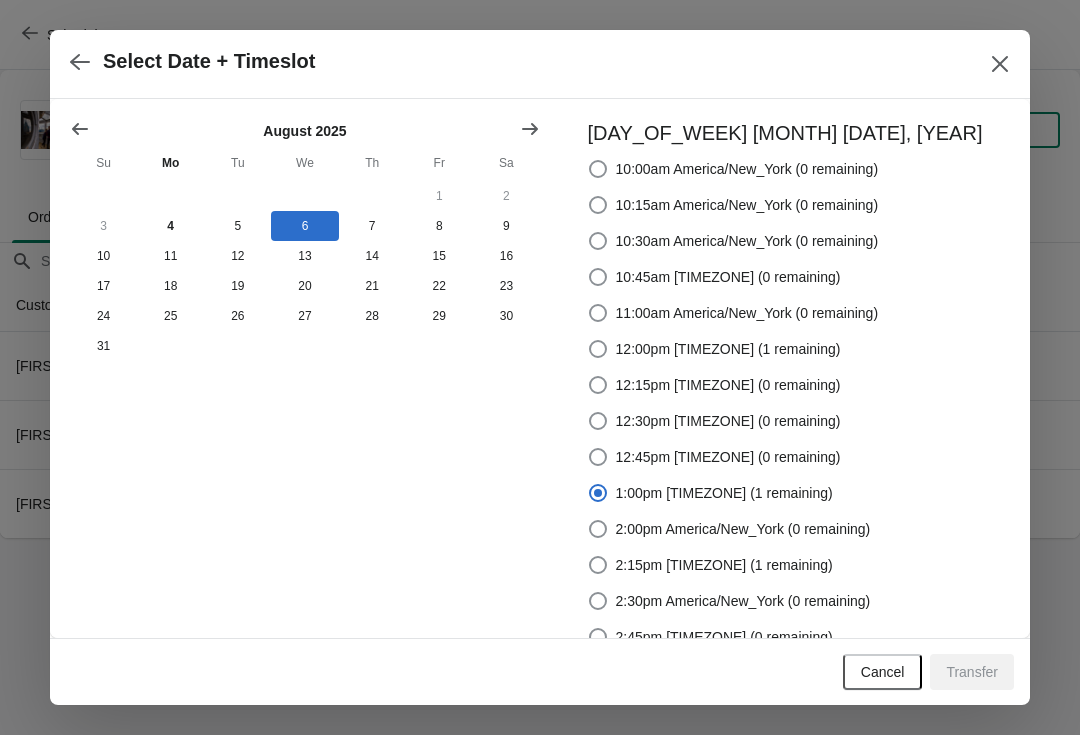 radio on "true" 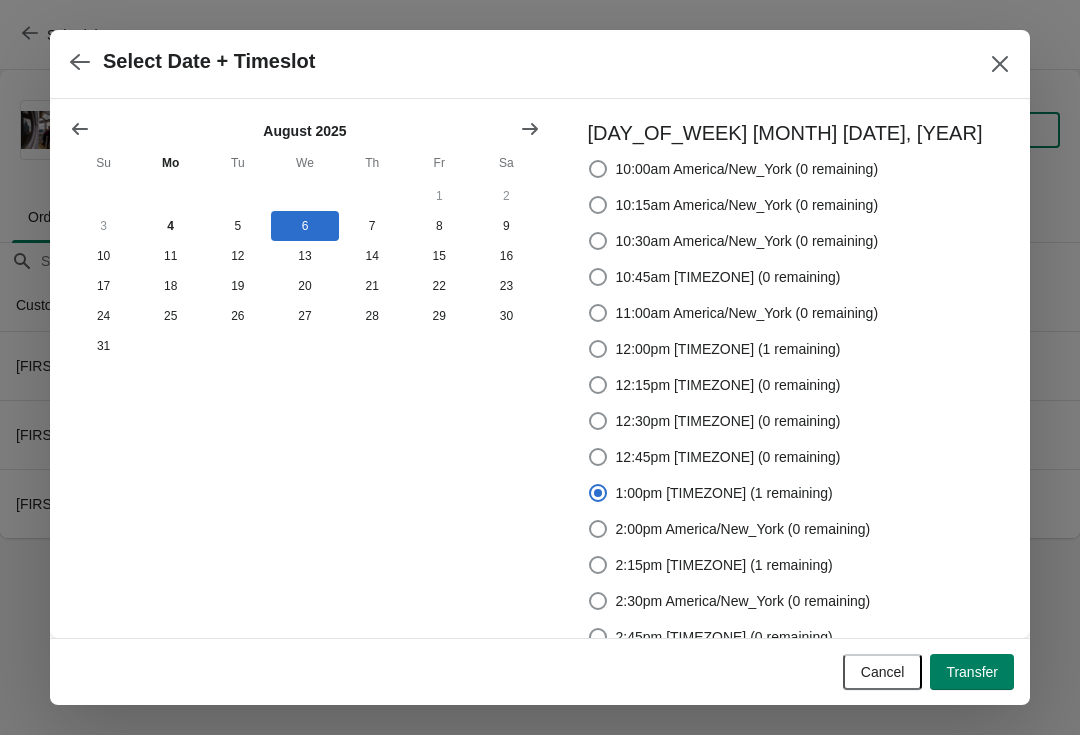 click on "Transfer" at bounding box center (972, 672) 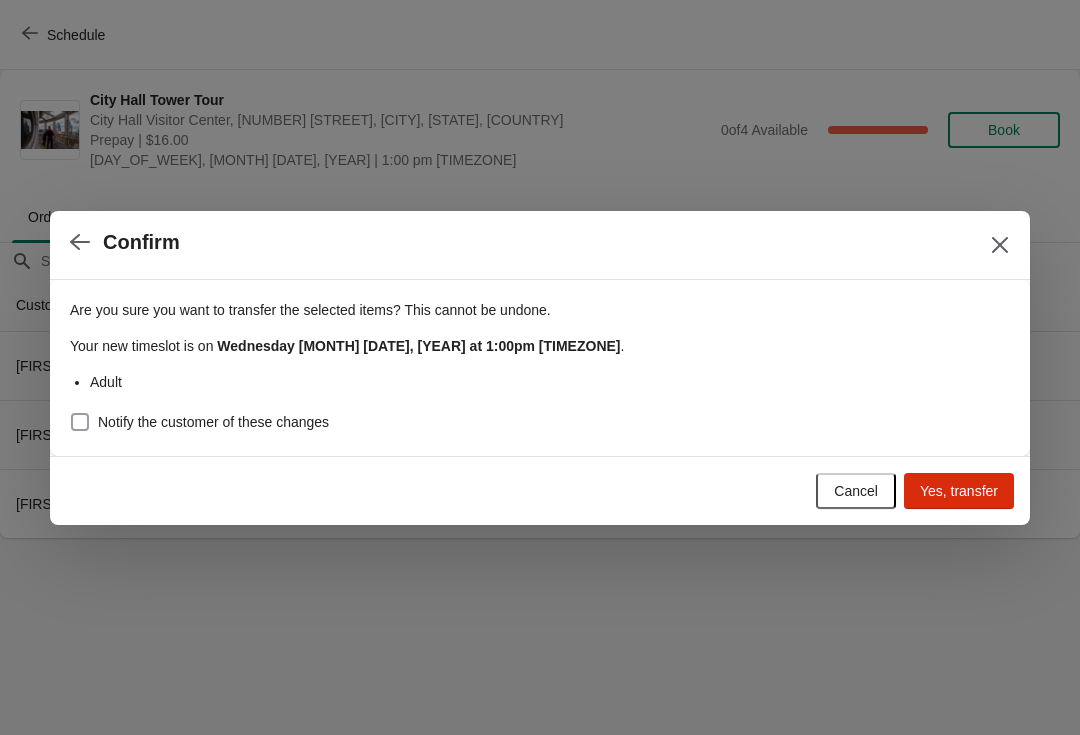 click at bounding box center (80, 422) 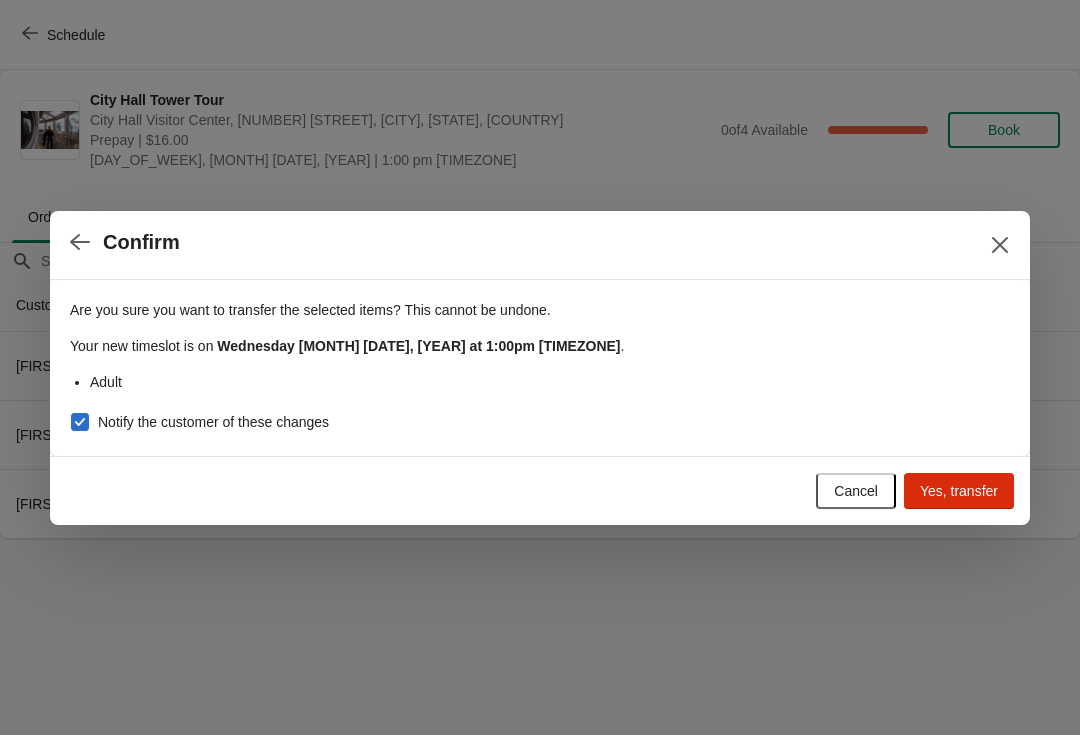 checkbox on "true" 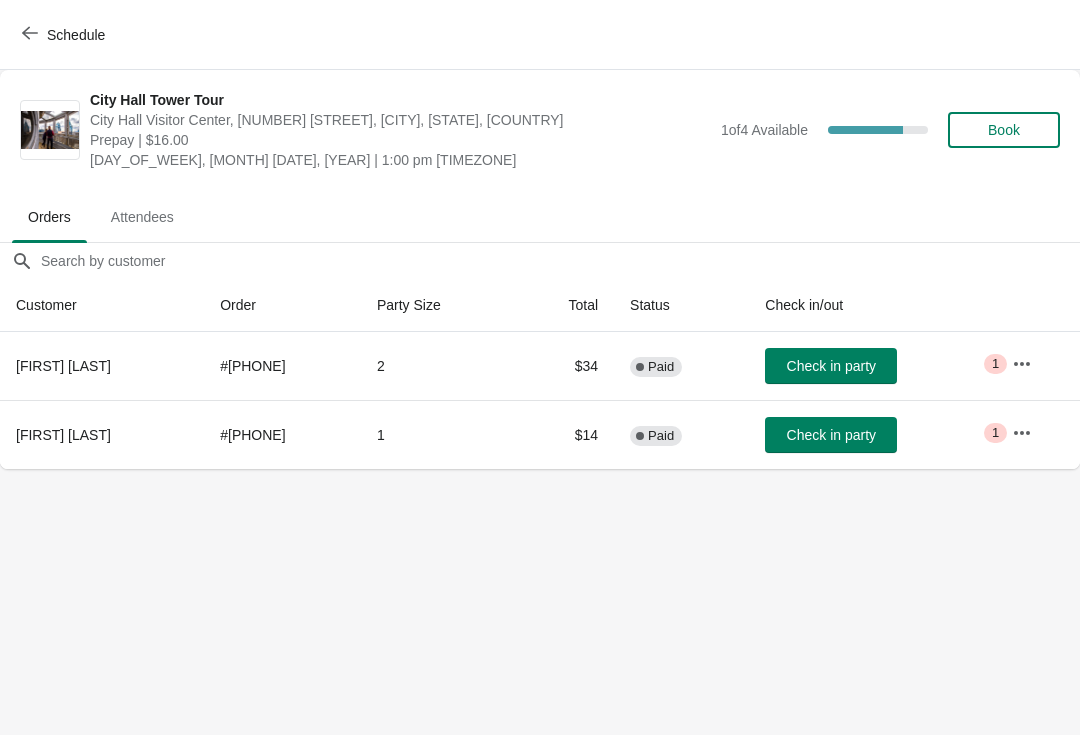 click on "Schedule" at bounding box center [65, 35] 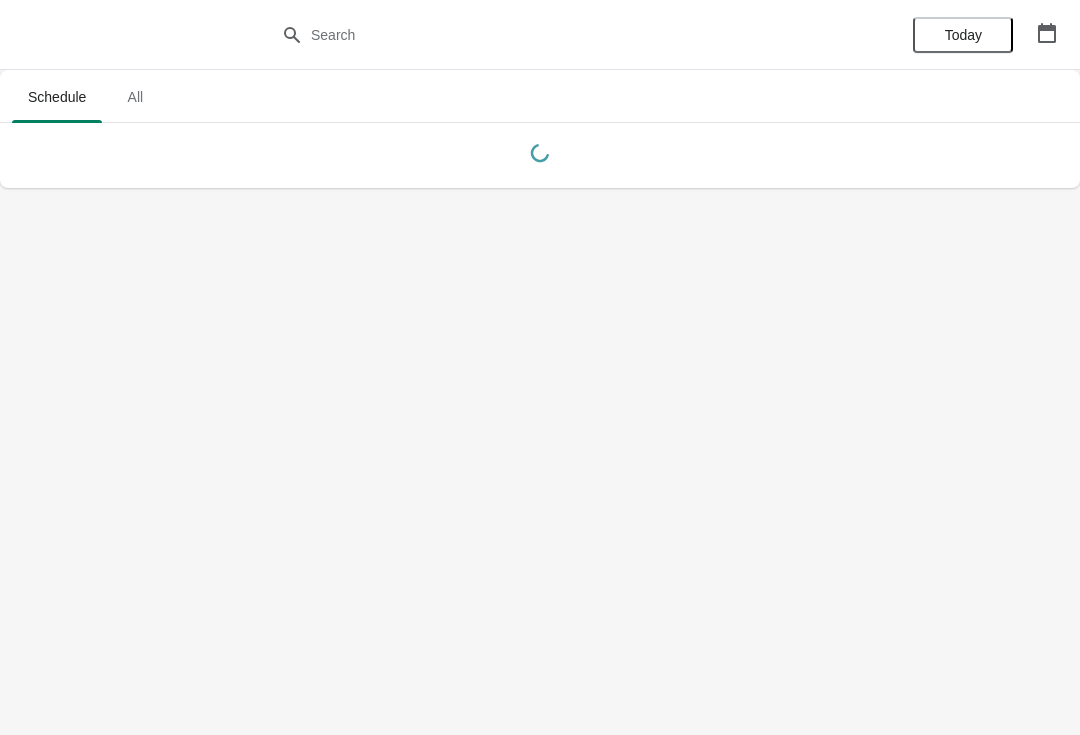 click at bounding box center (1047, 33) 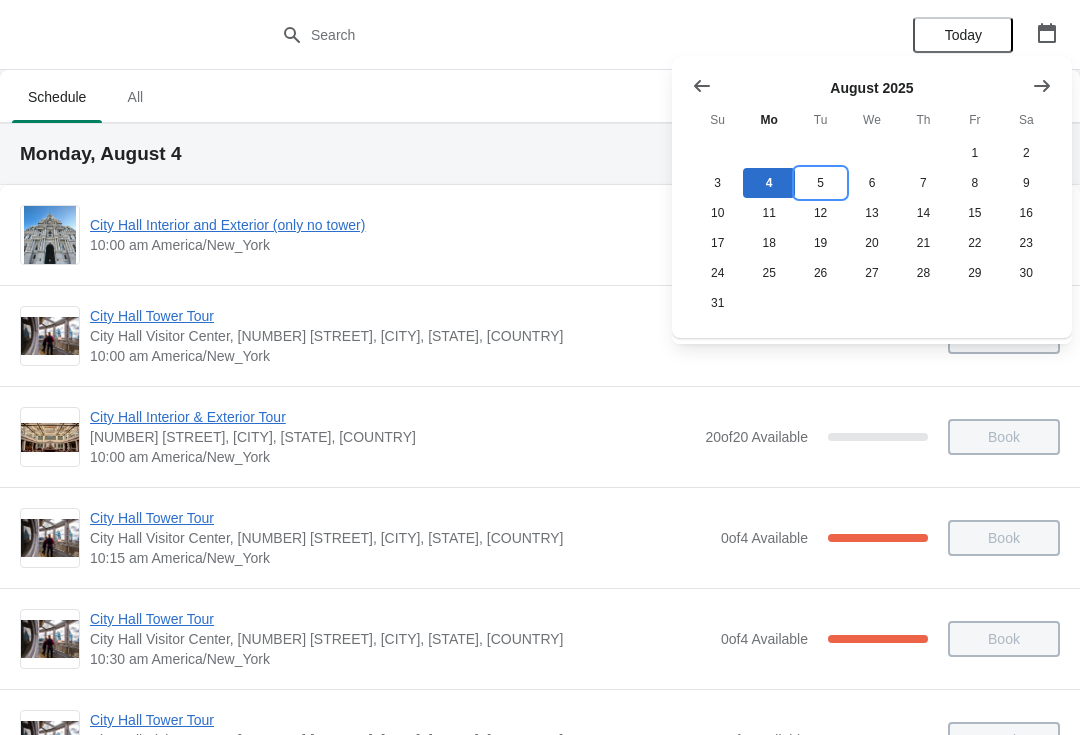 click on "5" at bounding box center (820, 183) 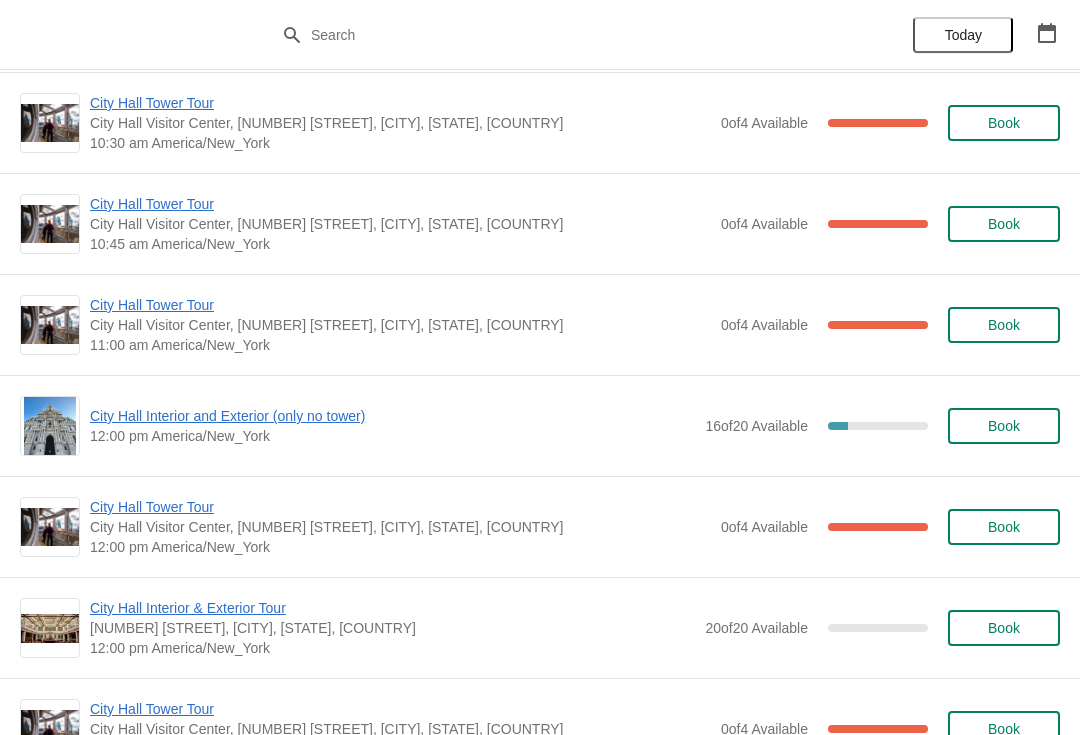 scroll, scrollTop: 522, scrollLeft: 0, axis: vertical 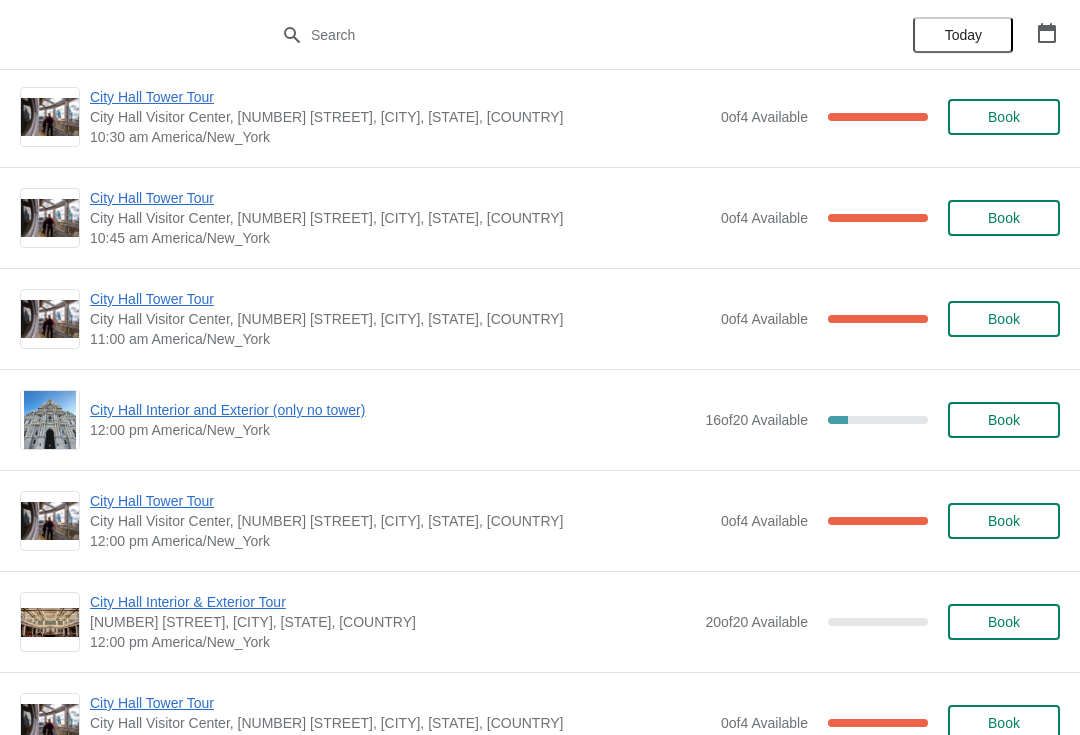 click on "City Hall Interior and Exterior (only no tower) 12:00 pm America/New_York 16  of  20   Available 20 % Book" at bounding box center [540, 420] 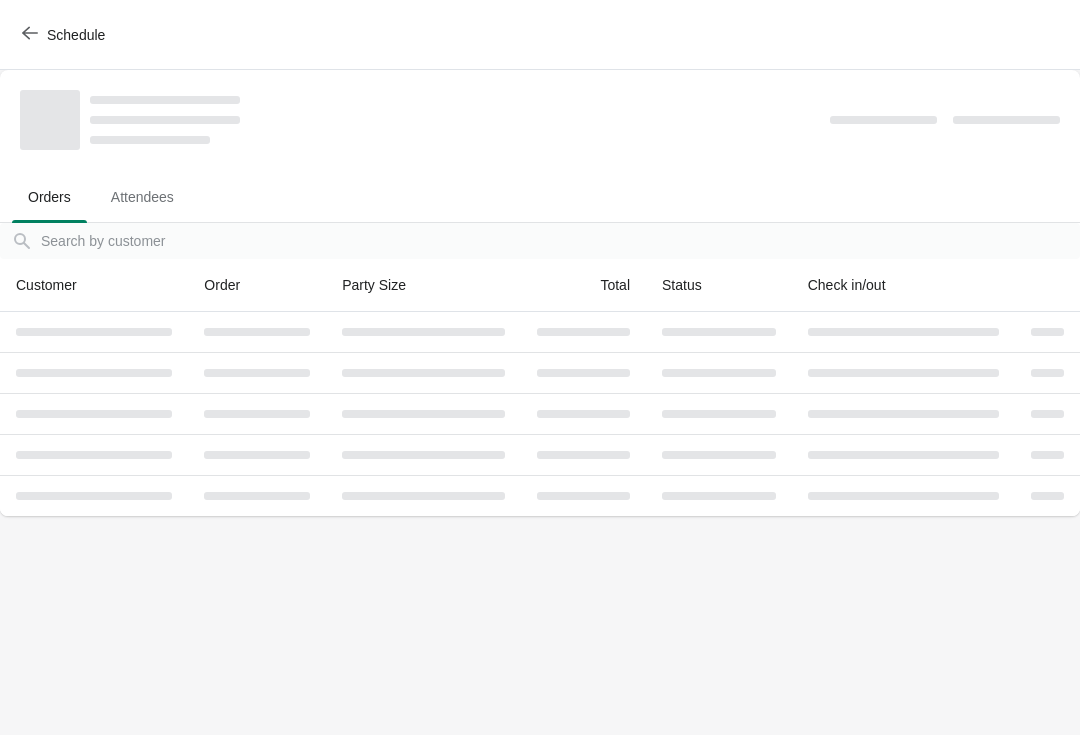 scroll, scrollTop: 0, scrollLeft: 0, axis: both 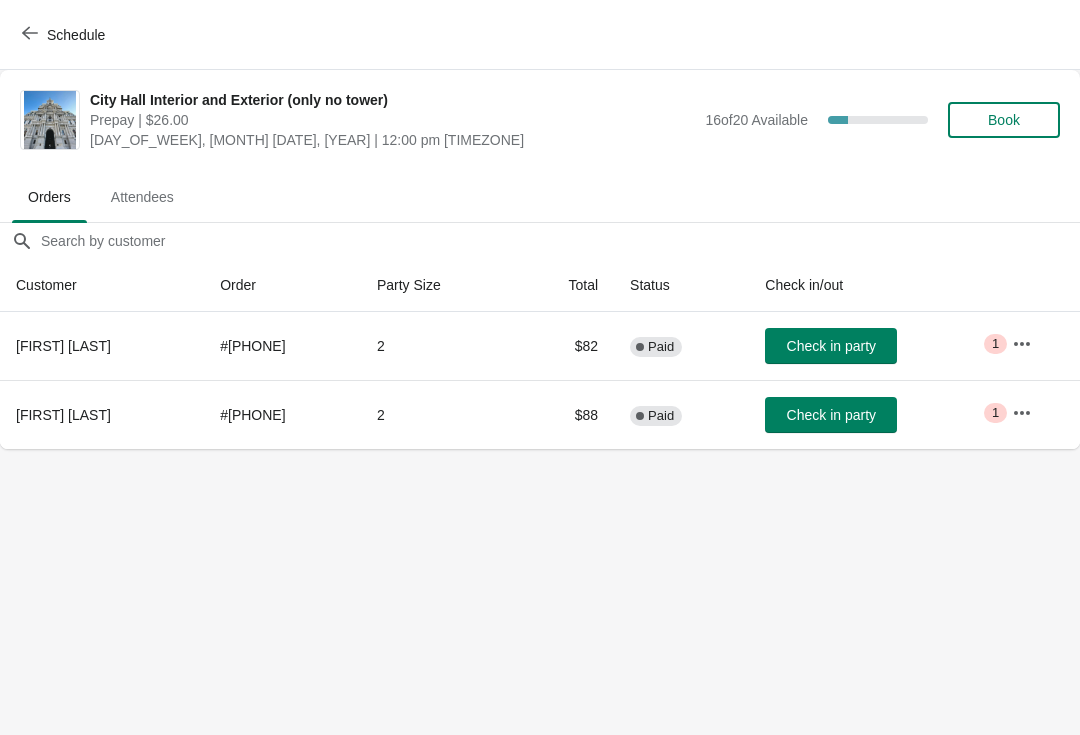 click on "Schedule" at bounding box center (65, 34) 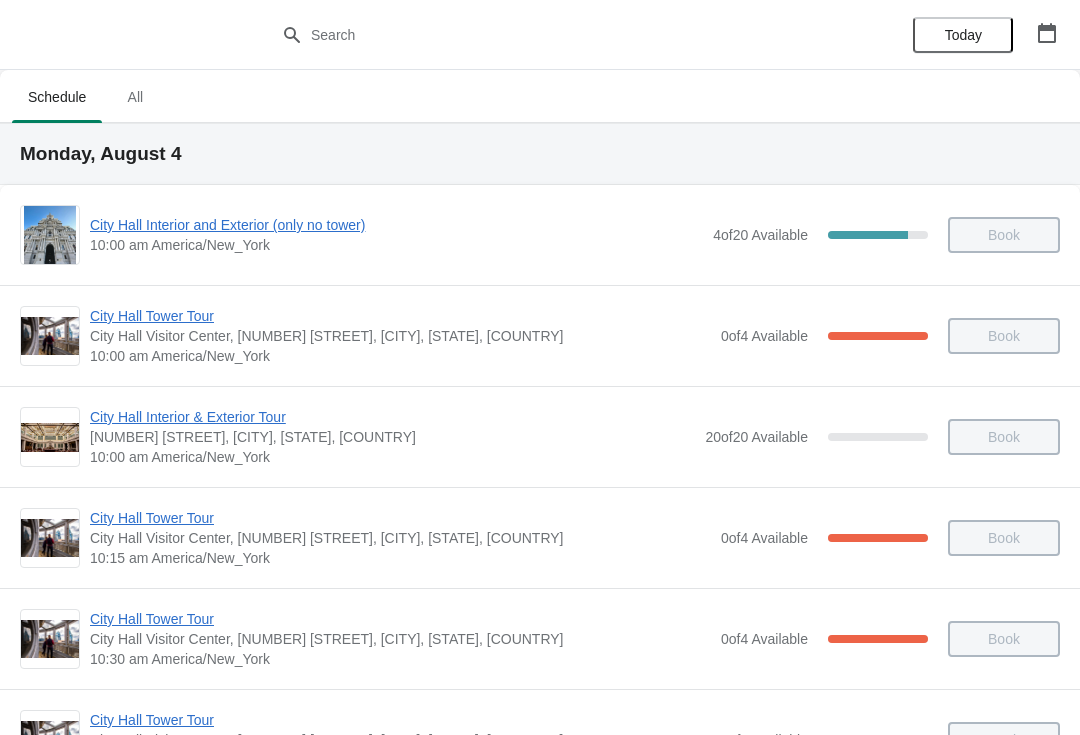click 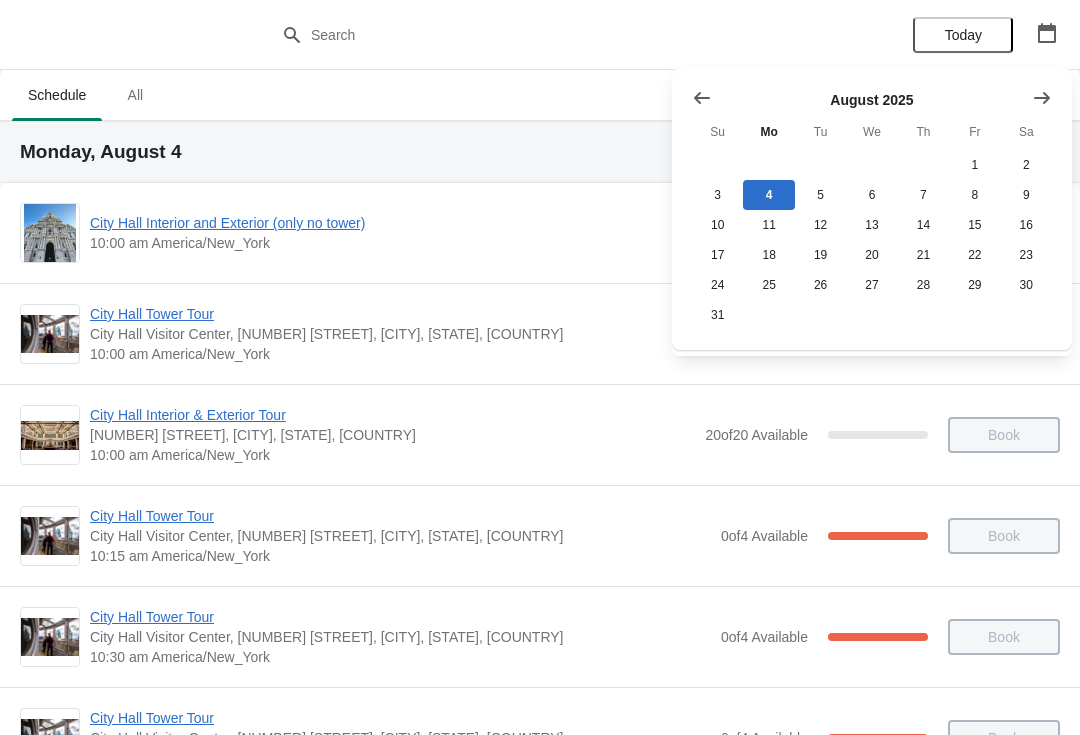 scroll, scrollTop: 14, scrollLeft: 0, axis: vertical 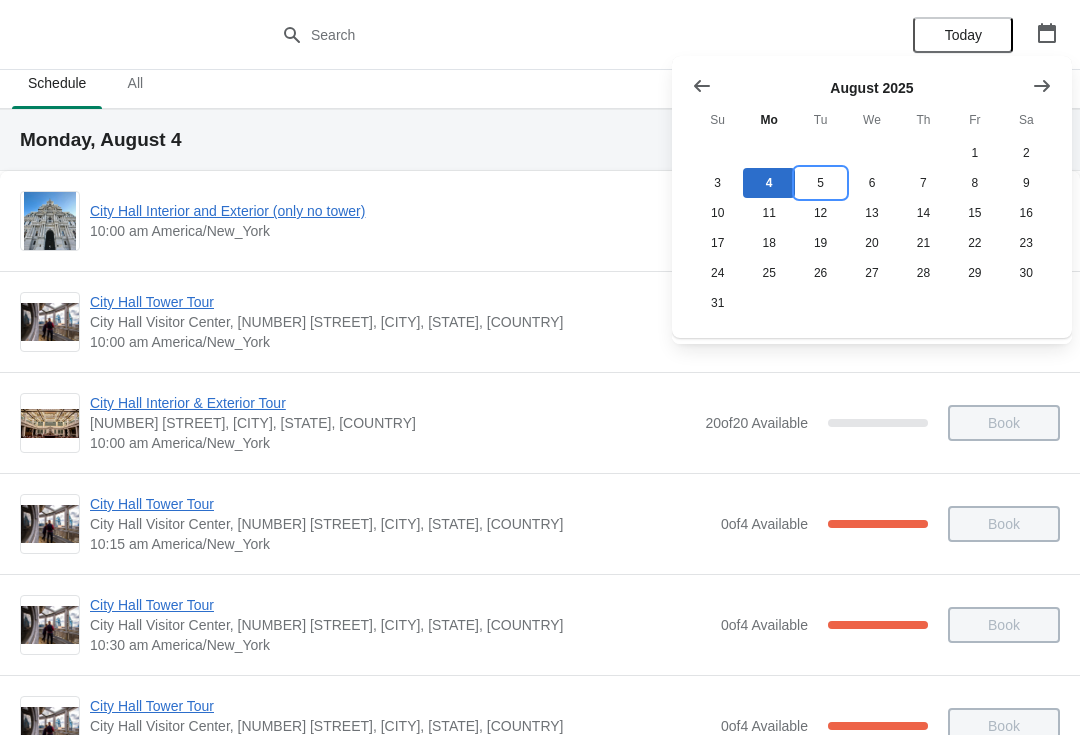 click on "5" at bounding box center (820, 183) 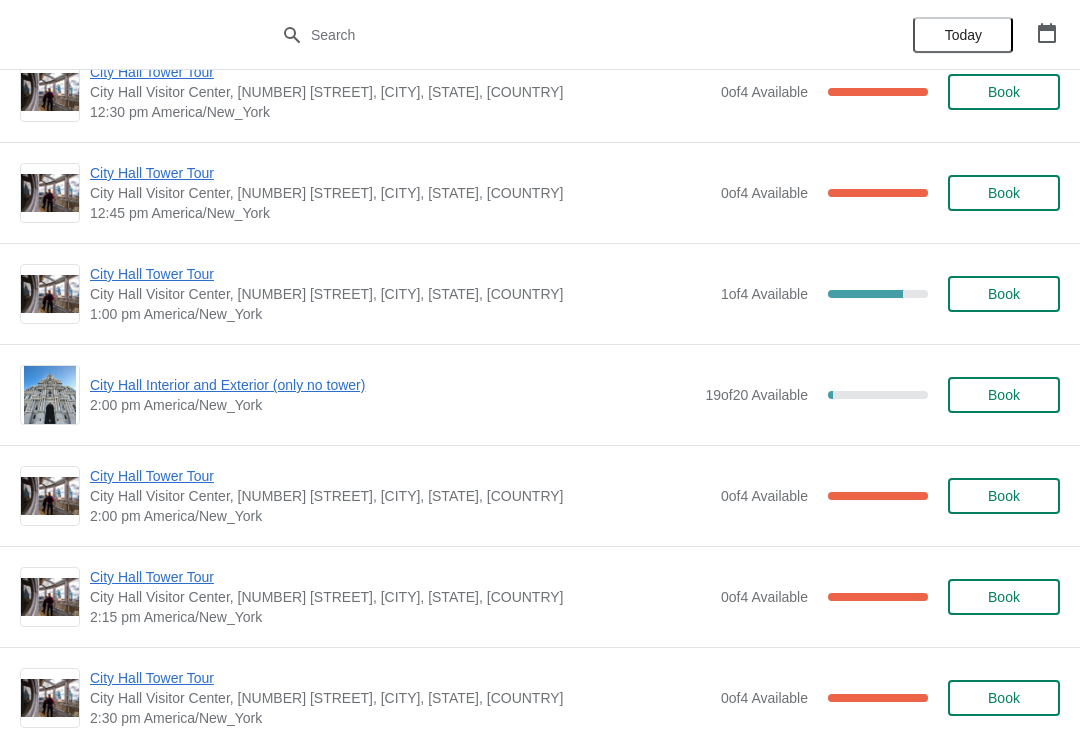 scroll, scrollTop: 1256, scrollLeft: 0, axis: vertical 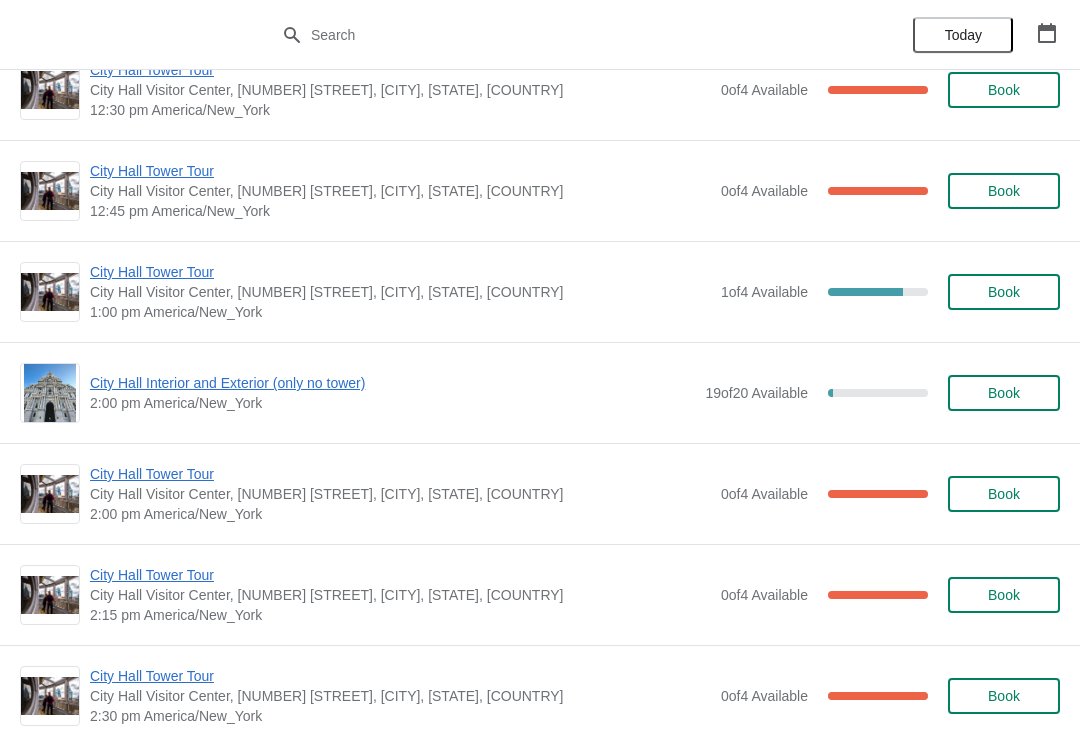 click on "City Hall Interior and Exterior (only no tower)" at bounding box center (392, 383) 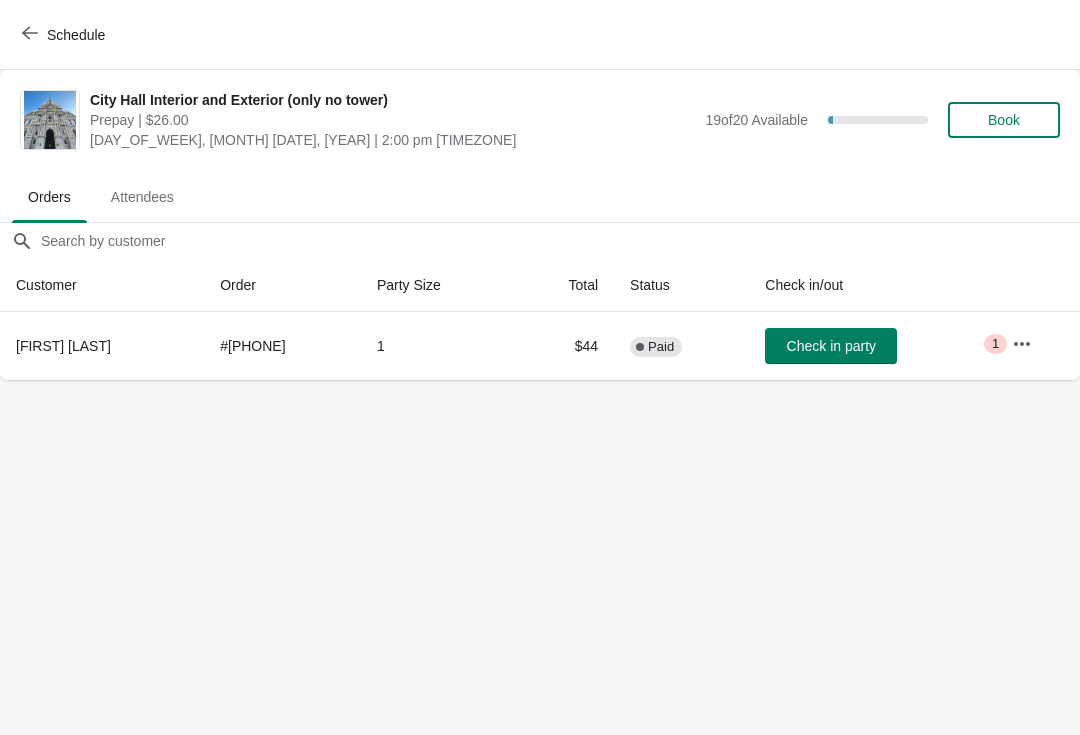 click on "Schedule City Hall Interior and Exterior (only no tower) Prepay | $26.00 Tuesday, August 5, 2025 | 2:00 pm America/New_York 19  of  20   Available 5 % Book Orders Attendees Orders Attendees Orders filter search Customer Order Party Size Total Status Check in/out Irina Pogrebivsky # 6378026762409 1 $44 Complete Paid Check in party Critical 1 Order Details Actions Transfer Restock 0  /  1  Checked in Close" at bounding box center (540, 367) 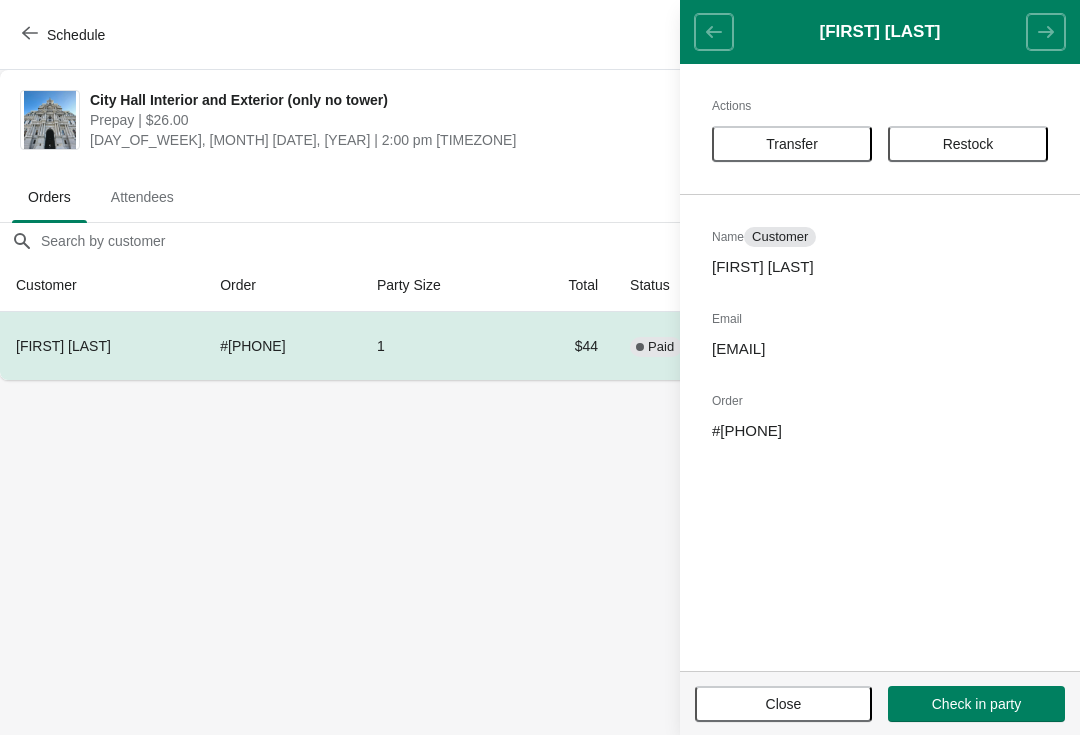 click on "Transfer" at bounding box center [792, 144] 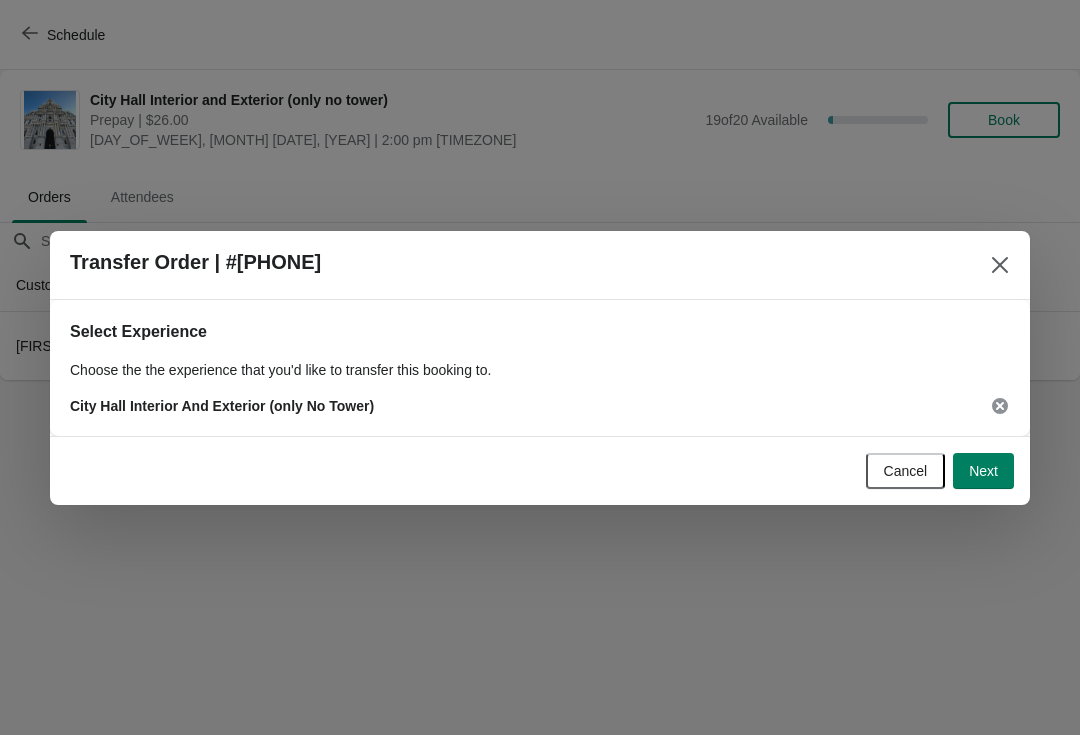 click on "Next" at bounding box center (983, 471) 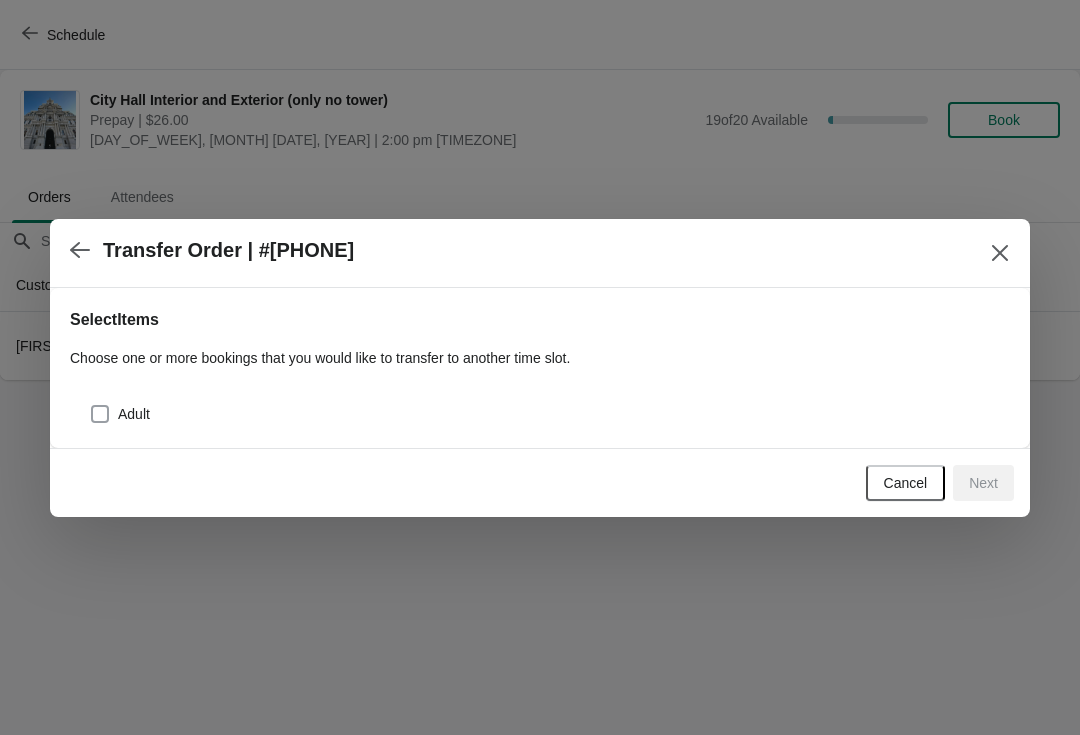 click on "Adult" at bounding box center [120, 414] 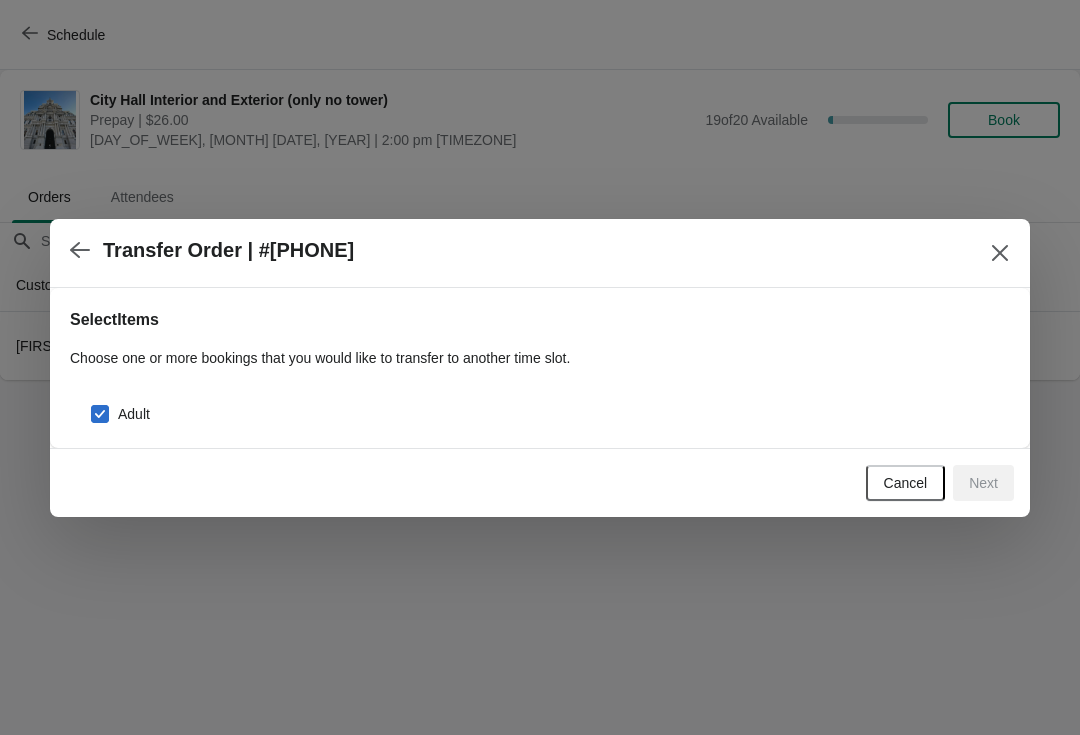 checkbox on "true" 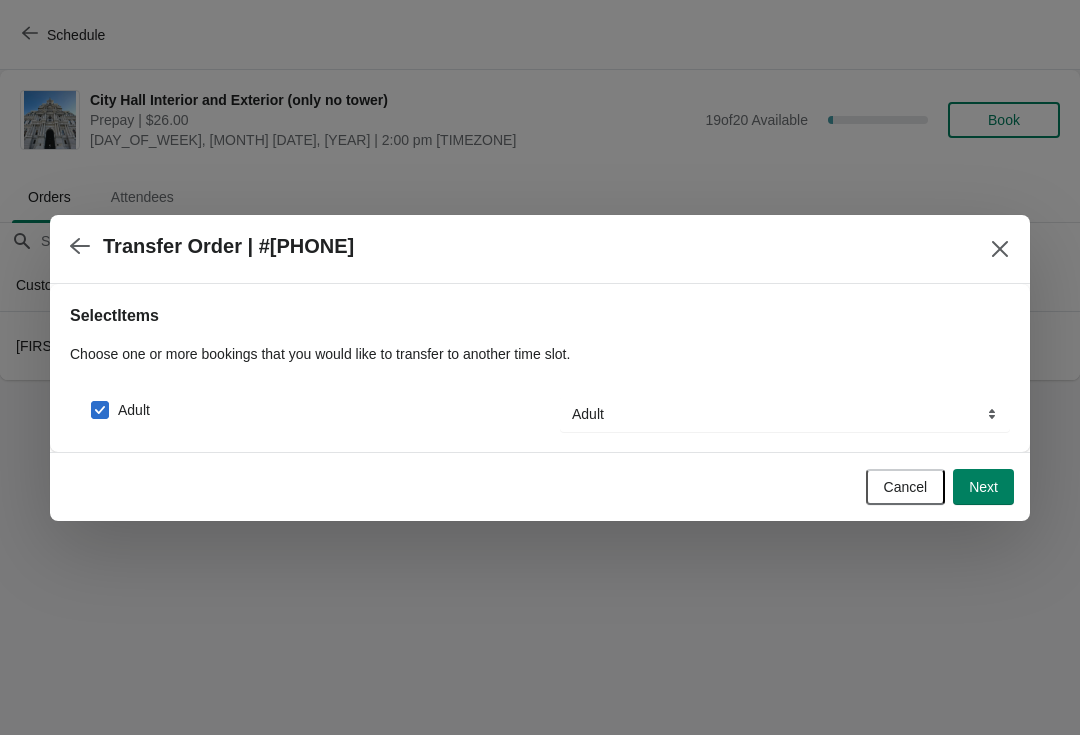 click on "Next" at bounding box center (983, 487) 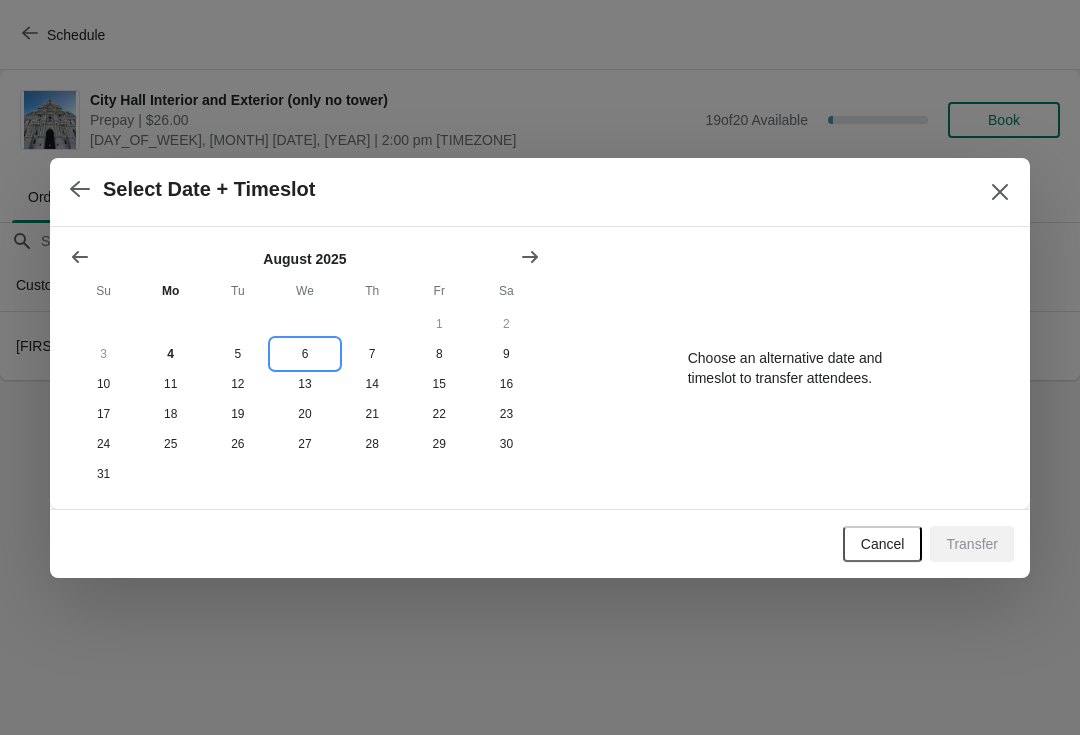 click on "6" at bounding box center [304, 354] 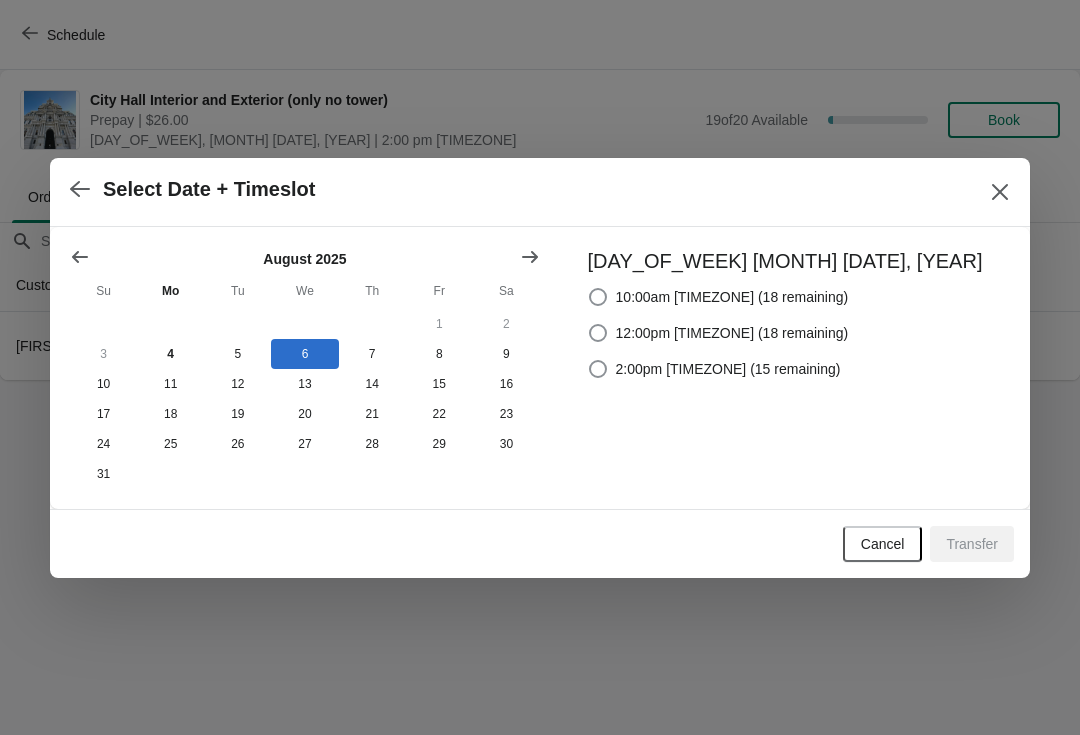 click on "2:00pm America/New_York (15 remaining)" at bounding box center (728, 369) 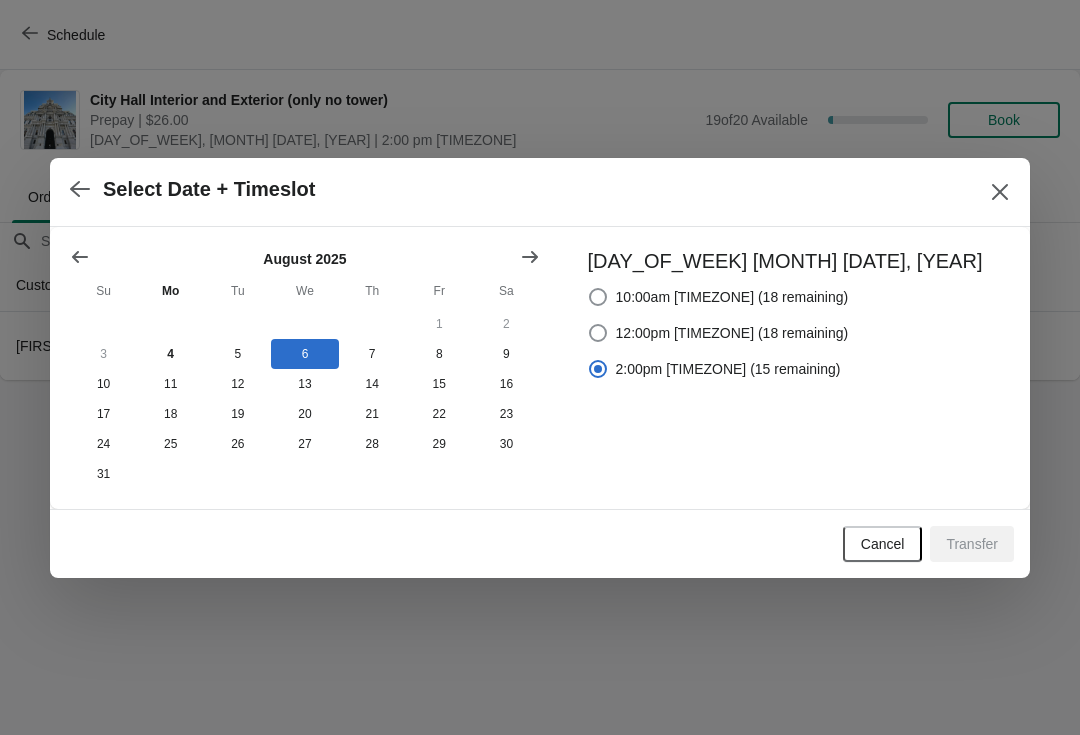 radio on "true" 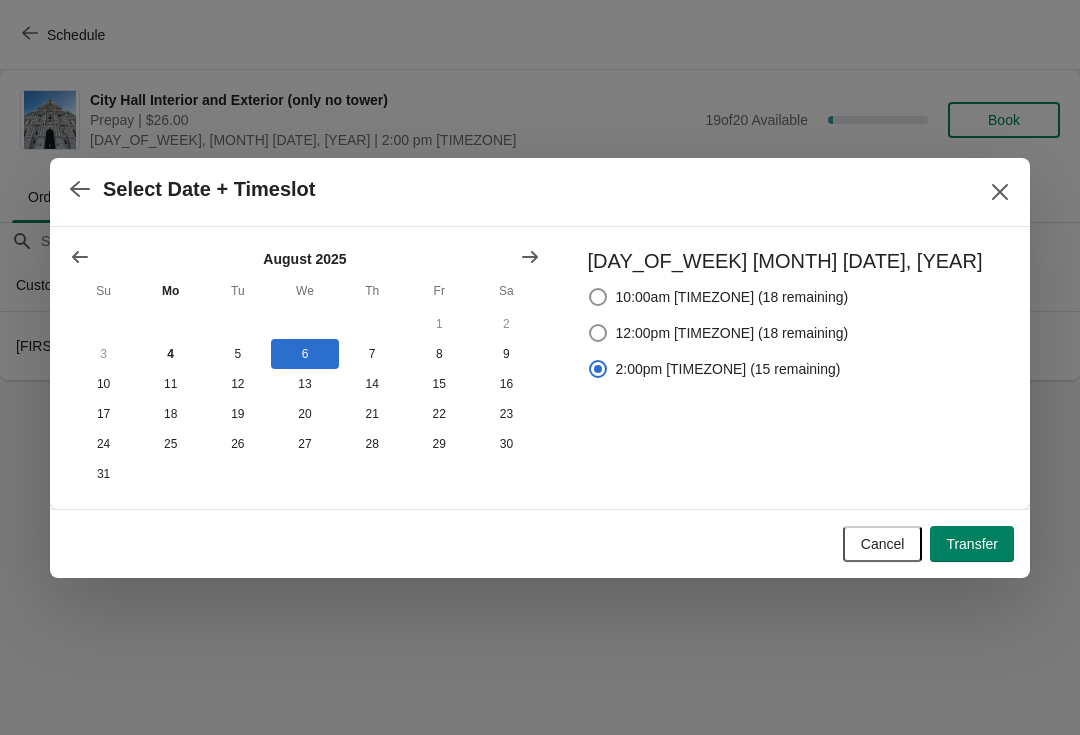 click on "Transfer" at bounding box center [972, 544] 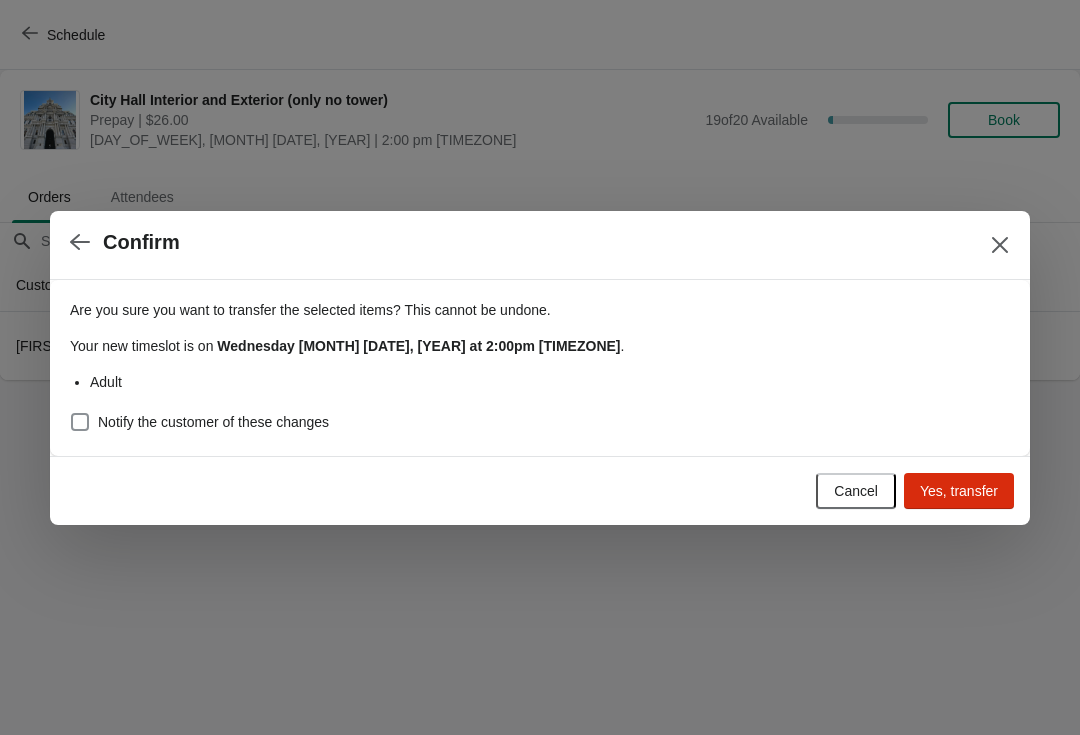 click at bounding box center (80, 422) 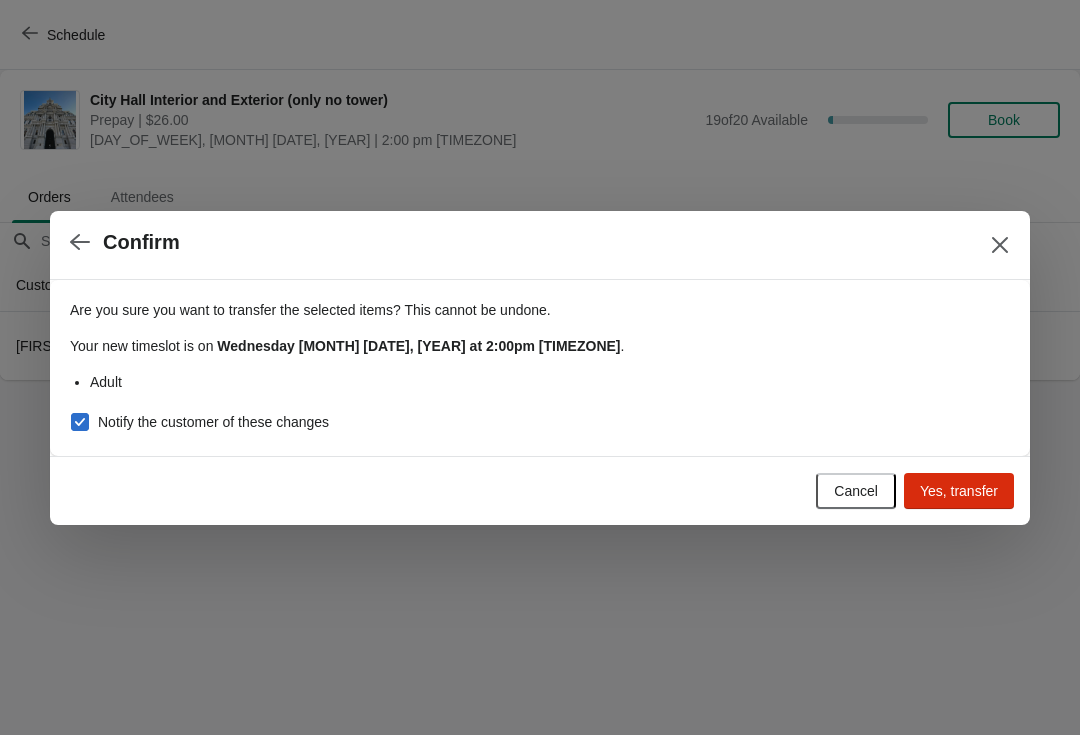 checkbox on "true" 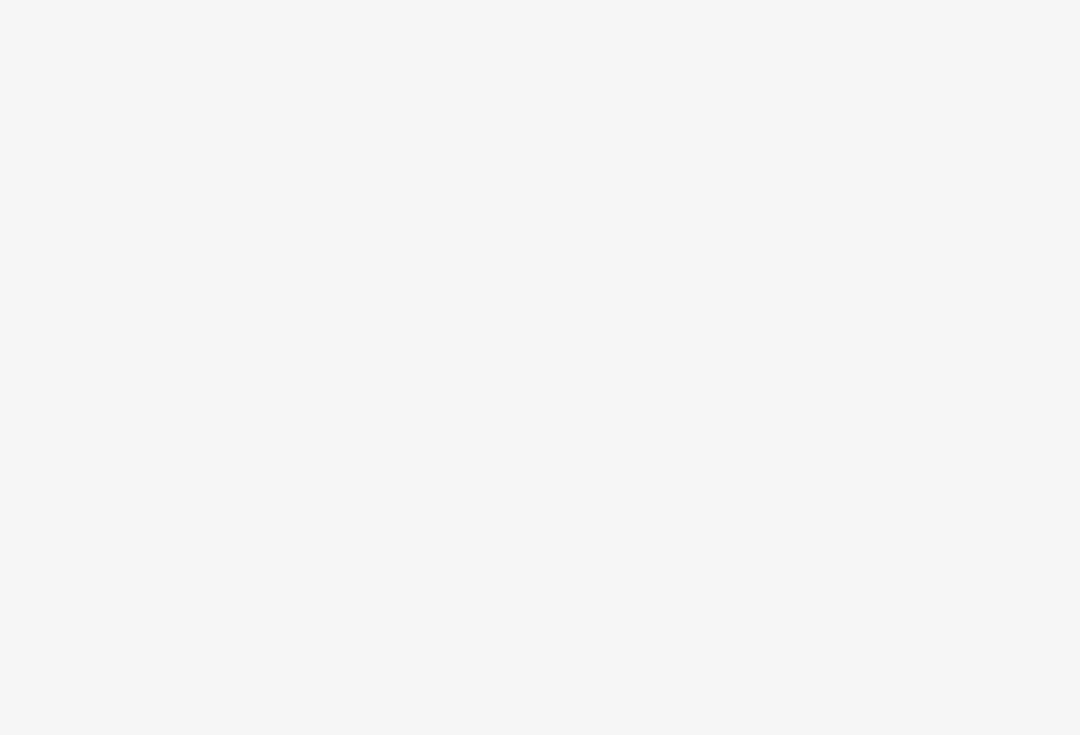 scroll, scrollTop: 0, scrollLeft: 0, axis: both 